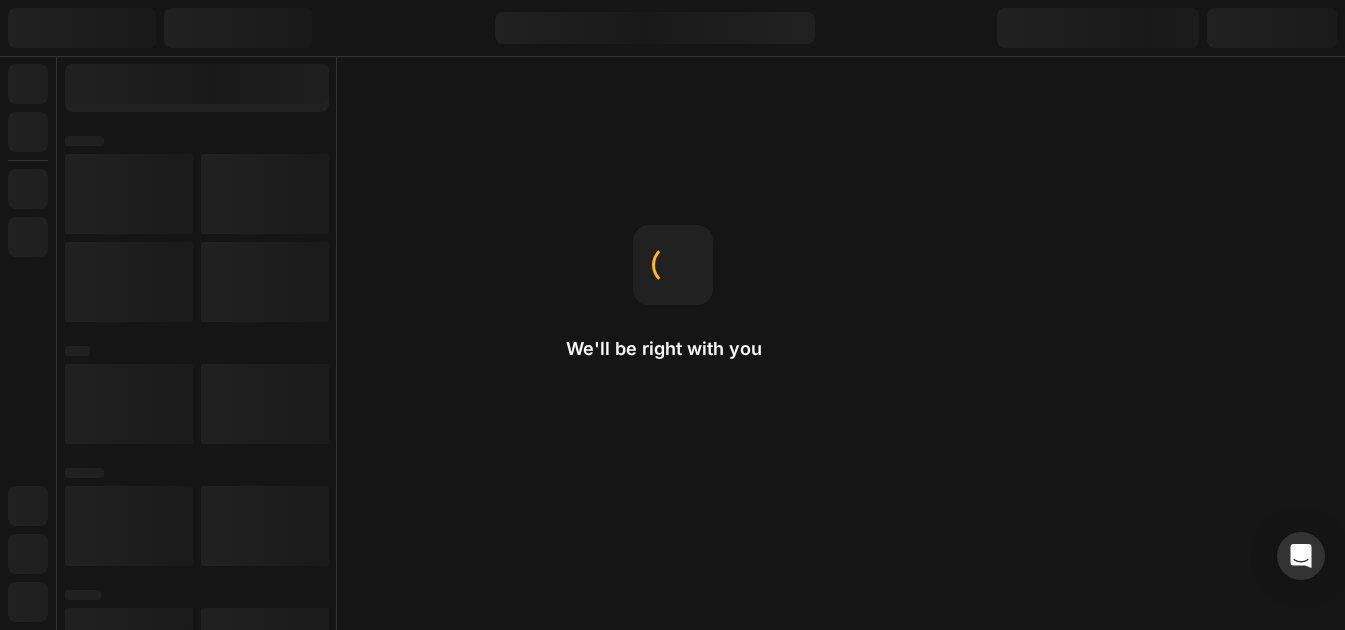 scroll, scrollTop: 0, scrollLeft: 0, axis: both 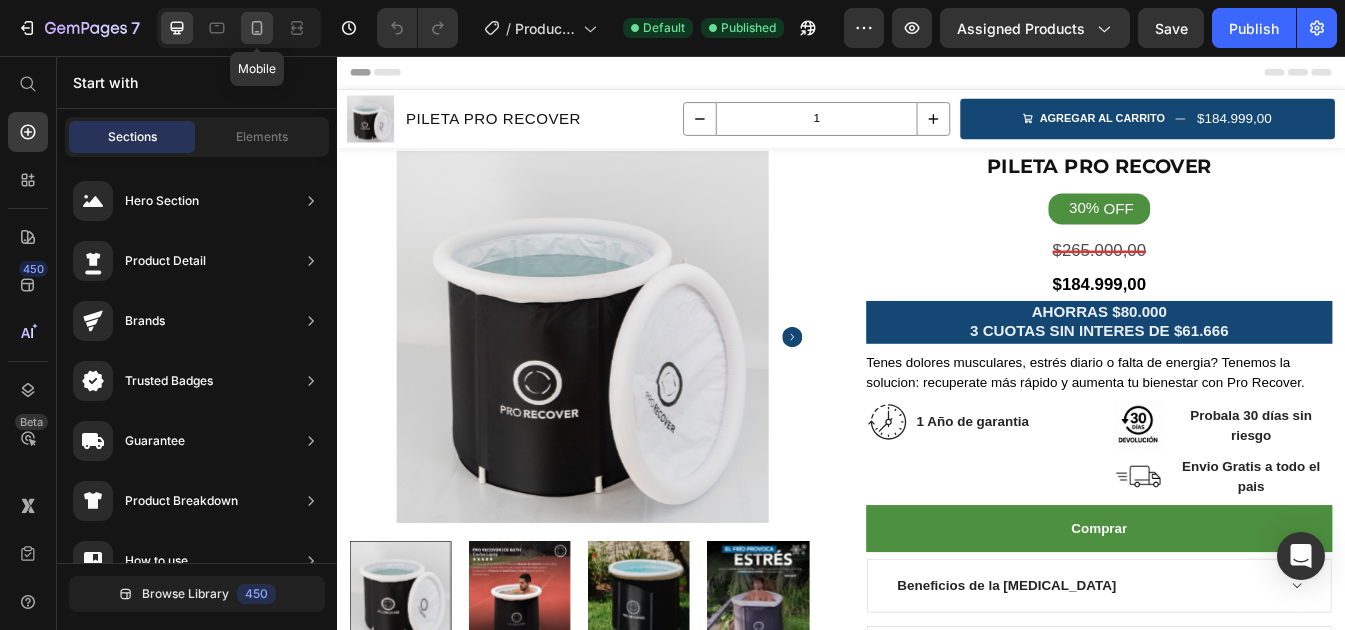 click 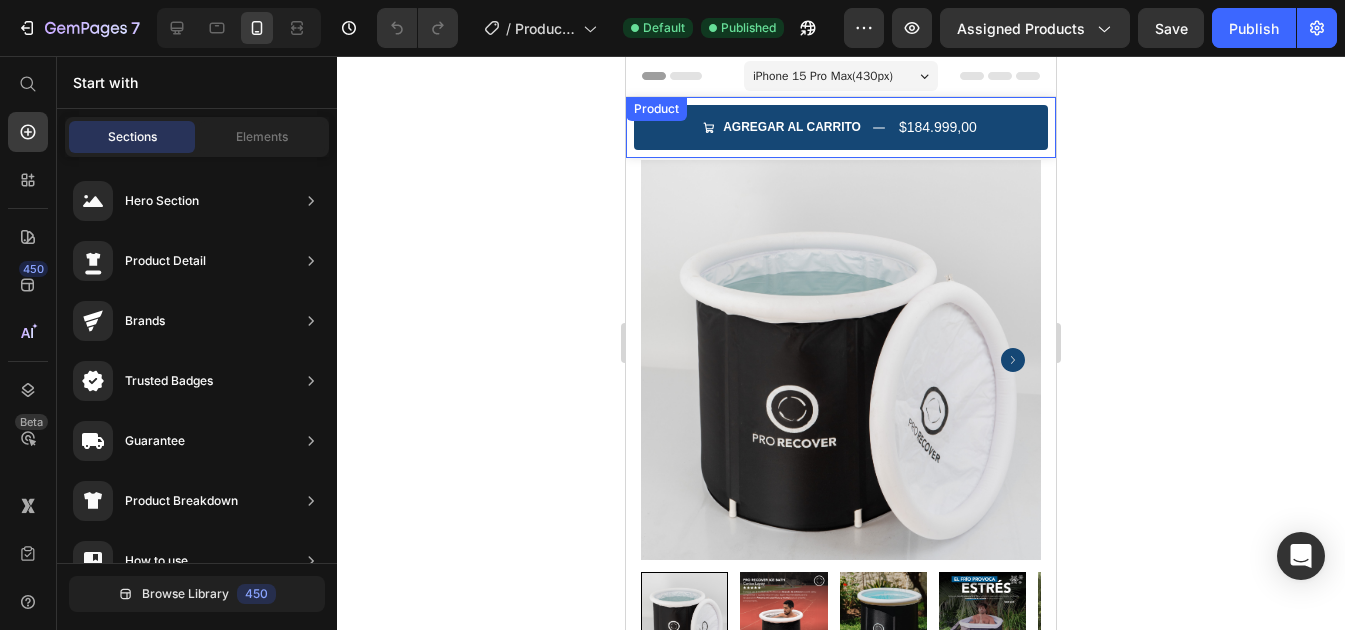 click on "Product" at bounding box center [656, 109] 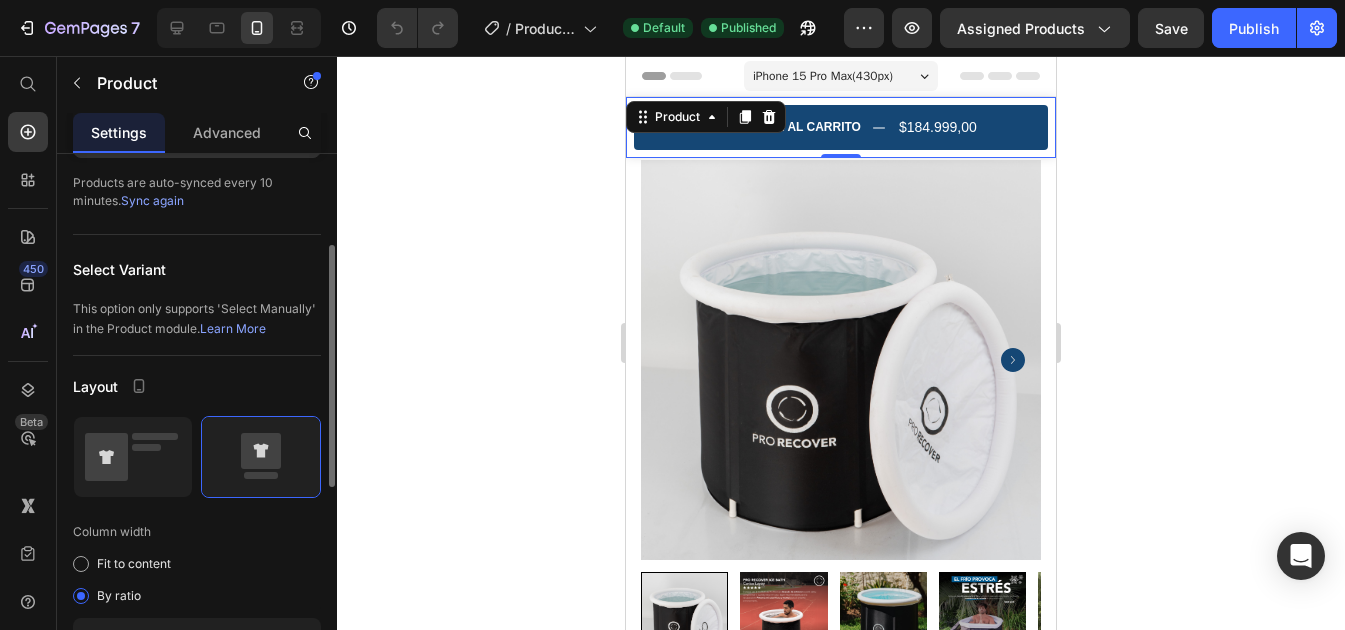 scroll, scrollTop: 400, scrollLeft: 0, axis: vertical 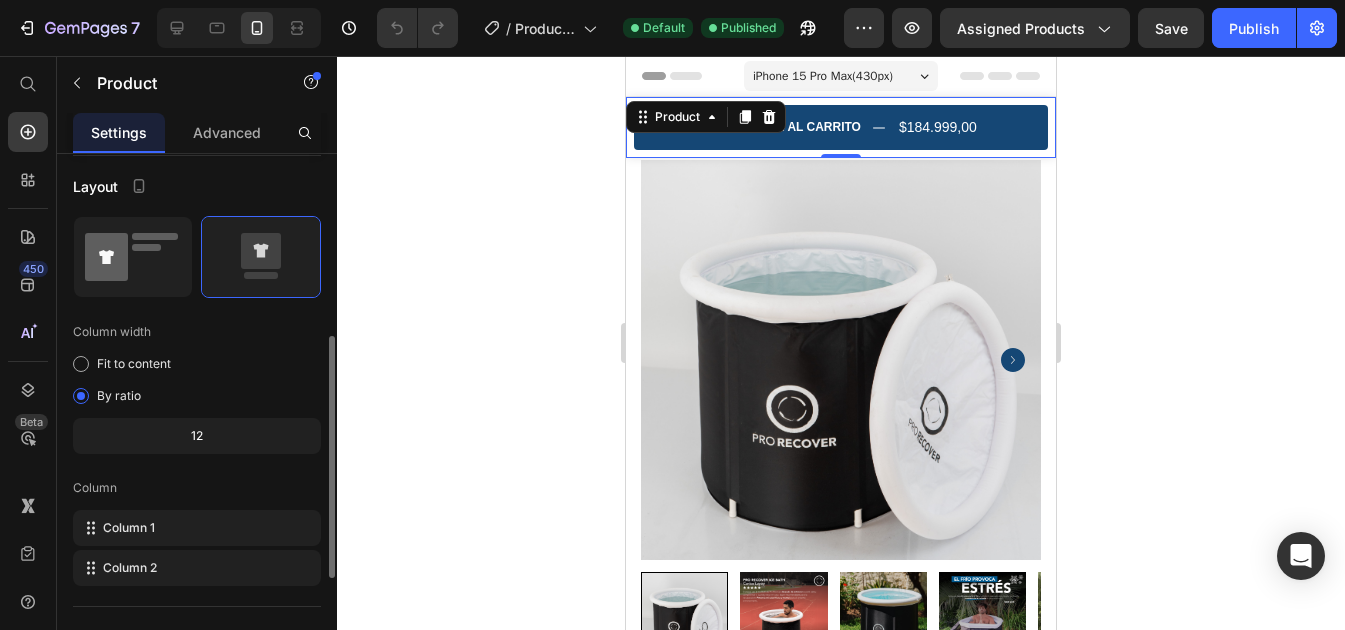 click 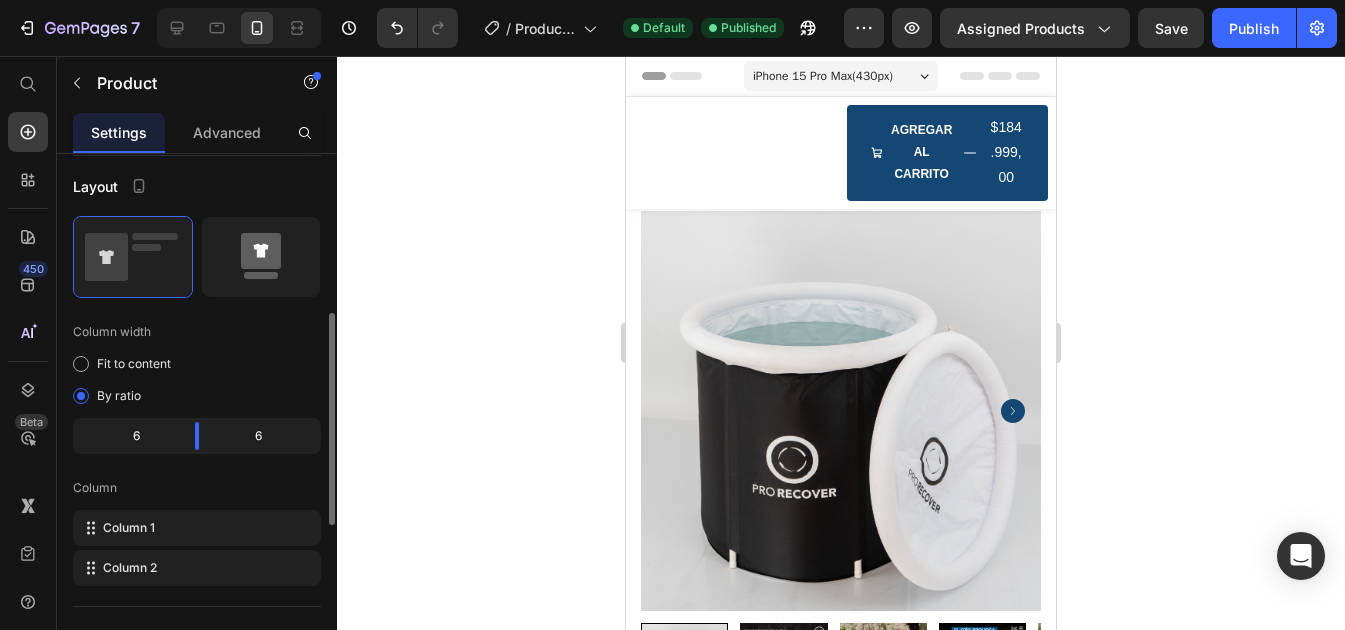 click 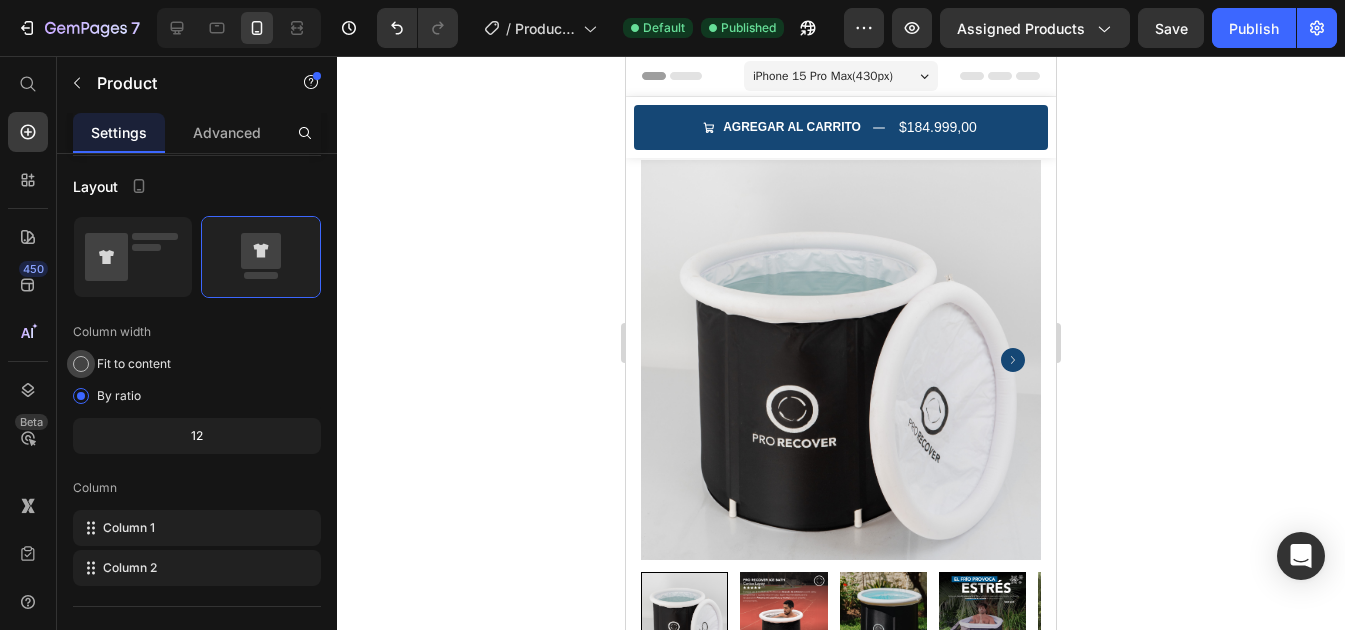 scroll, scrollTop: 637, scrollLeft: 0, axis: vertical 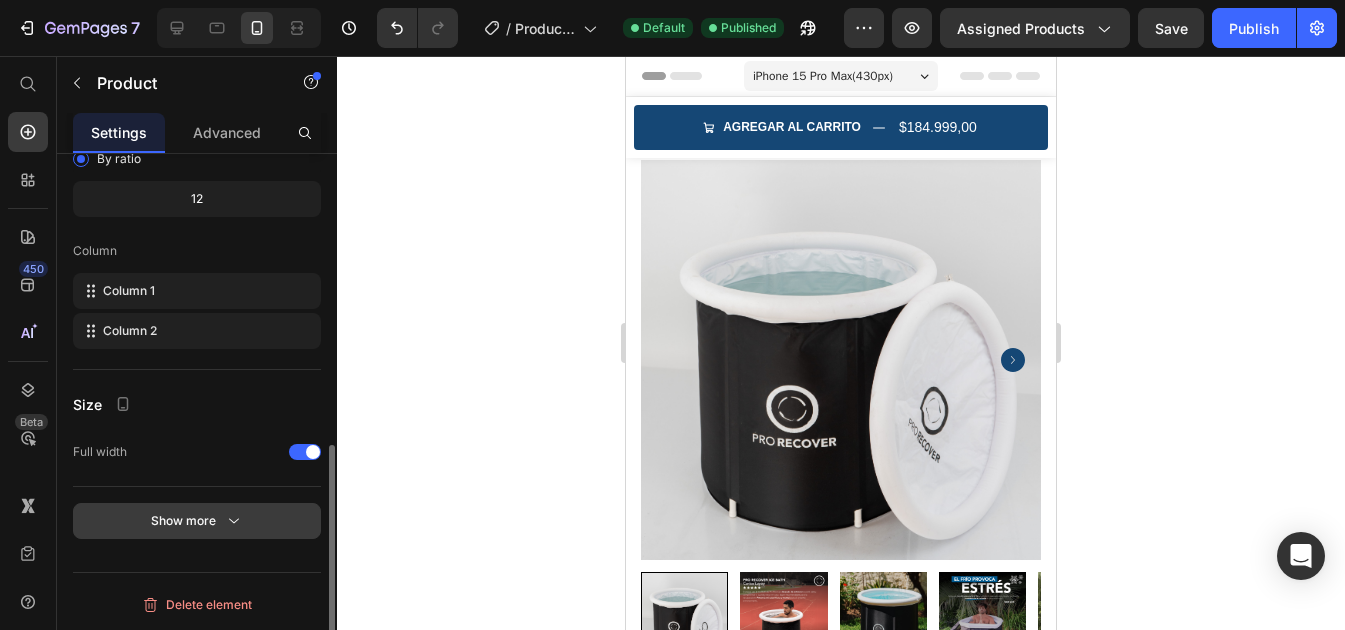 click 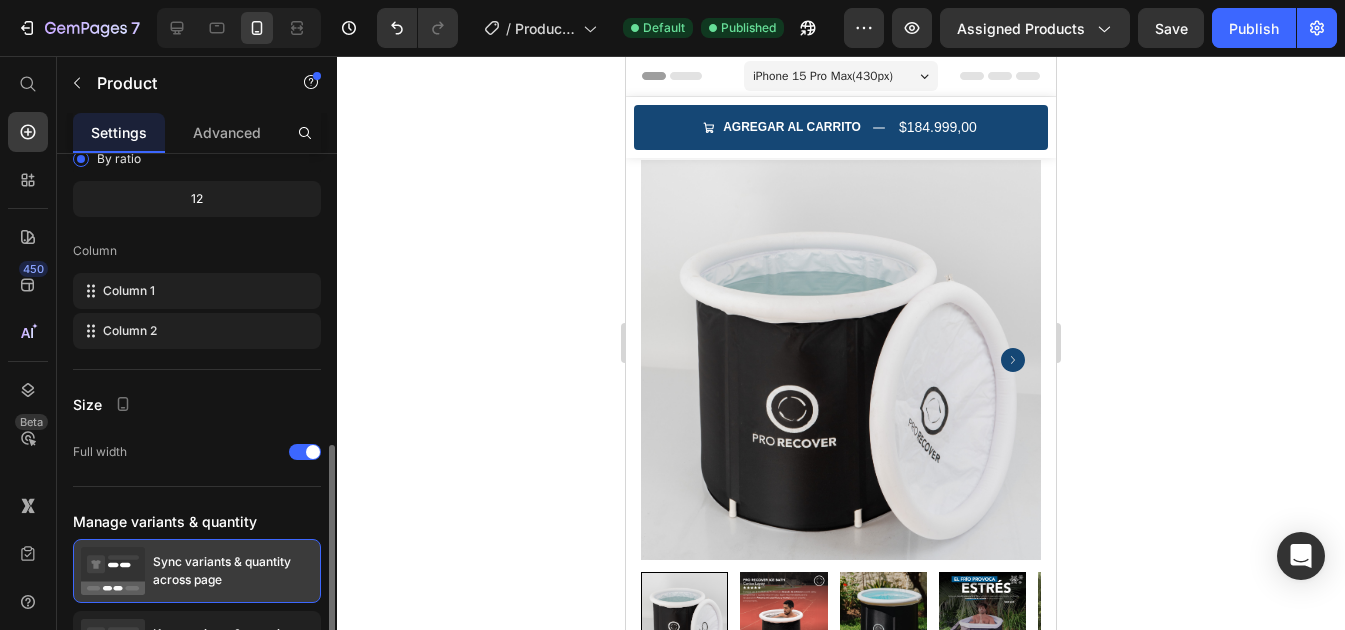 scroll, scrollTop: 821, scrollLeft: 0, axis: vertical 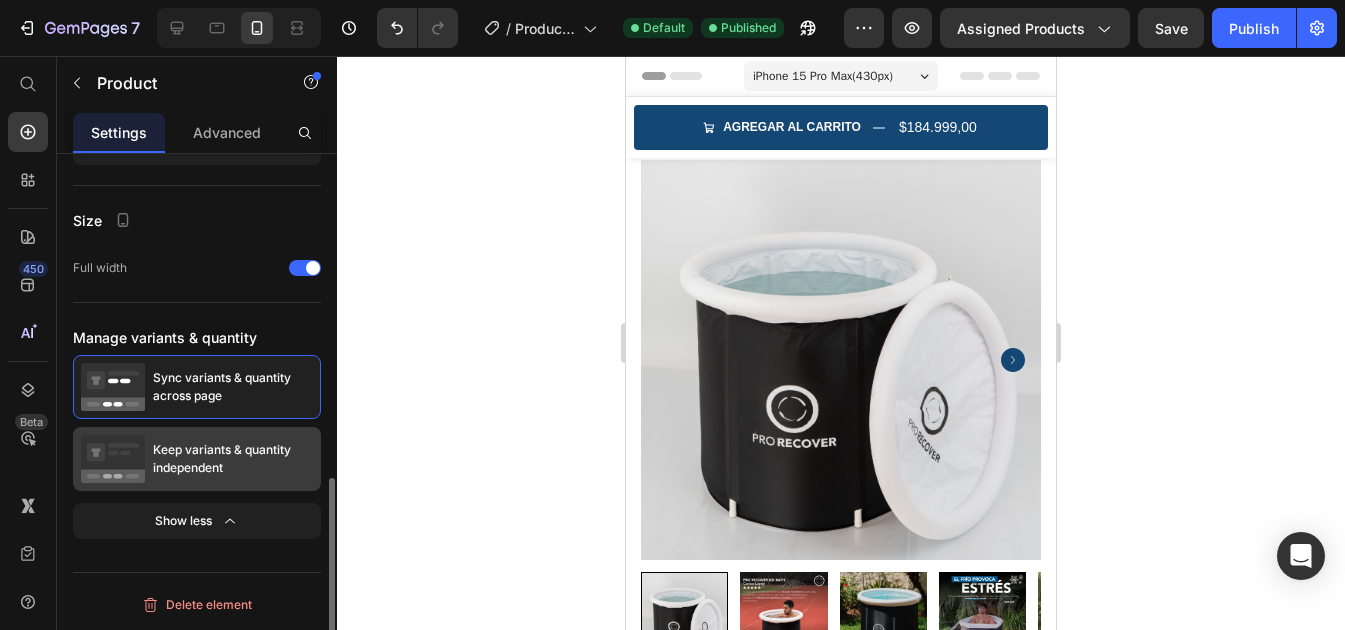 click on "Keep variants & quantity independent" at bounding box center [233, 459] 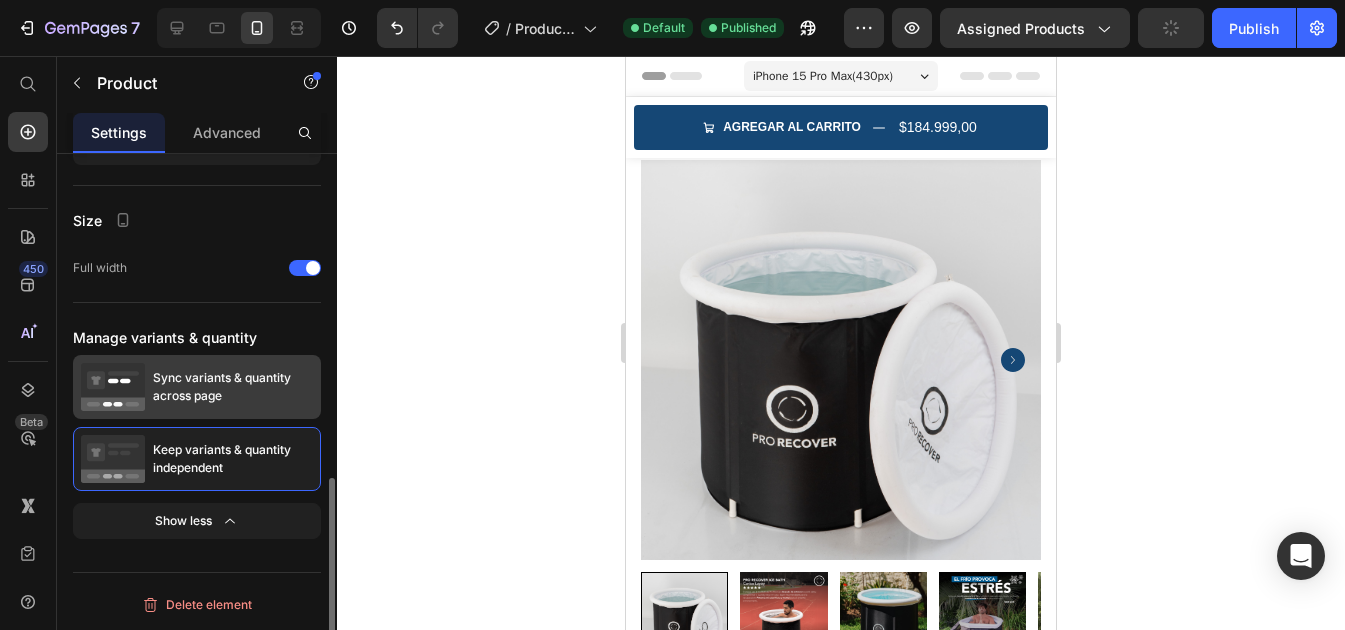 click on "Sync variants & quantity across page" at bounding box center (233, 387) 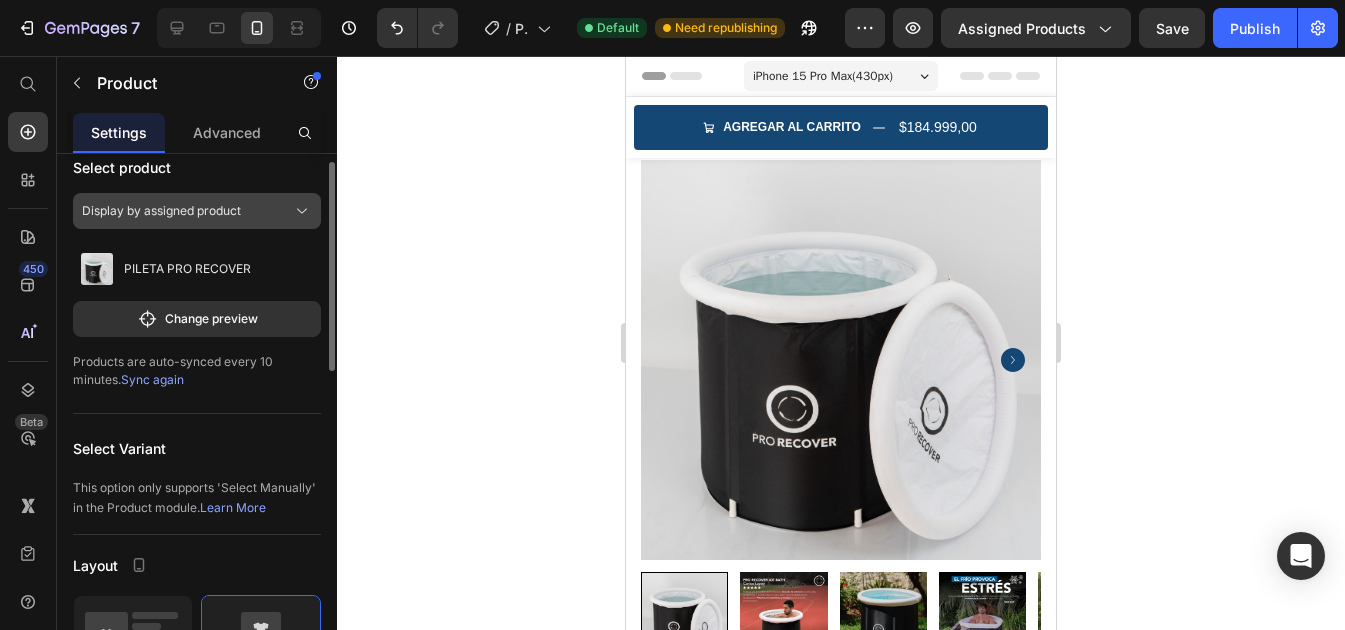 scroll, scrollTop: 0, scrollLeft: 0, axis: both 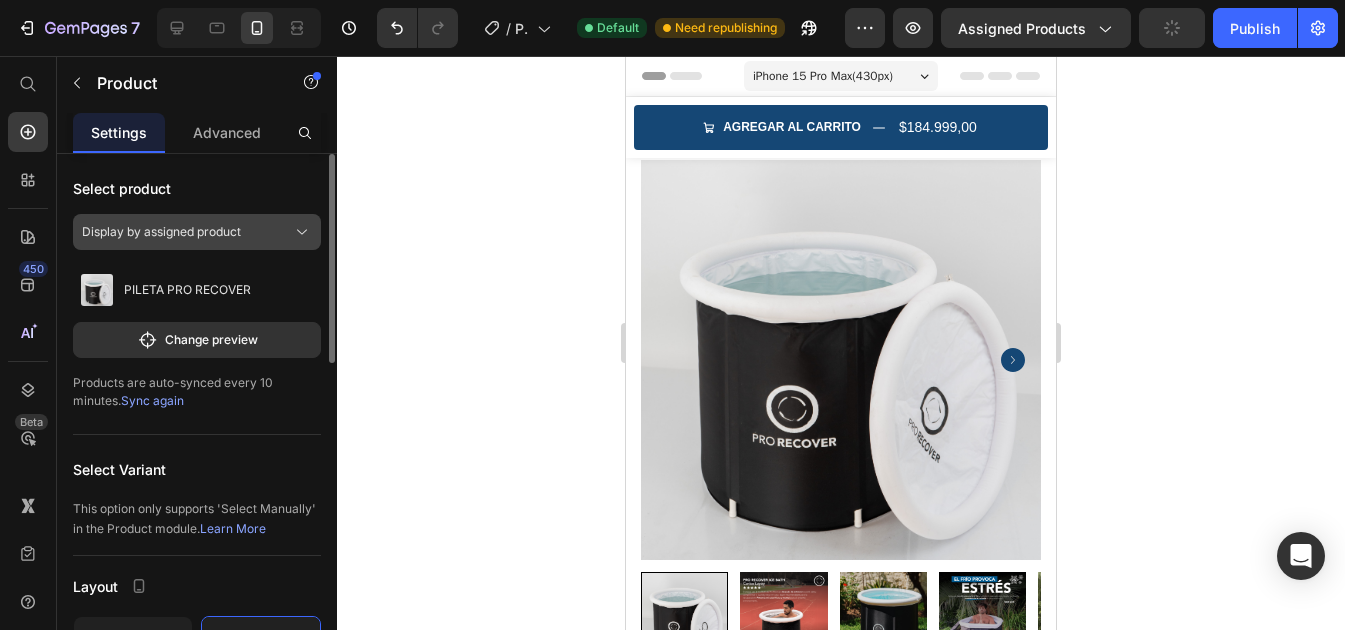 click 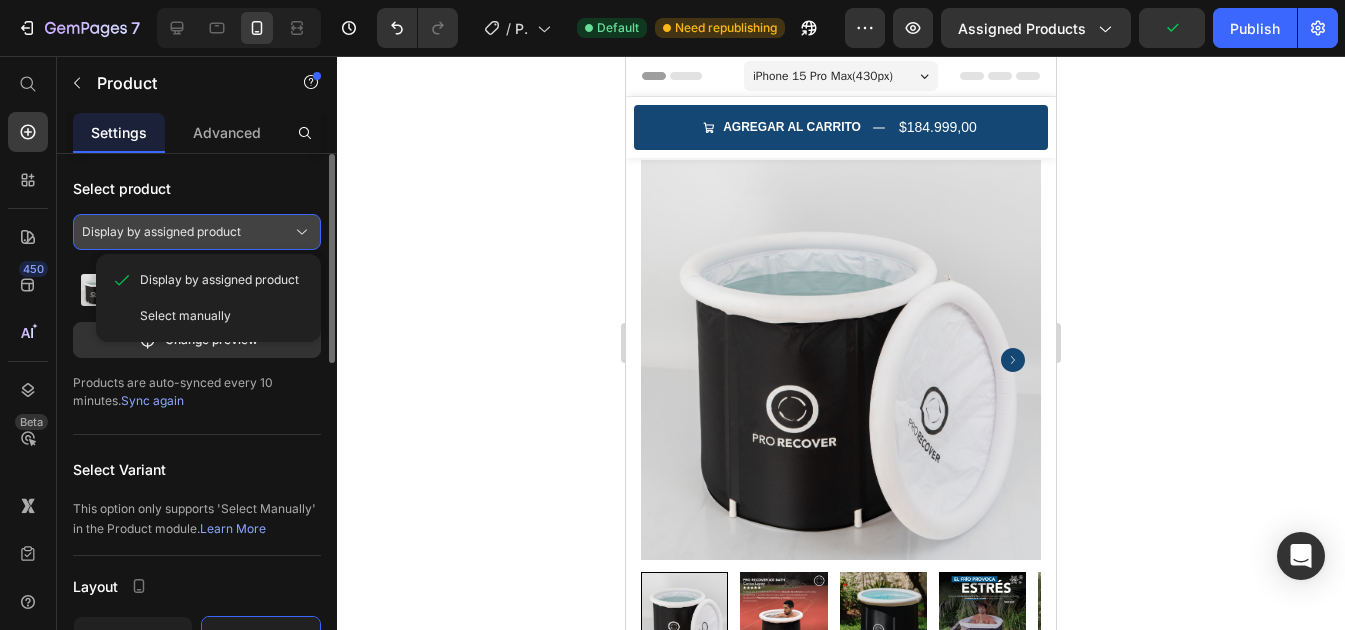 click 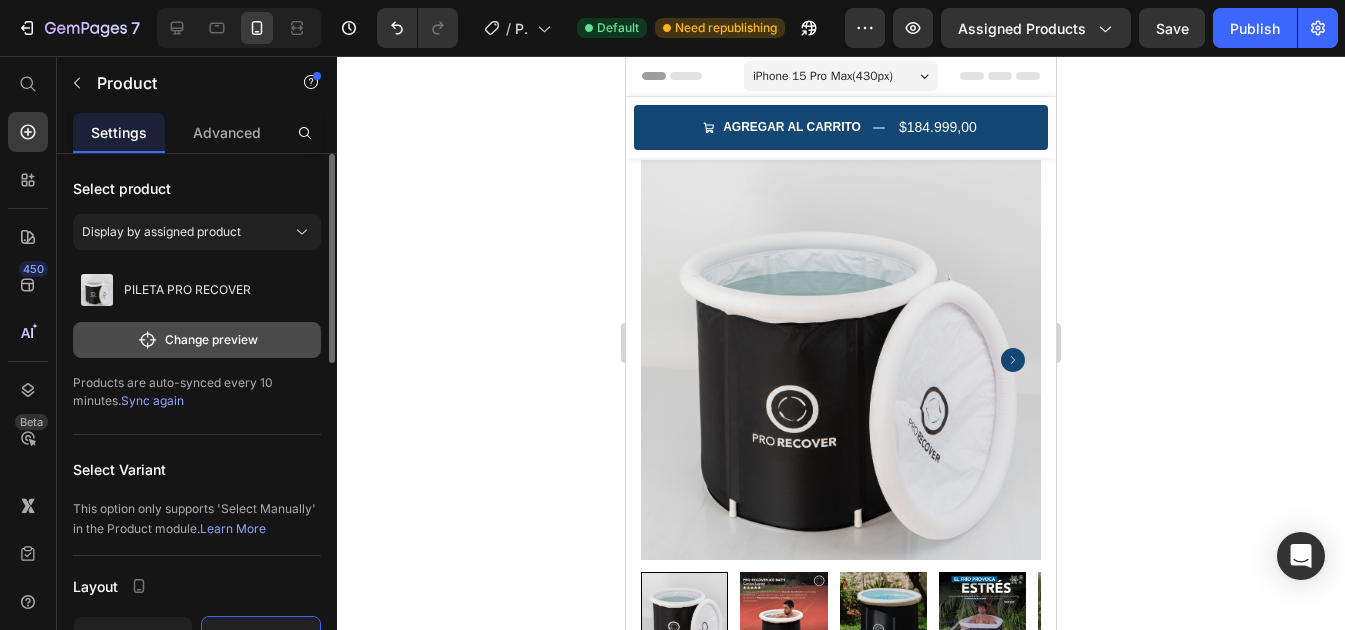 click on "Change preview" 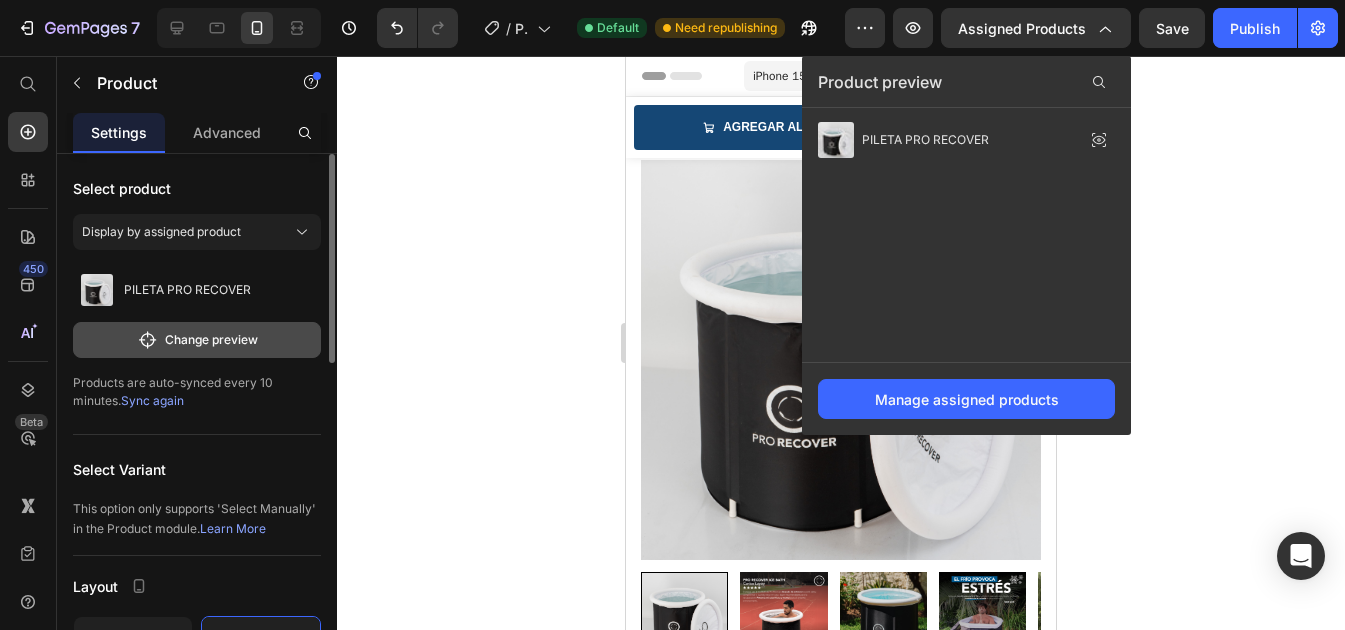 click on "Change preview" 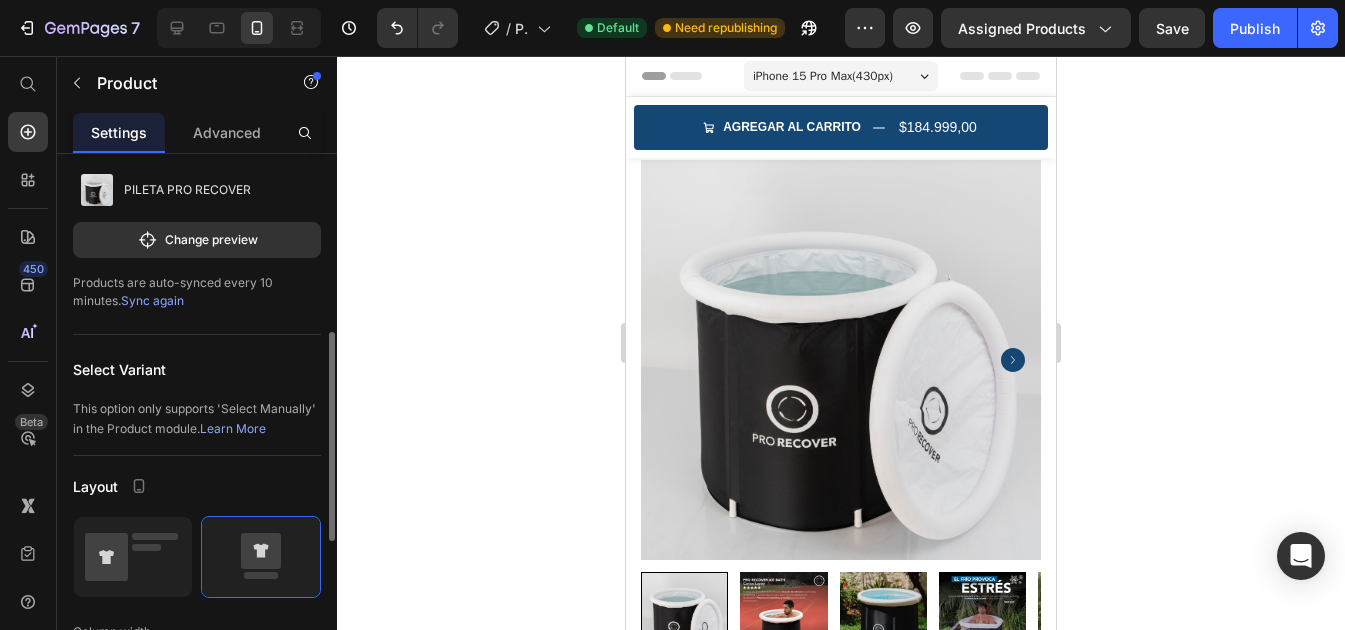 scroll, scrollTop: 200, scrollLeft: 0, axis: vertical 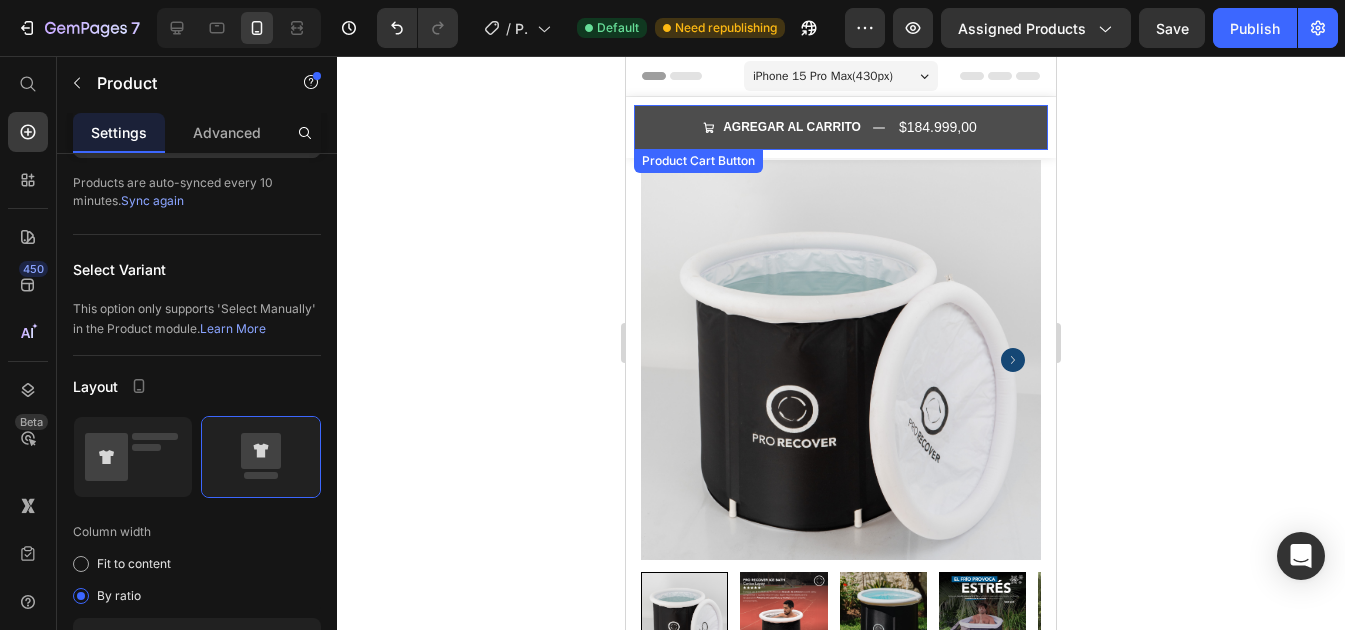 click on "AGREGAR AL CARRITO
$184.999,00" at bounding box center [841, 127] 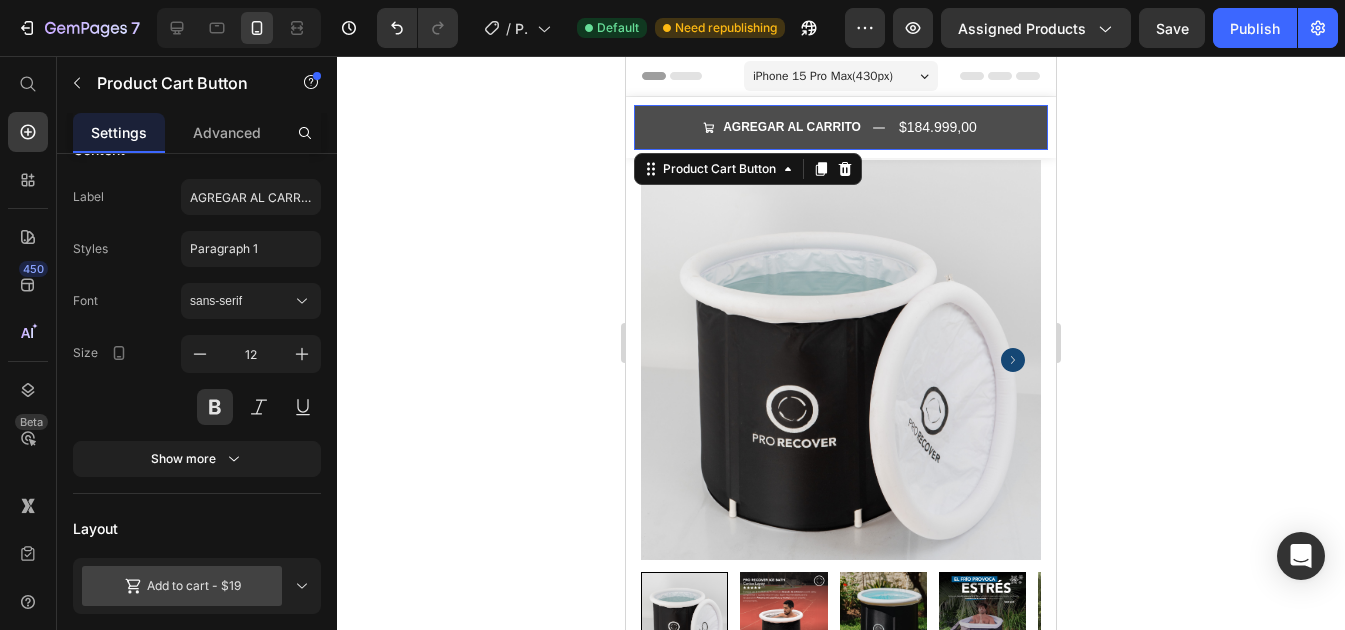 scroll, scrollTop: 0, scrollLeft: 0, axis: both 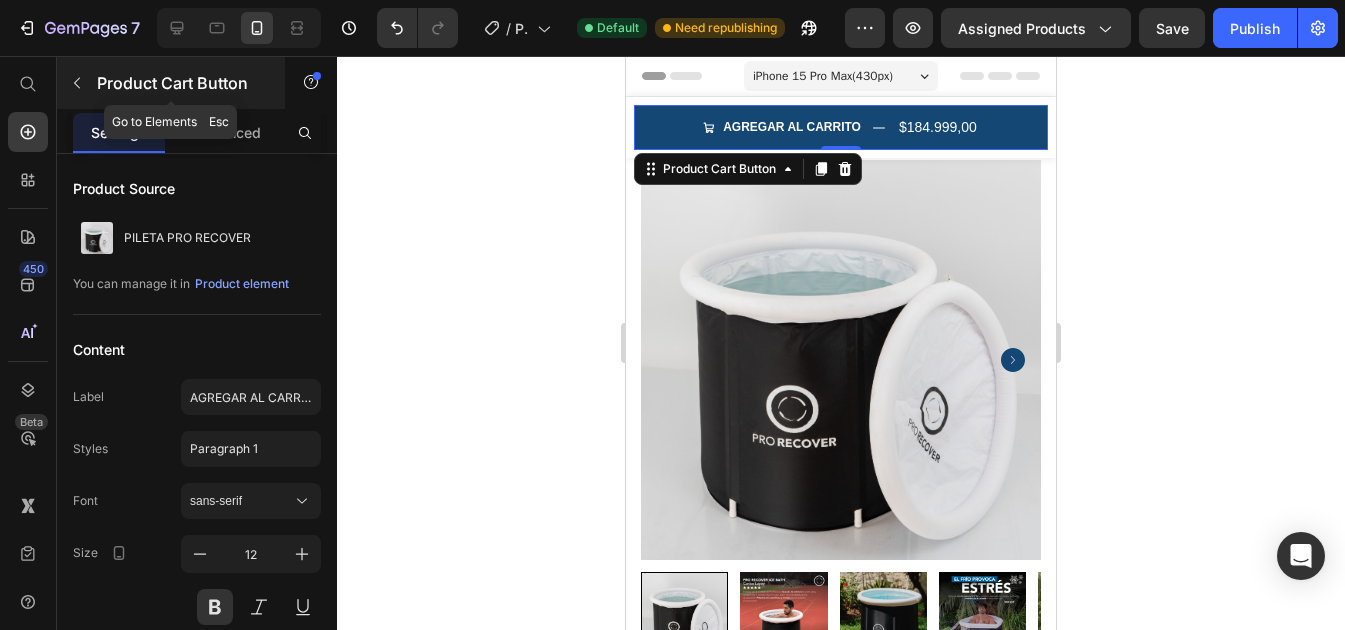 click at bounding box center (77, 83) 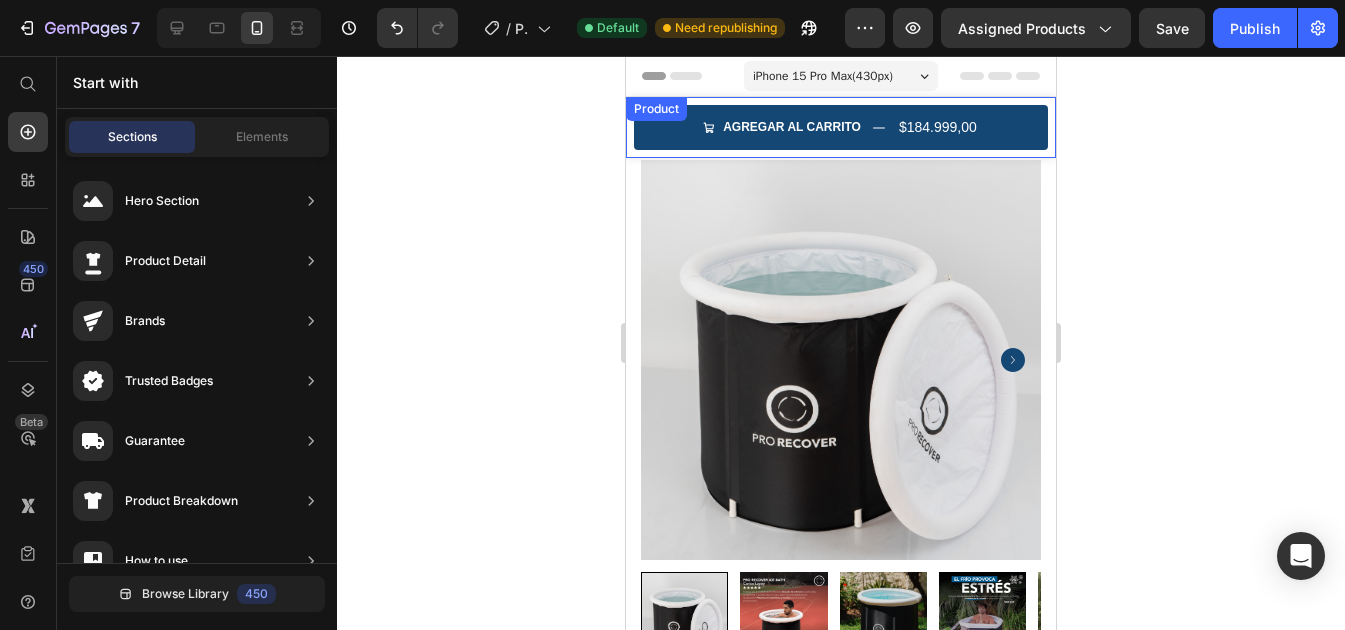 click on "Product" at bounding box center [656, 109] 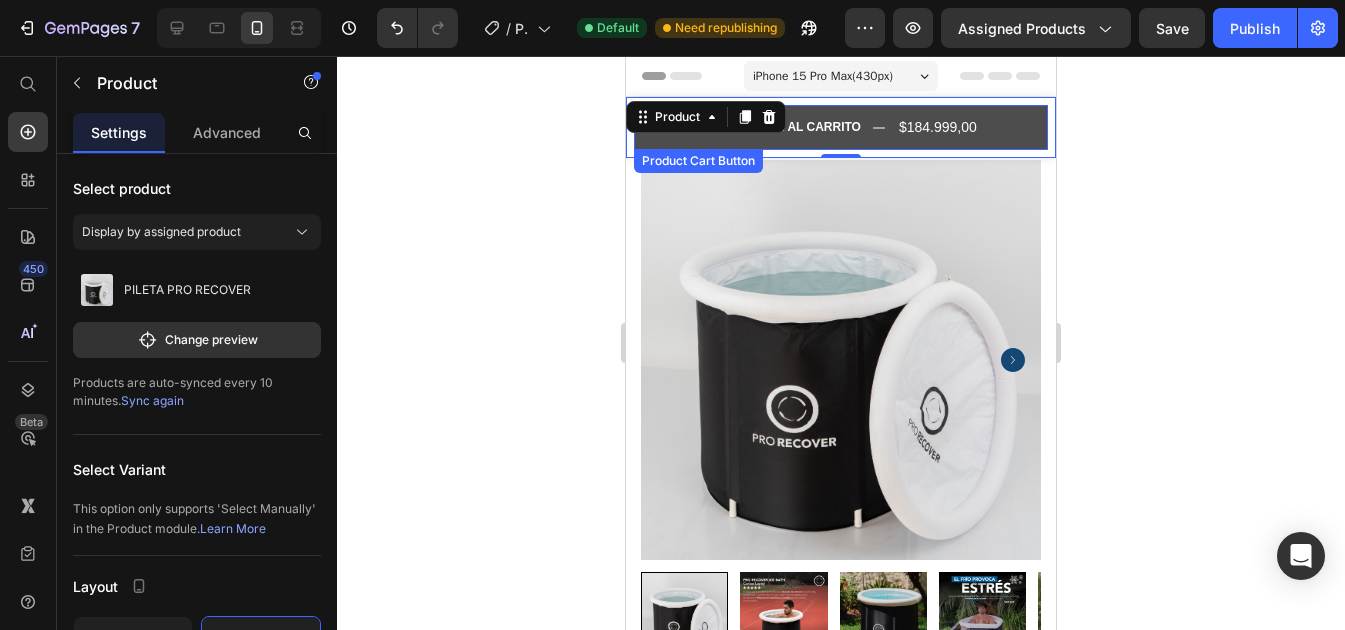 click on "AGREGAR AL CARRITO
$184.999,00" at bounding box center (841, 127) 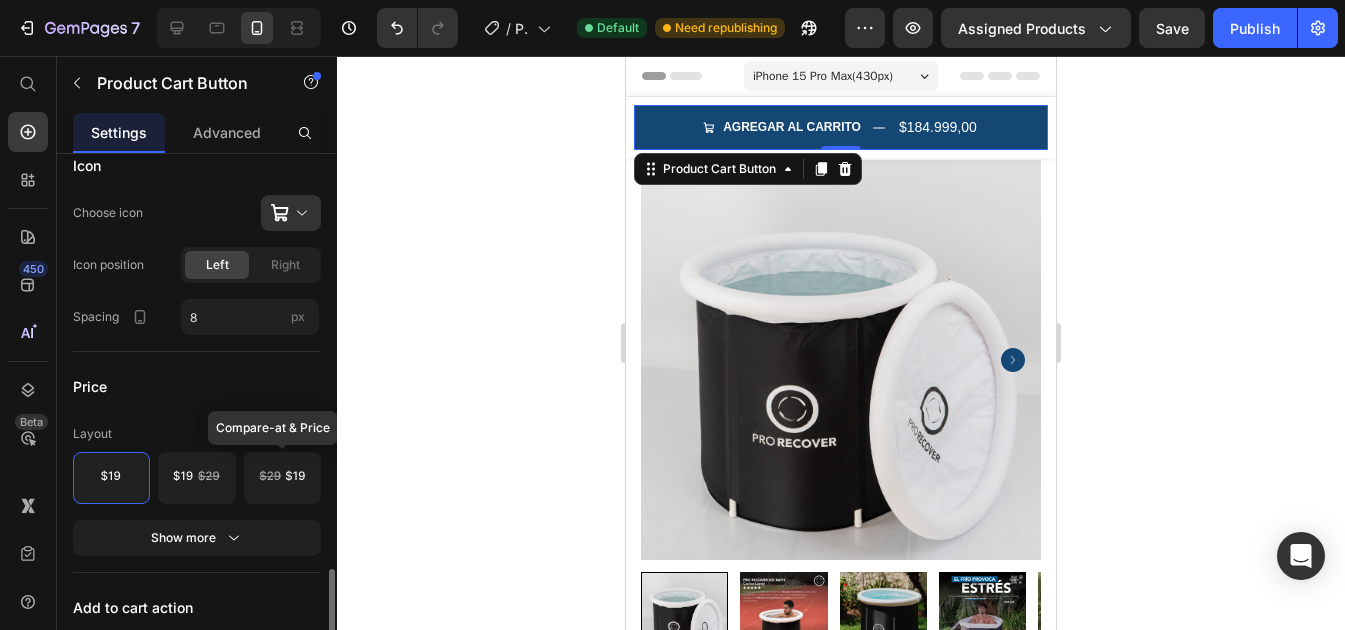 scroll, scrollTop: 900, scrollLeft: 0, axis: vertical 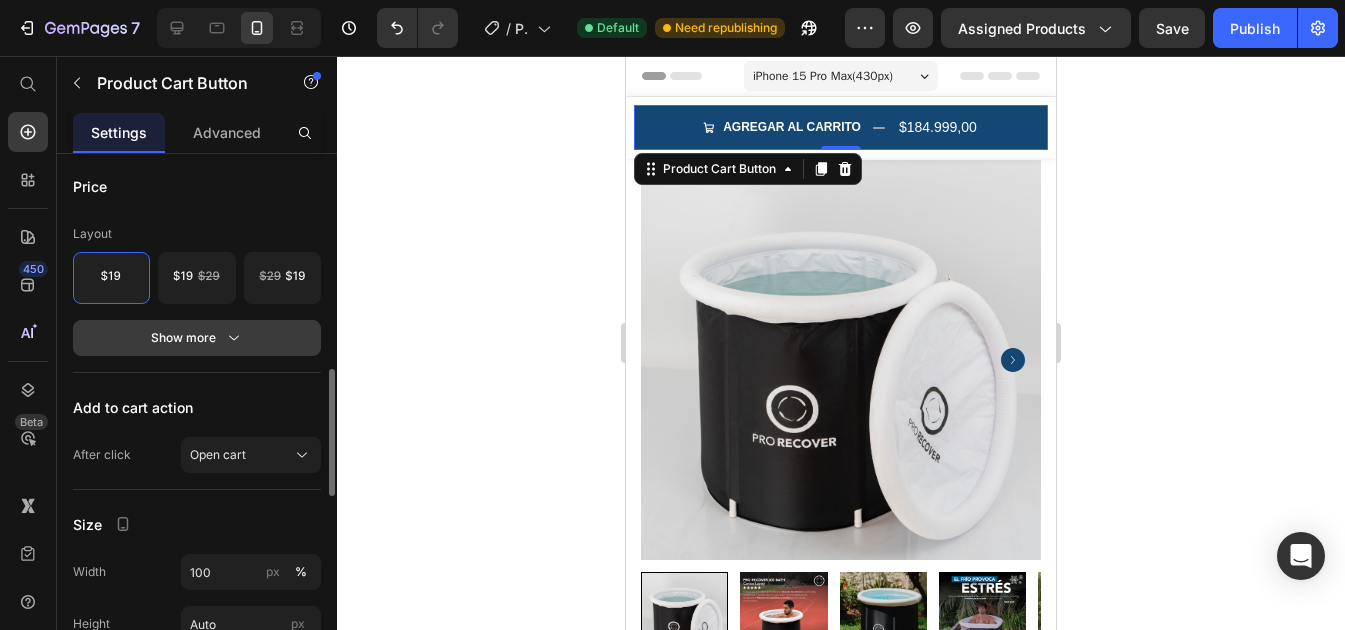 click on "Show more" at bounding box center (197, 338) 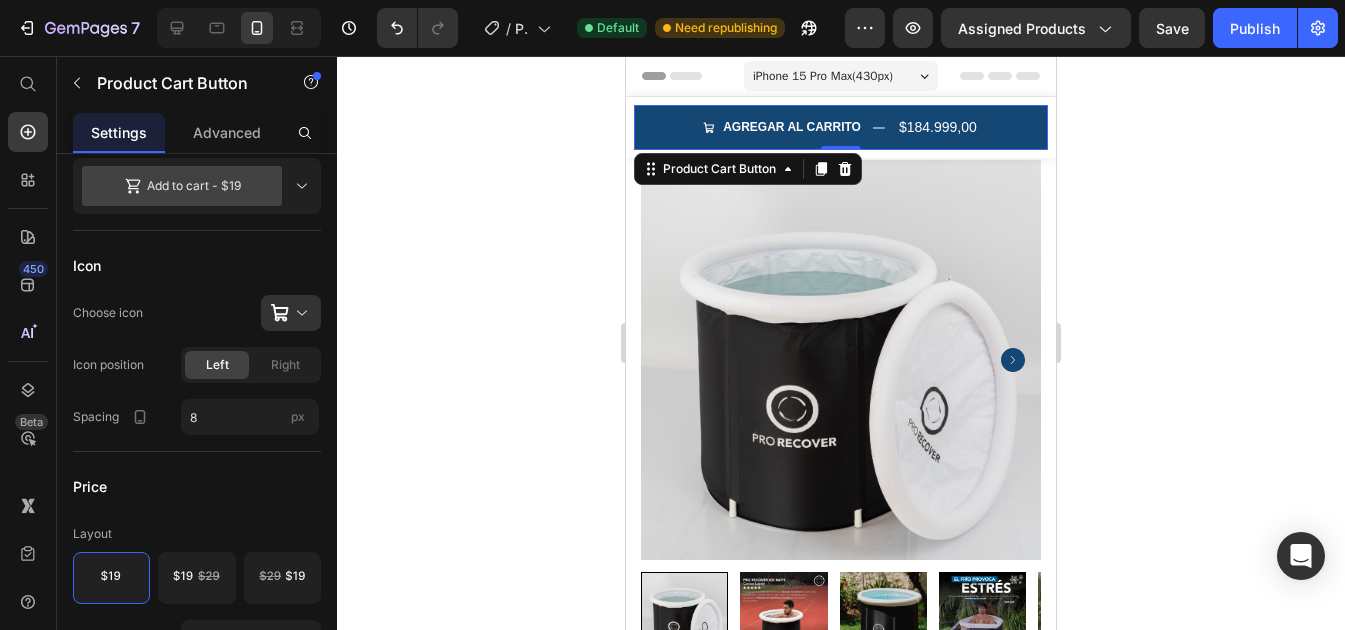 scroll, scrollTop: 0, scrollLeft: 0, axis: both 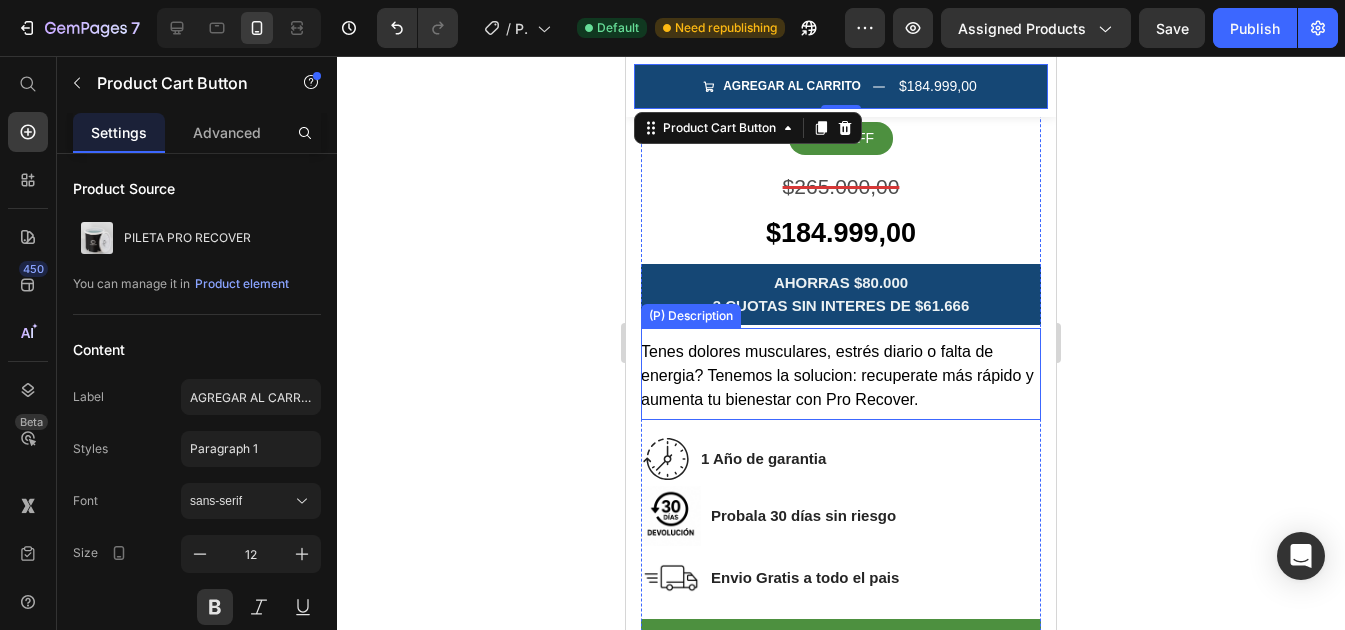 click on "Tenes dolores musculares, estrés diario o falta de energia? Tenemos la solucion: recuperate más rápido y aumenta tu bienestar con Pro Recover." at bounding box center (837, 375) 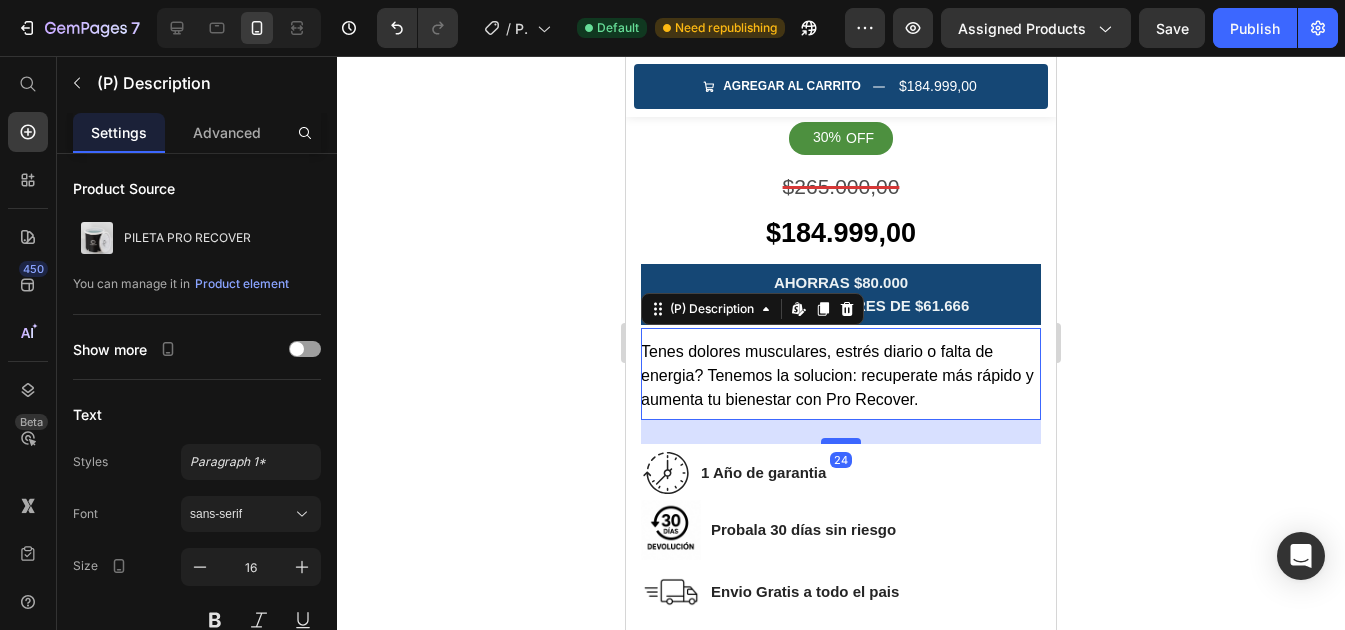 drag, startPoint x: 838, startPoint y: 411, endPoint x: 841, endPoint y: 425, distance: 14.3178215 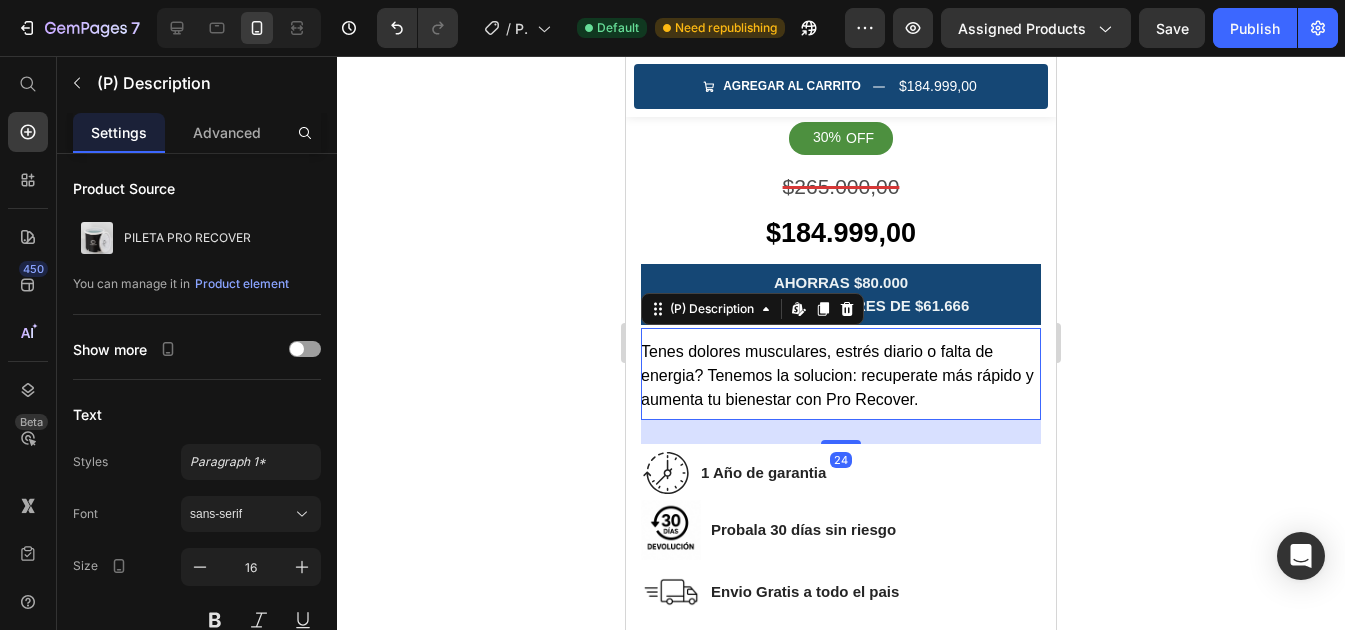 click 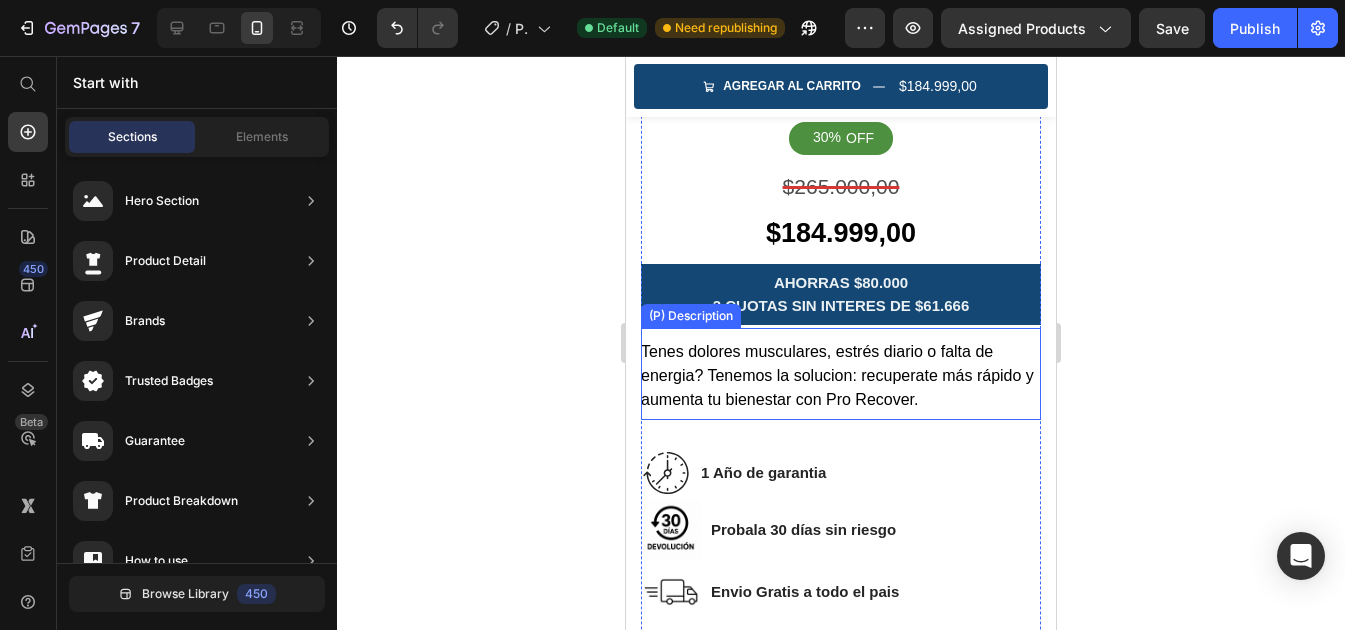click on "Tenes dolores musculares, estrés diario o falta de energia? Tenemos la solucion: recuperate más rápido y aumenta tu bienestar con Pro Recover." at bounding box center [837, 375] 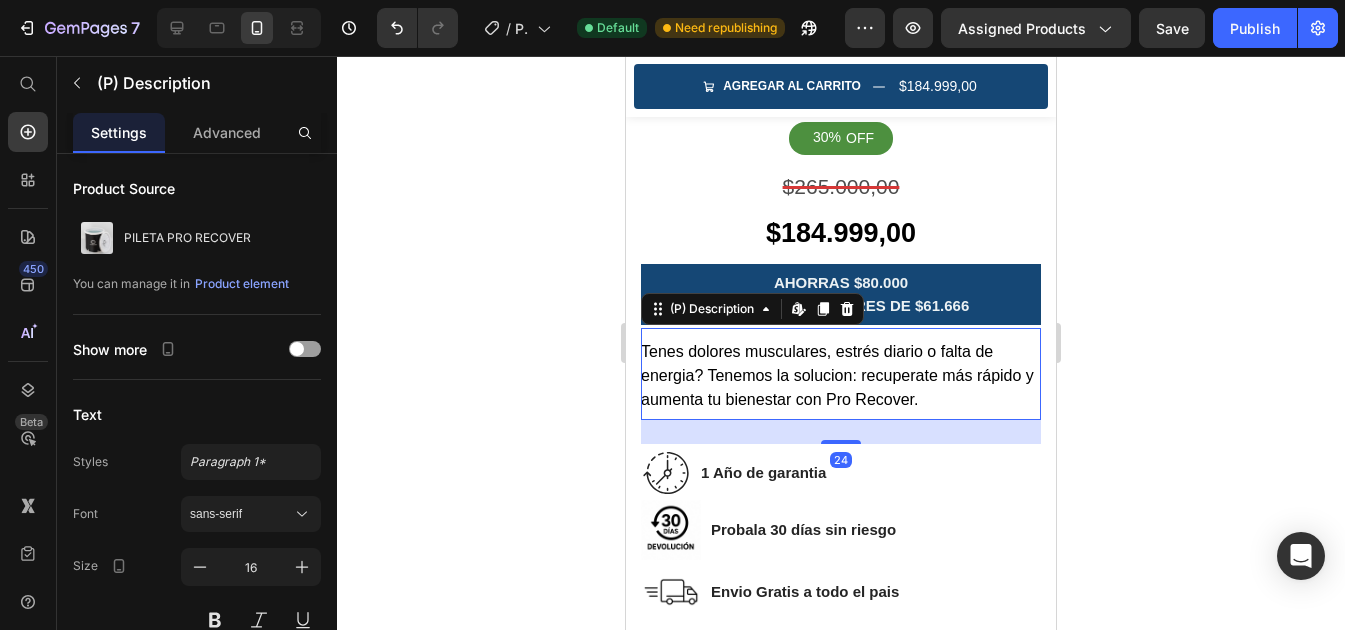 click on "24" at bounding box center [841, 432] 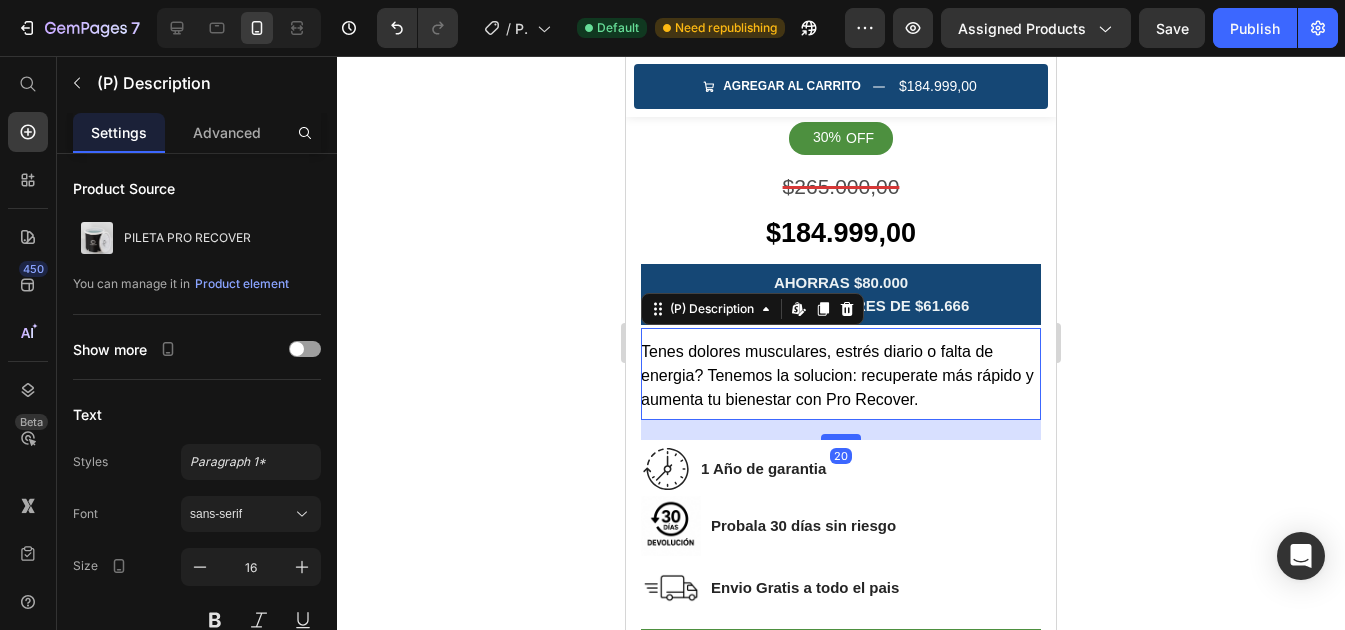 click at bounding box center [841, 437] 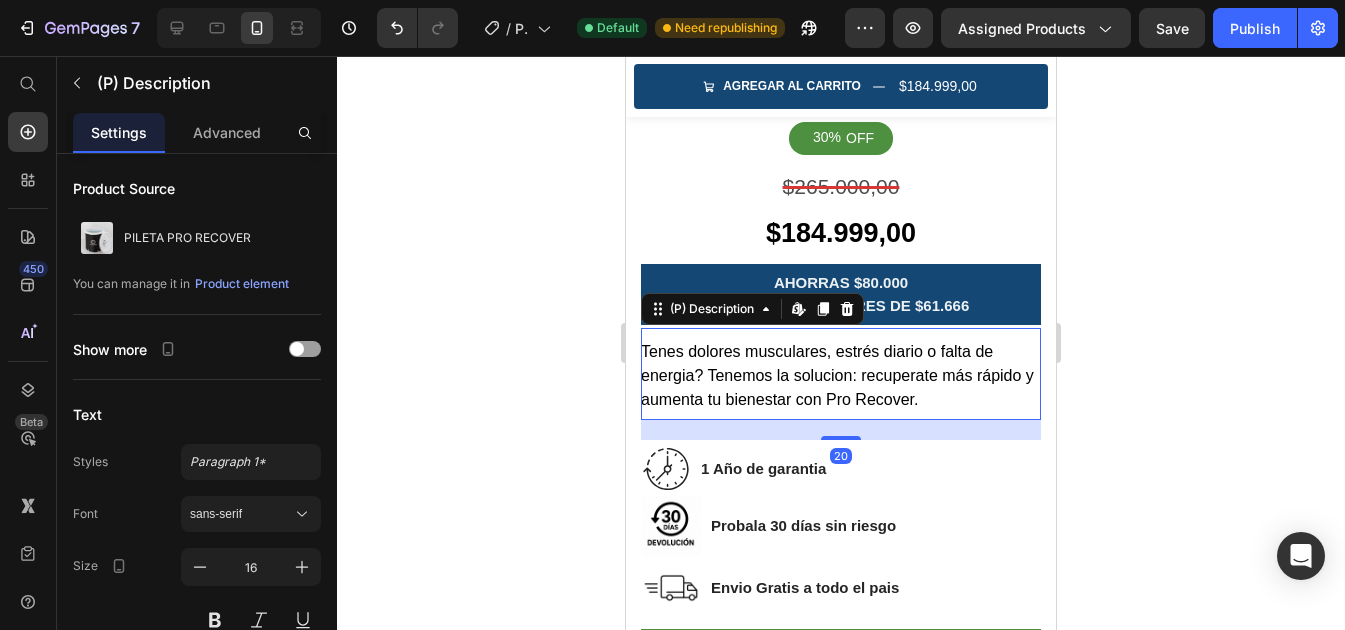 click 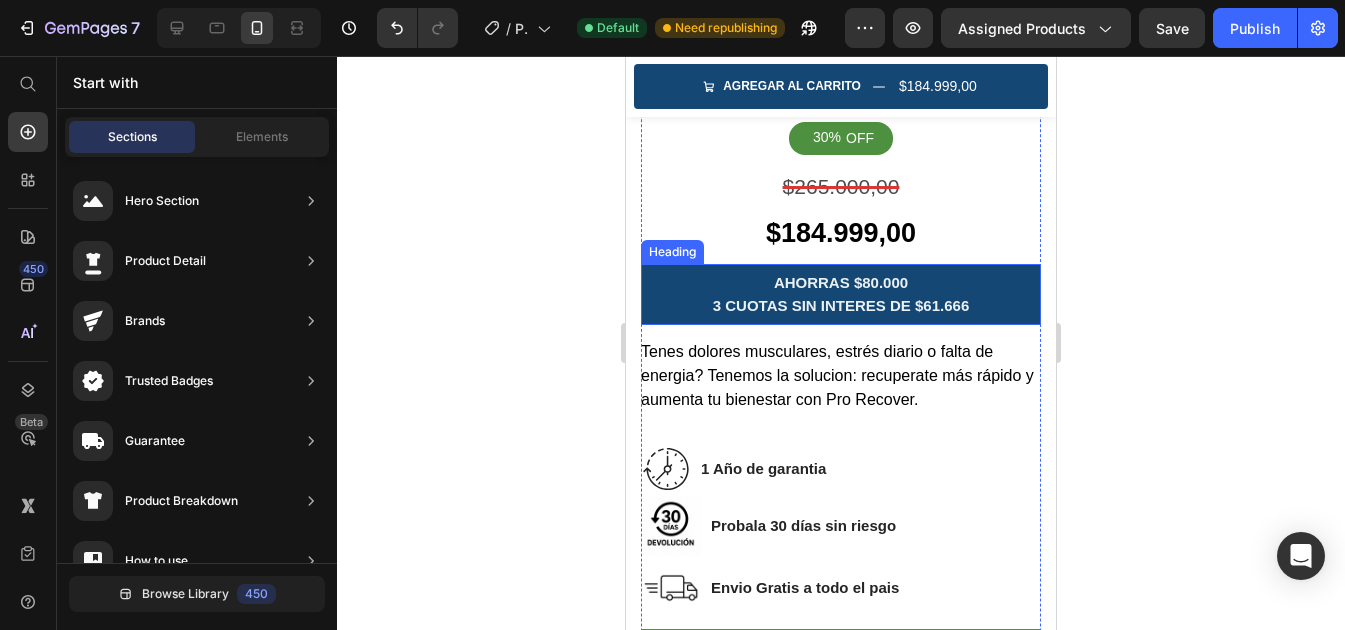 click on "AHORRAS $80.000 3 CUOTAS SIN INTERES DE $61.666" at bounding box center [841, 294] 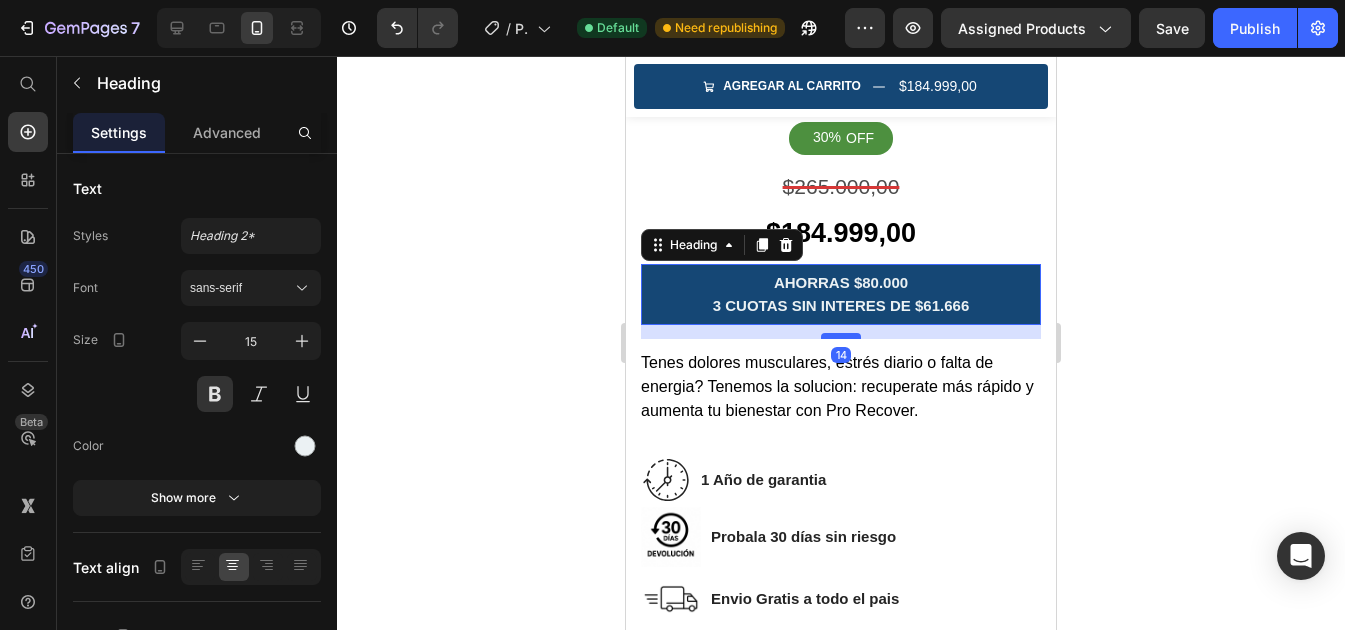 click at bounding box center (841, 336) 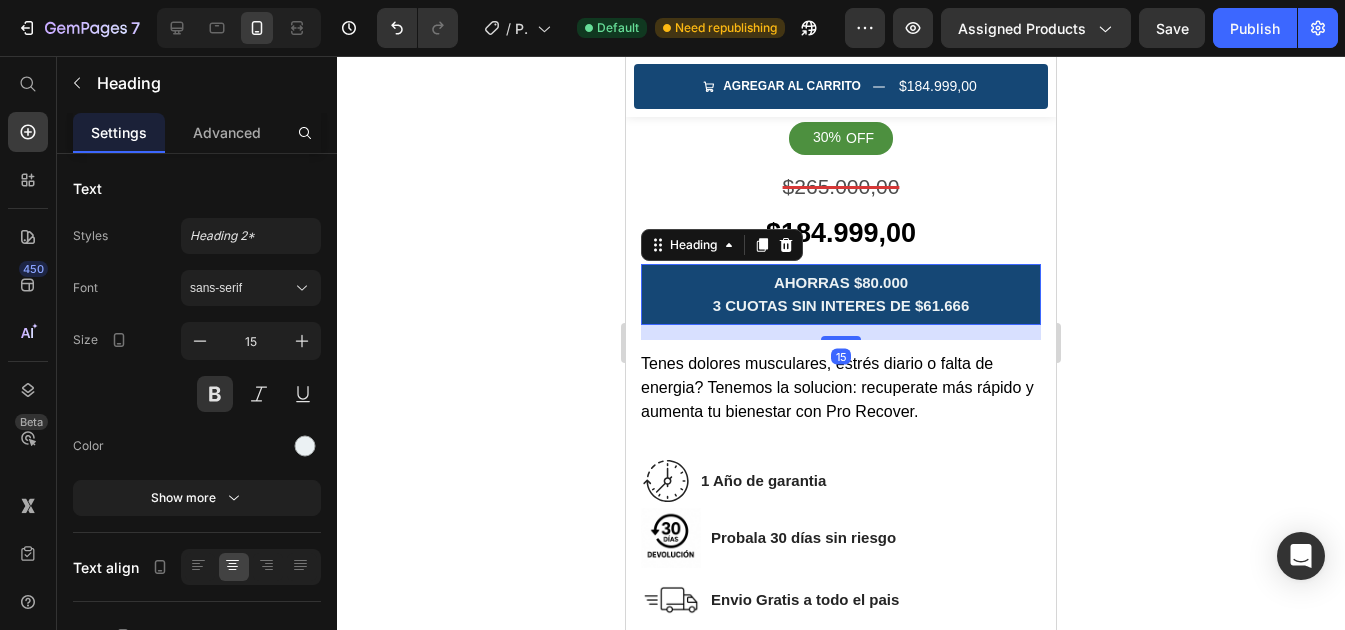 click 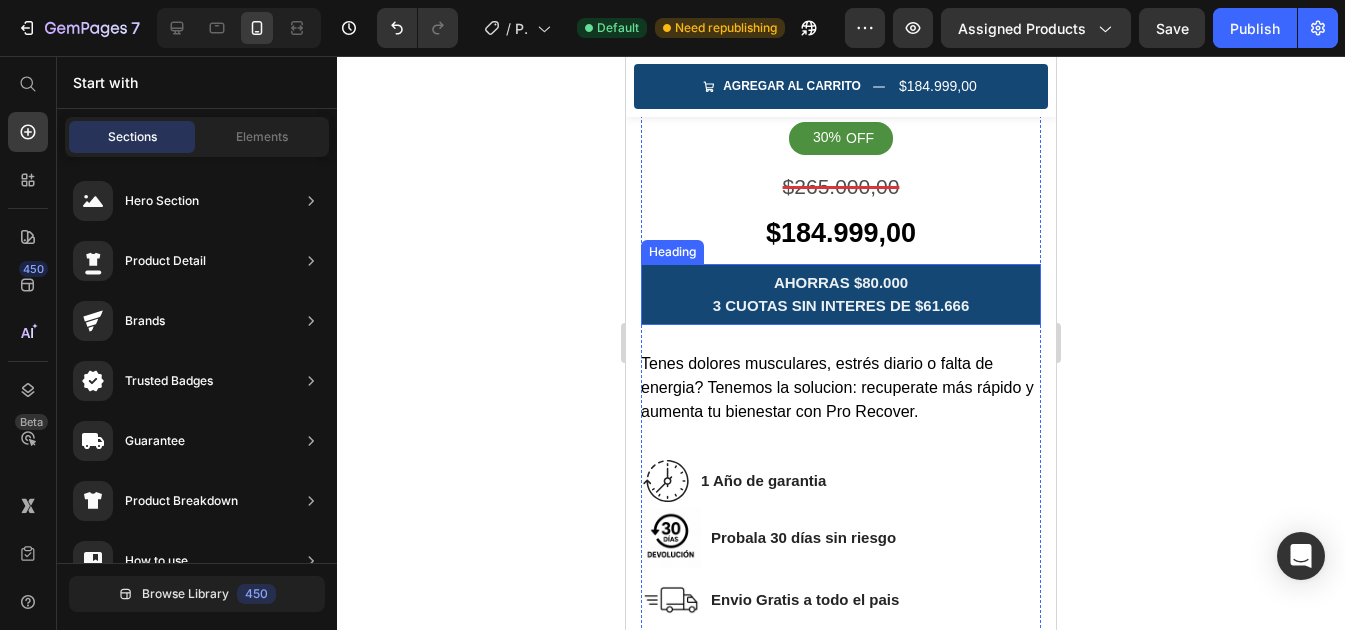 click on "AHORRAS $80.000 3 CUOTAS SIN INTERES DE $61.666" at bounding box center (841, 294) 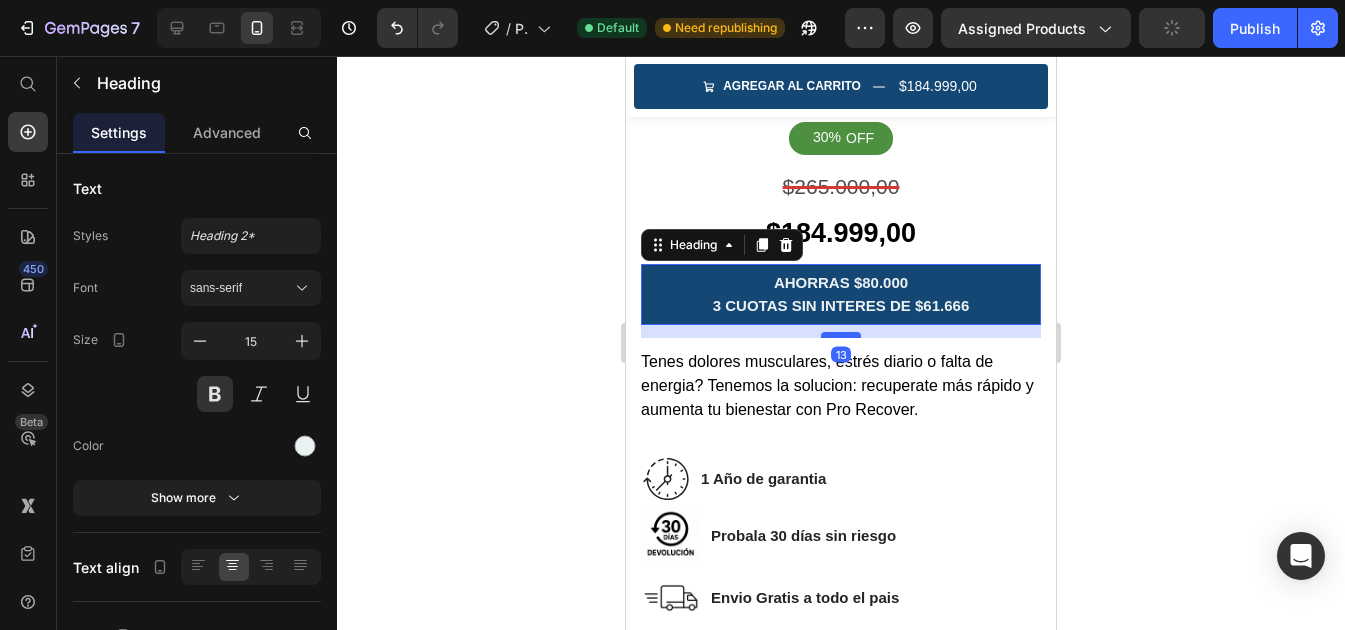 click at bounding box center [841, 335] 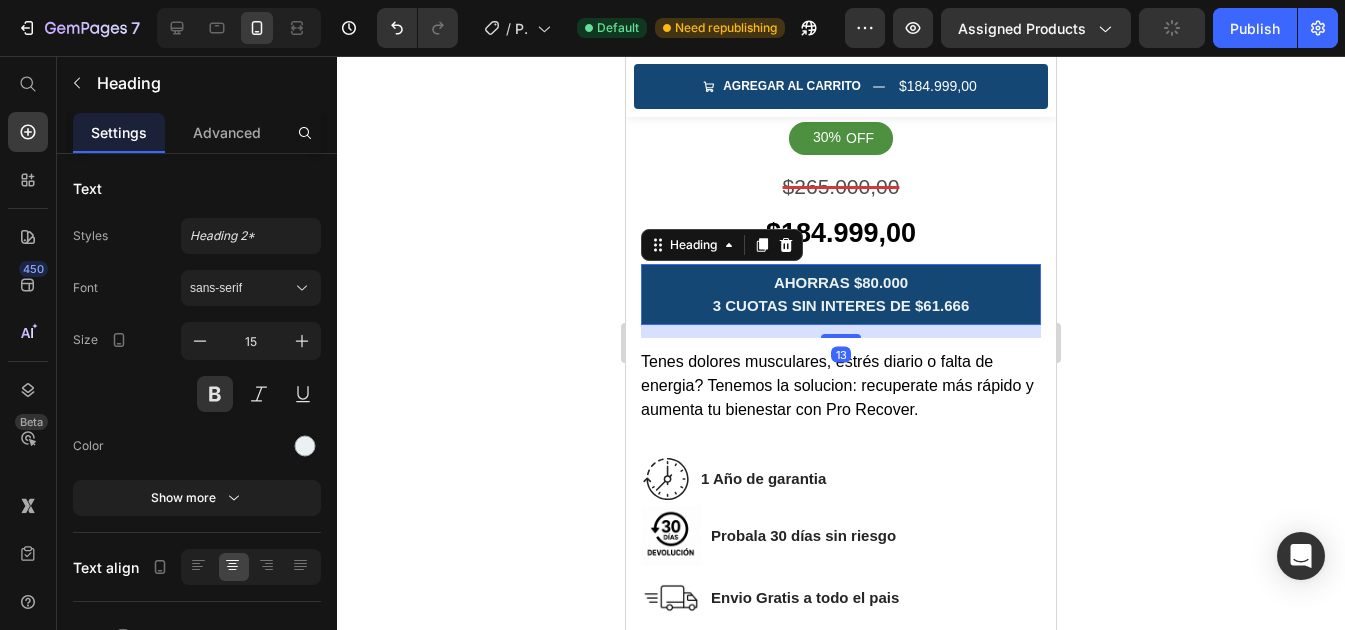 click 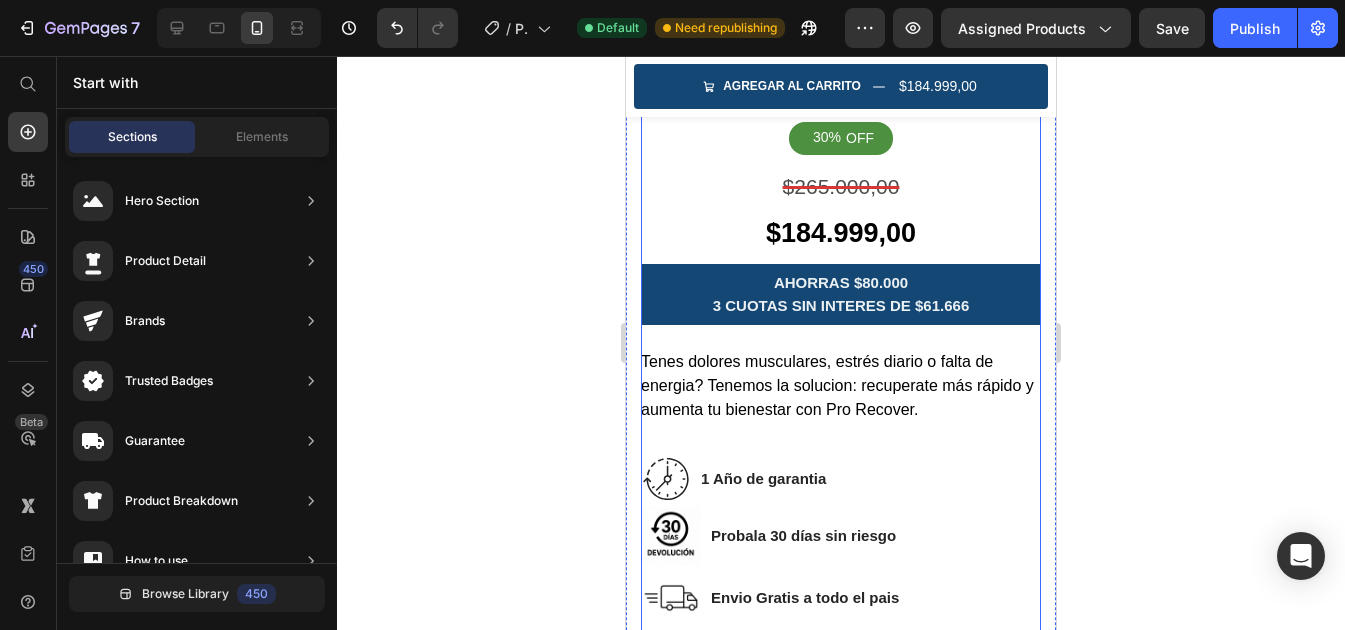 click on "Tenes dolores musculares, estrés diario o falta de energia? Tenemos la solucion: recuperate más rápido y aumenta tu bienestar con Pro Recover." at bounding box center [837, 385] 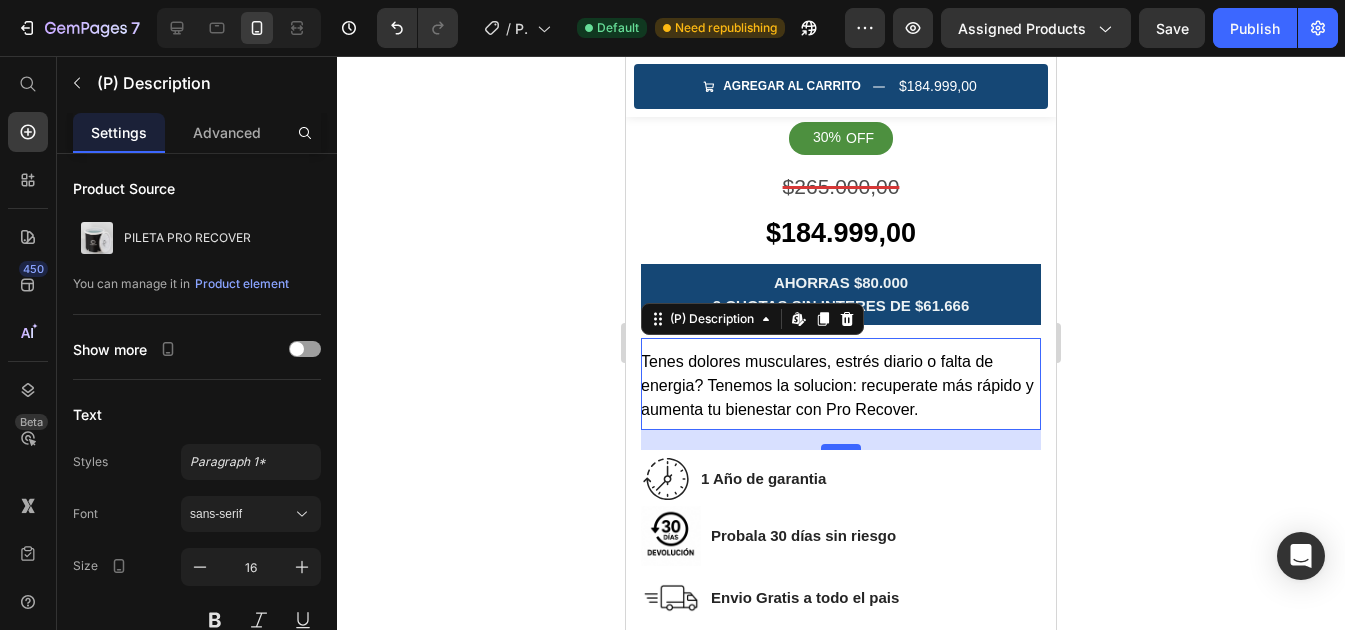 click on "20" at bounding box center [841, 430] 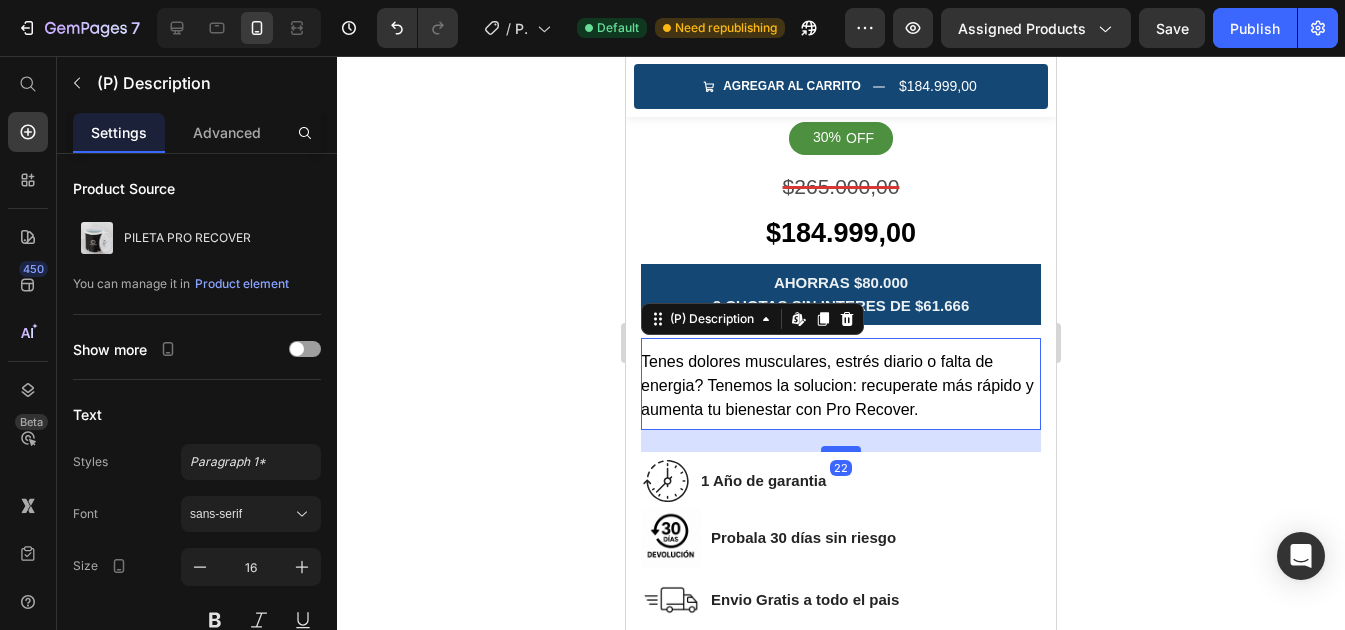 click at bounding box center (841, 449) 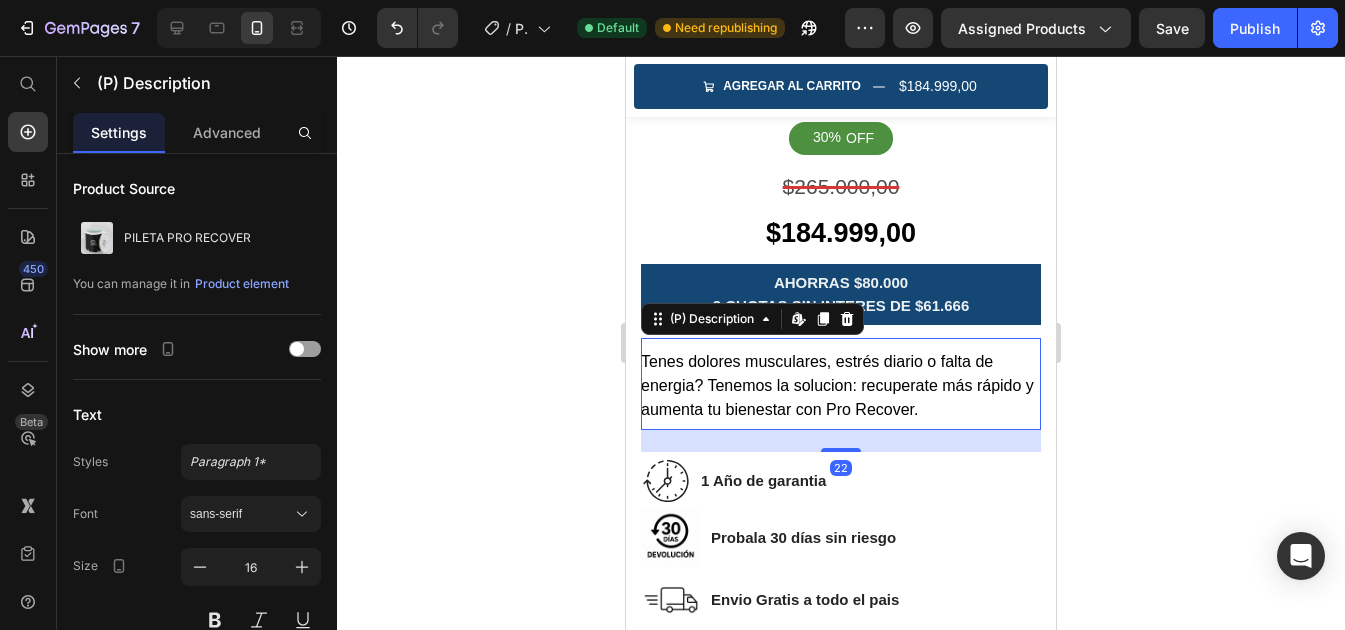 click 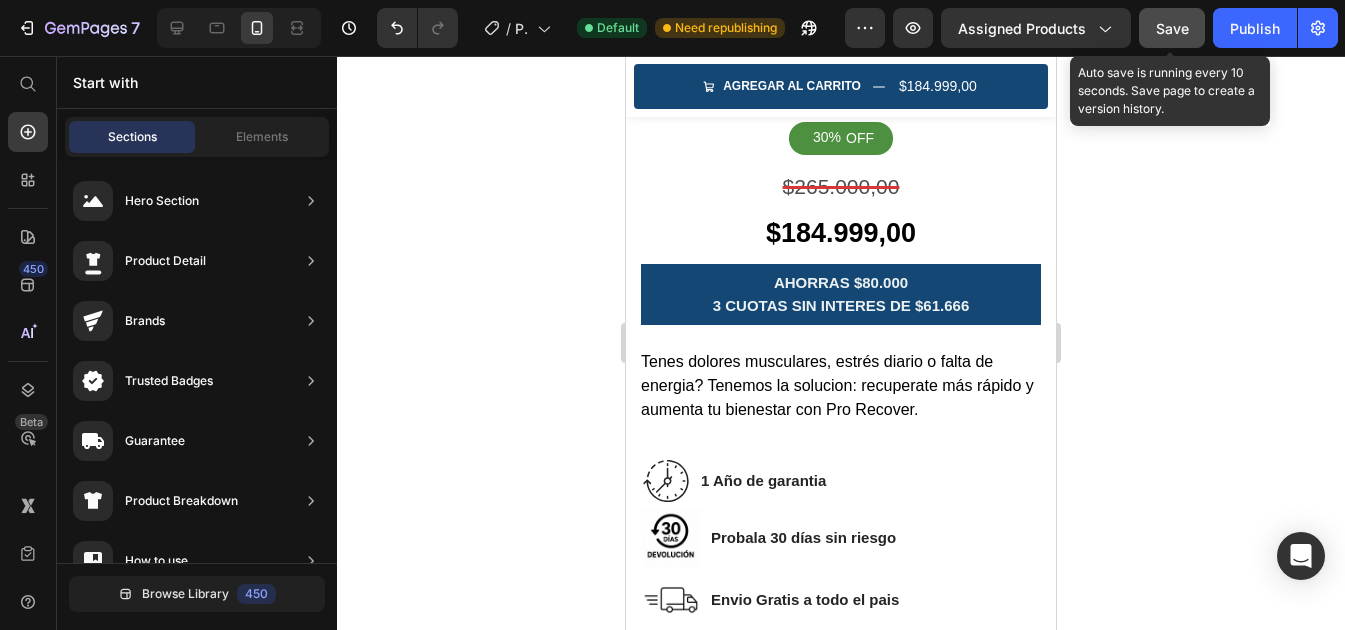 click on "Save" at bounding box center [1172, 28] 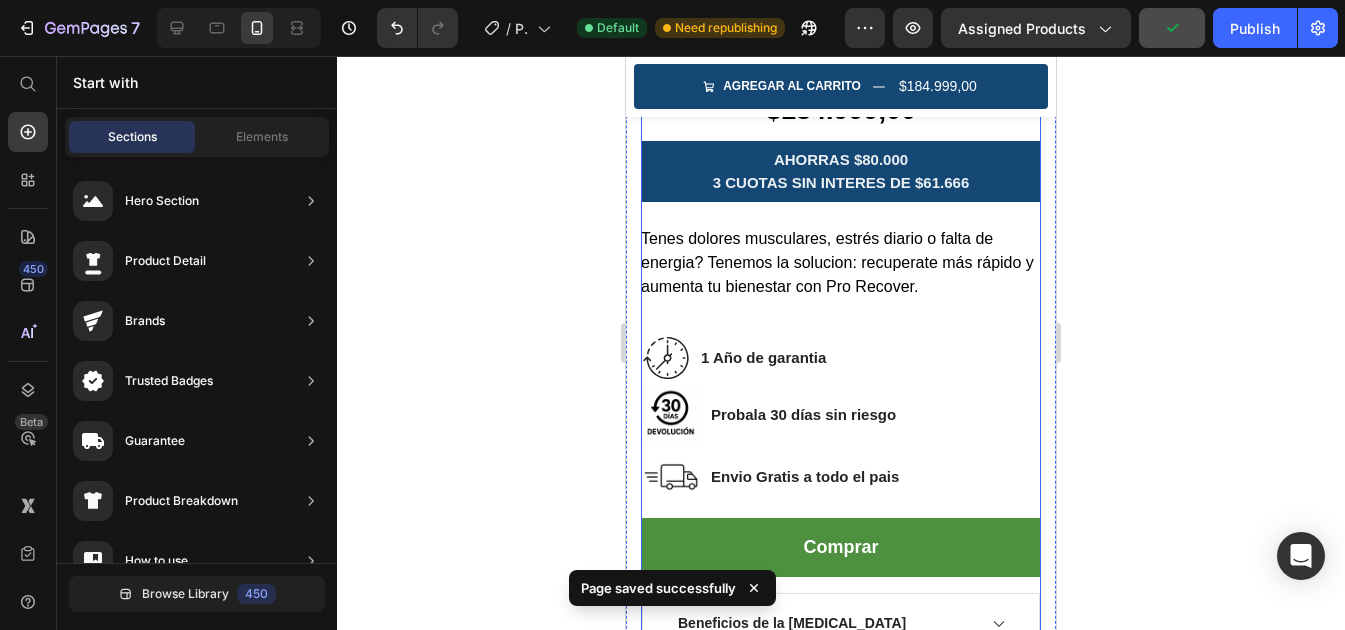 scroll, scrollTop: 700, scrollLeft: 0, axis: vertical 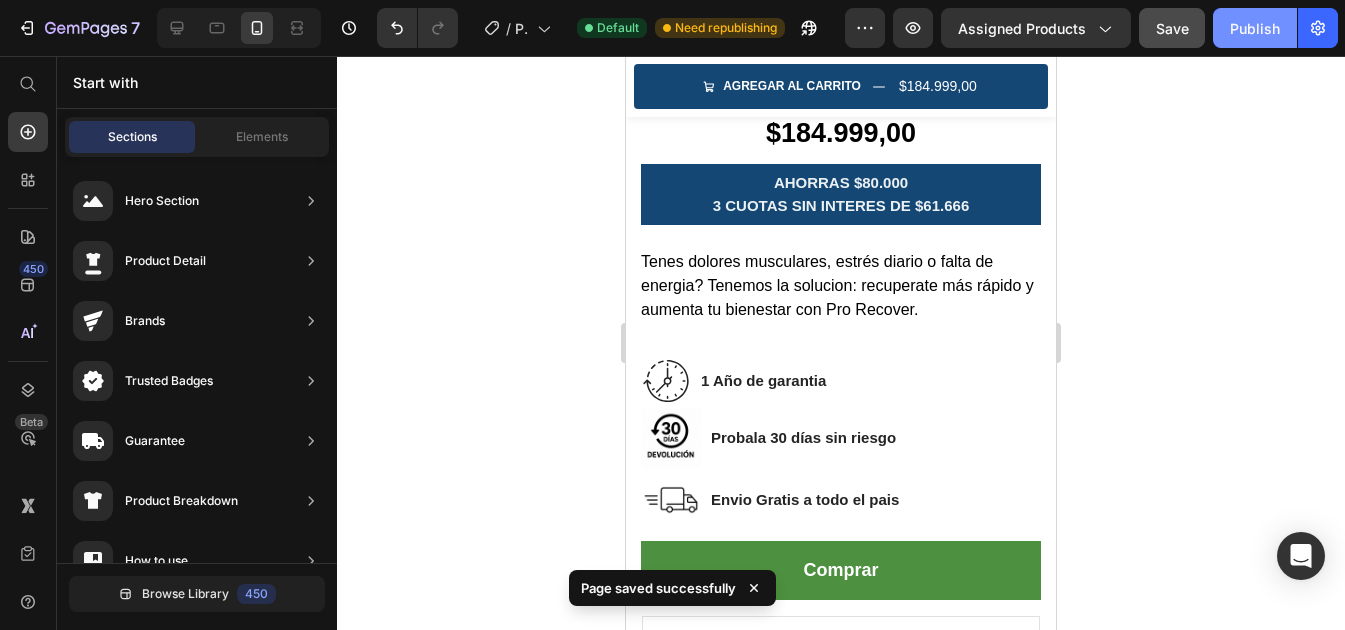 click on "Publish" at bounding box center (1255, 28) 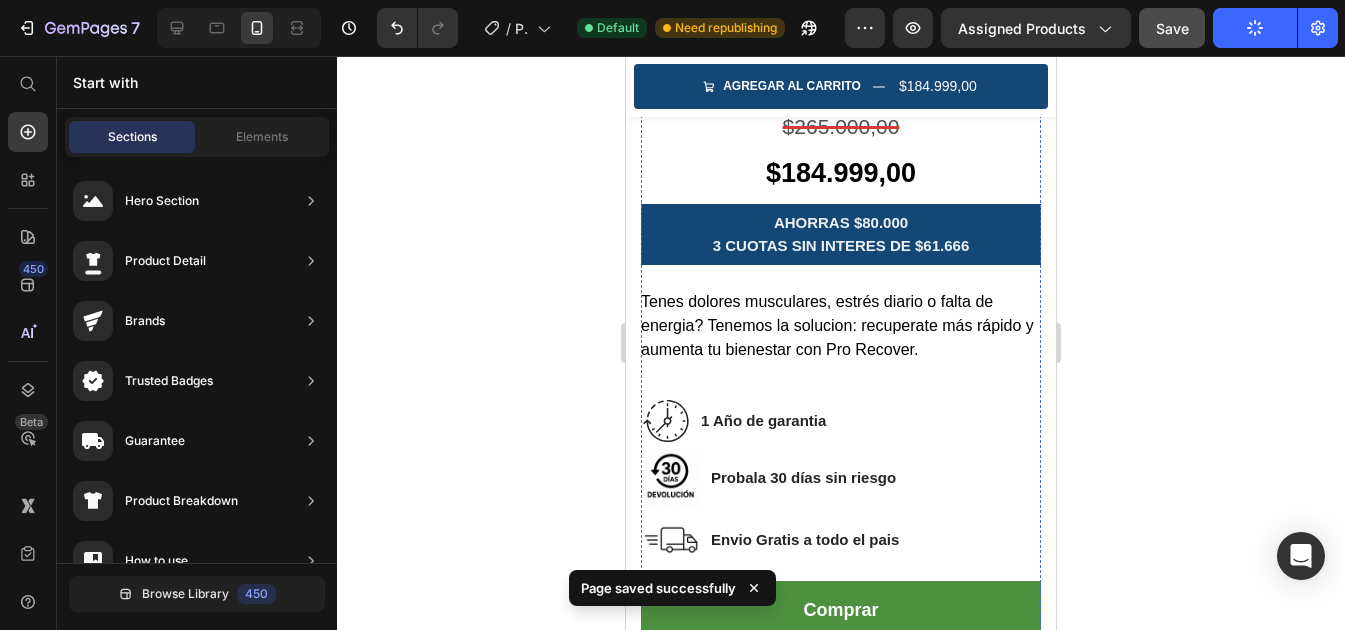 scroll, scrollTop: 400, scrollLeft: 0, axis: vertical 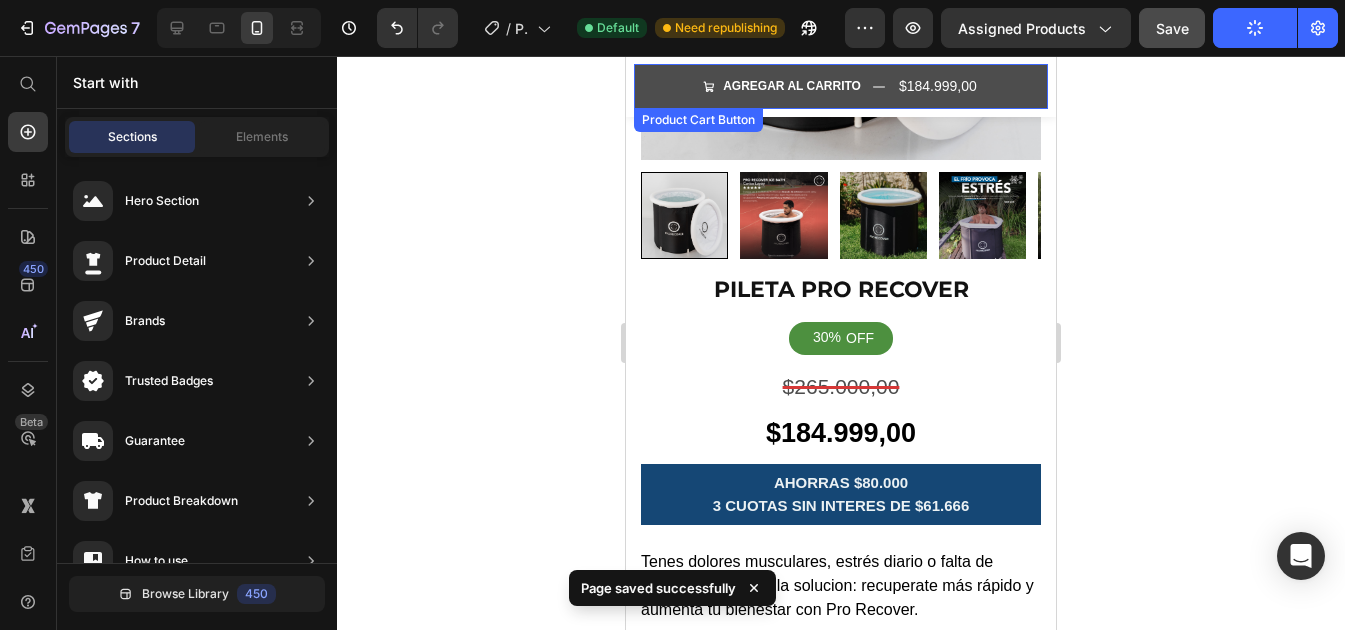 click on "AGREGAR AL CARRITO
$184.999,00" at bounding box center [841, 86] 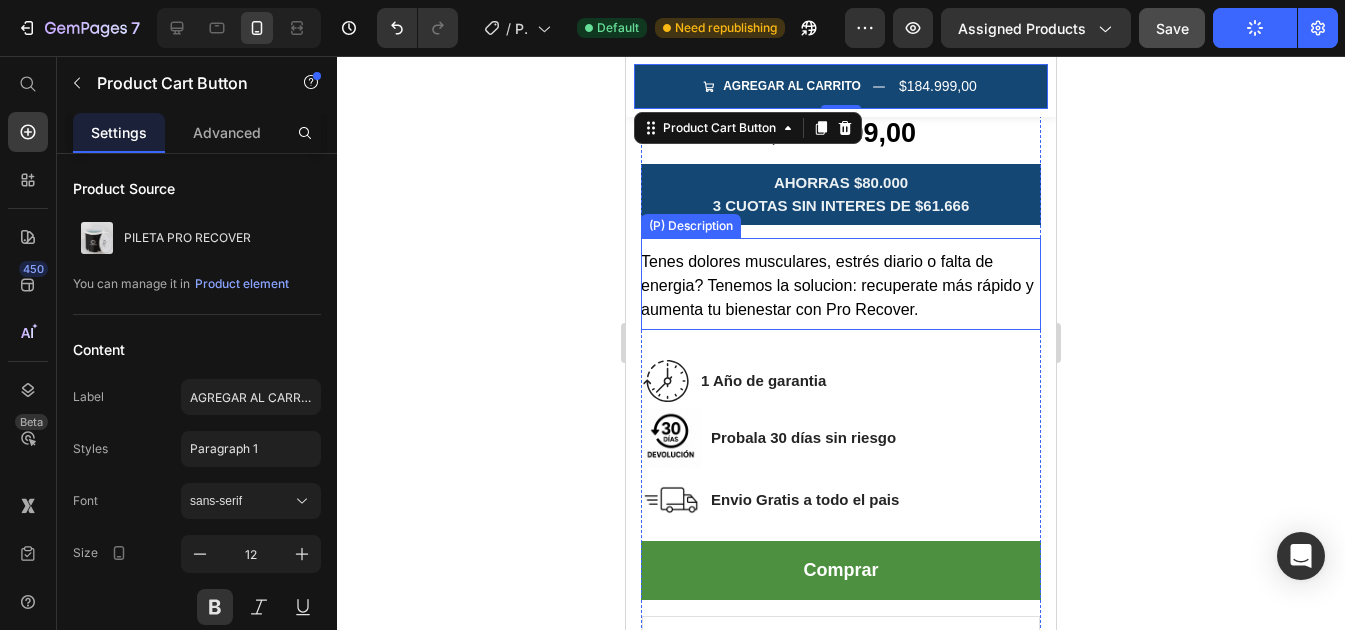 scroll, scrollTop: 600, scrollLeft: 0, axis: vertical 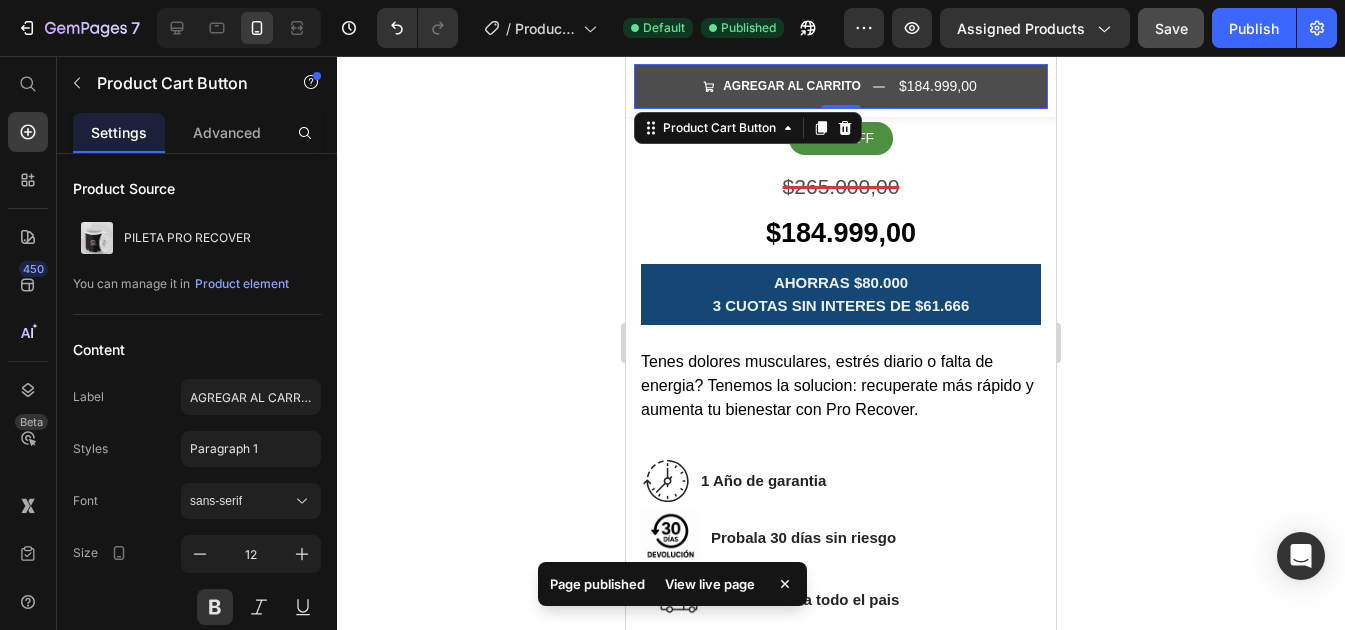 click on "AGREGAR AL CARRITO
$184.999,00" at bounding box center [841, 86] 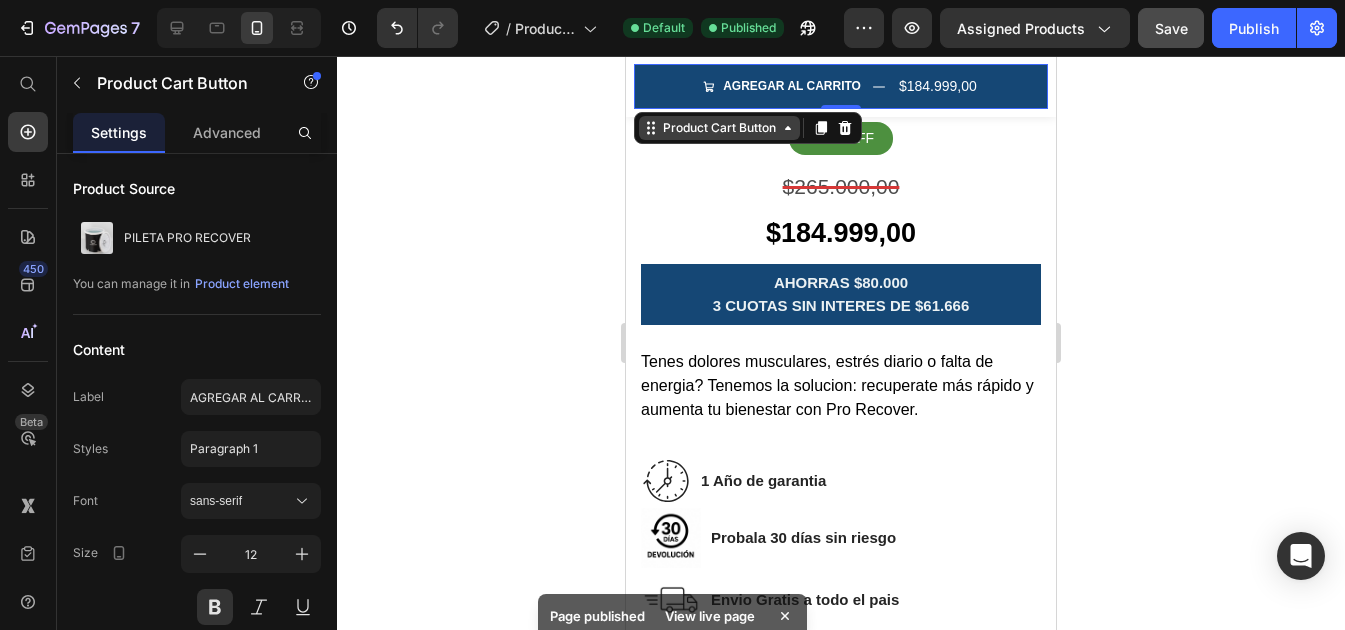 click on "Product Cart Button" at bounding box center [719, 128] 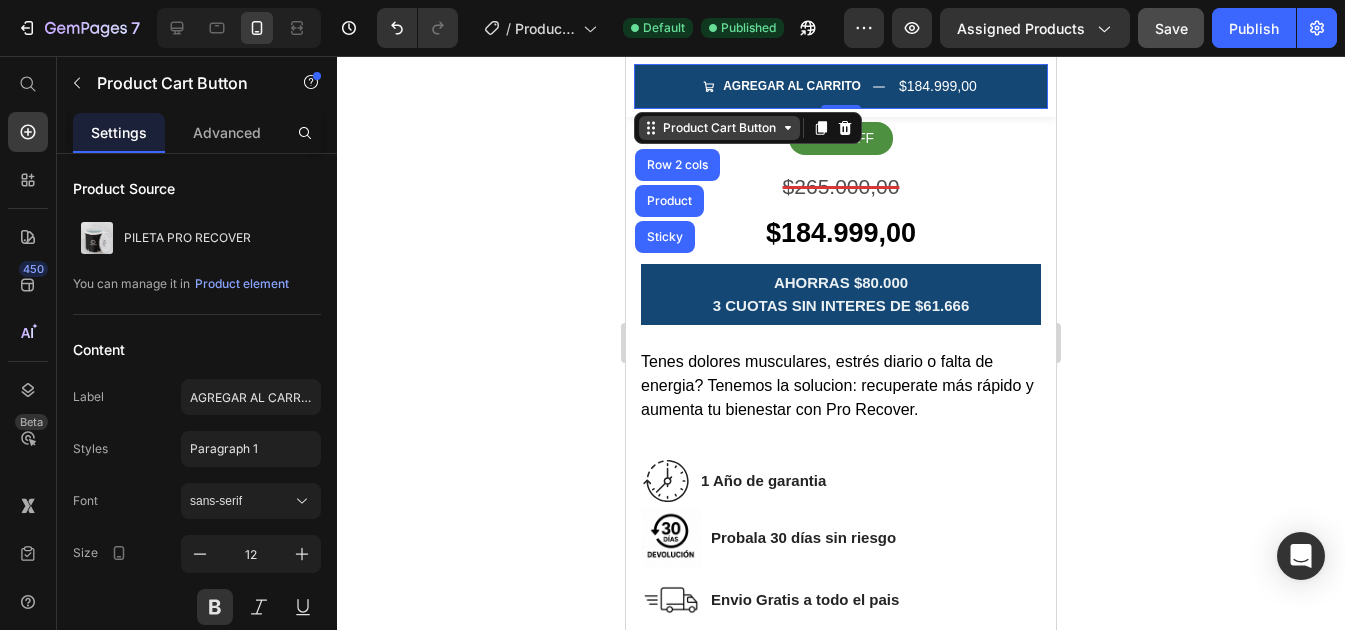 click on "Product Cart Button" at bounding box center [719, 128] 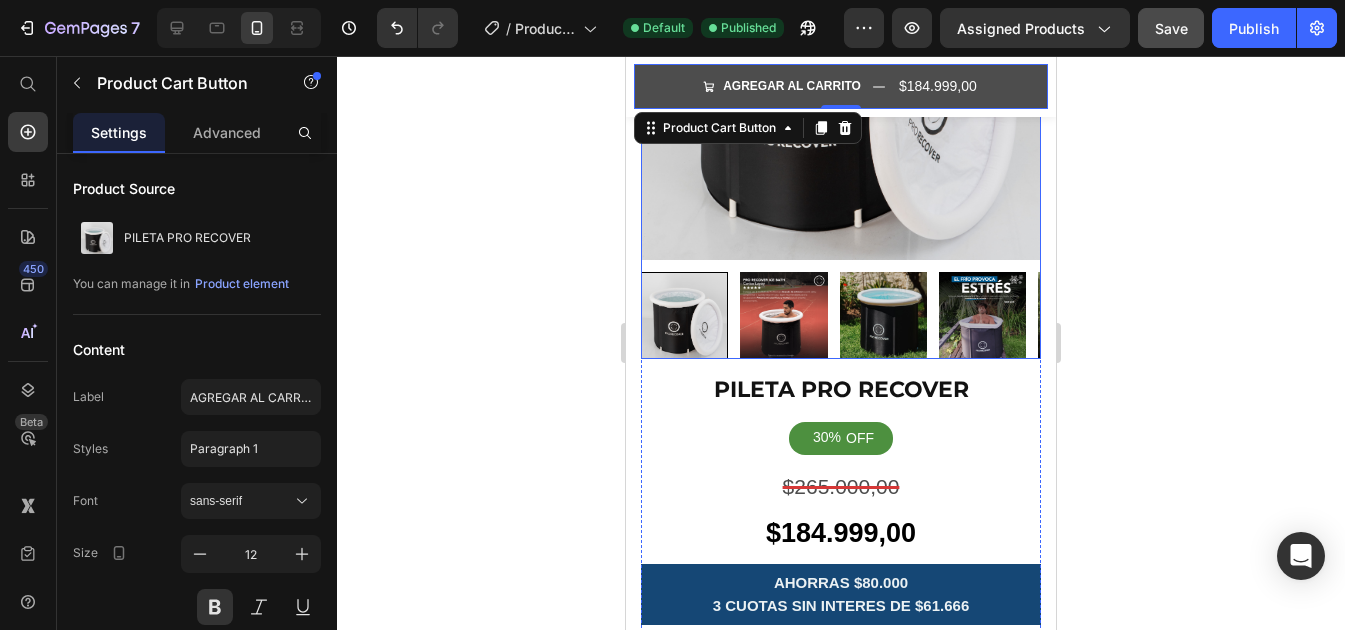 scroll, scrollTop: 0, scrollLeft: 0, axis: both 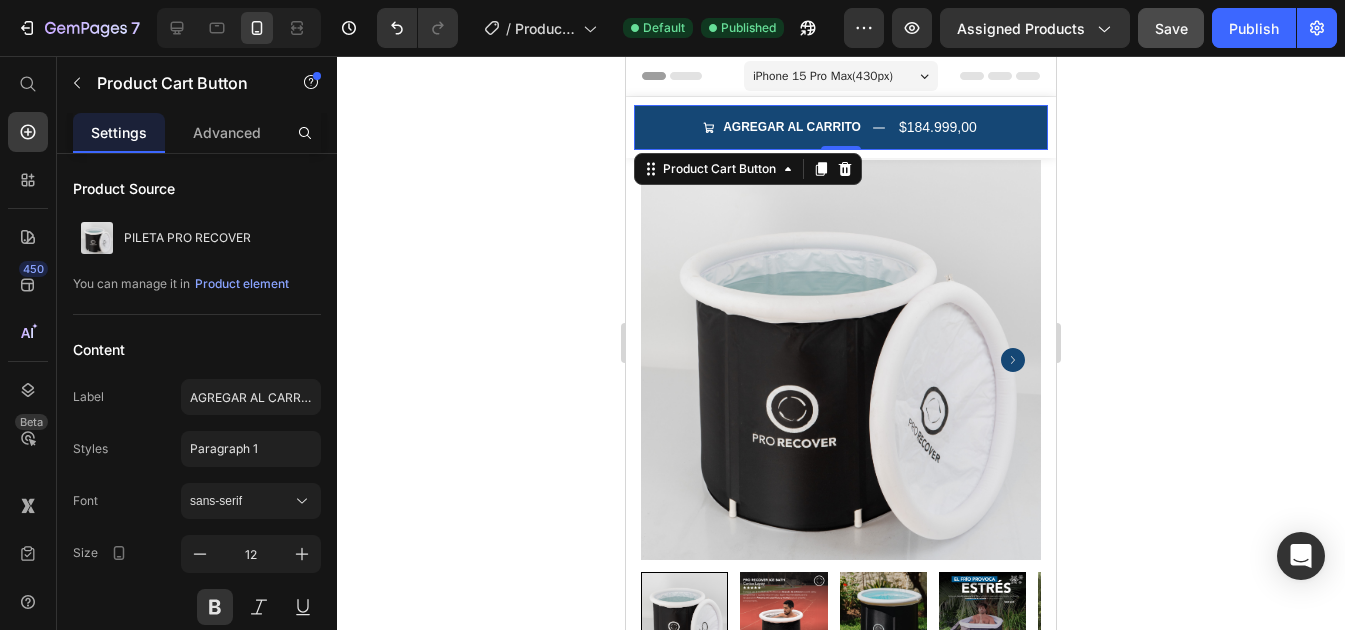 click on "Header" at bounding box center (683, 76) 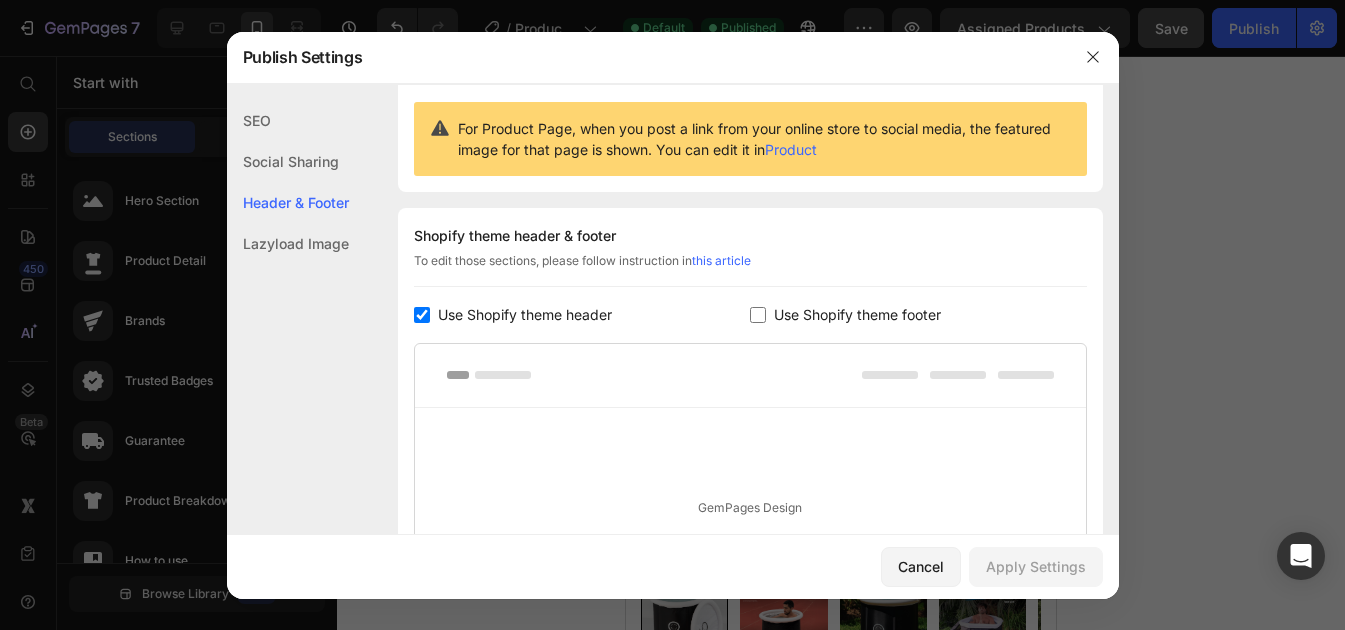 scroll, scrollTop: 291, scrollLeft: 0, axis: vertical 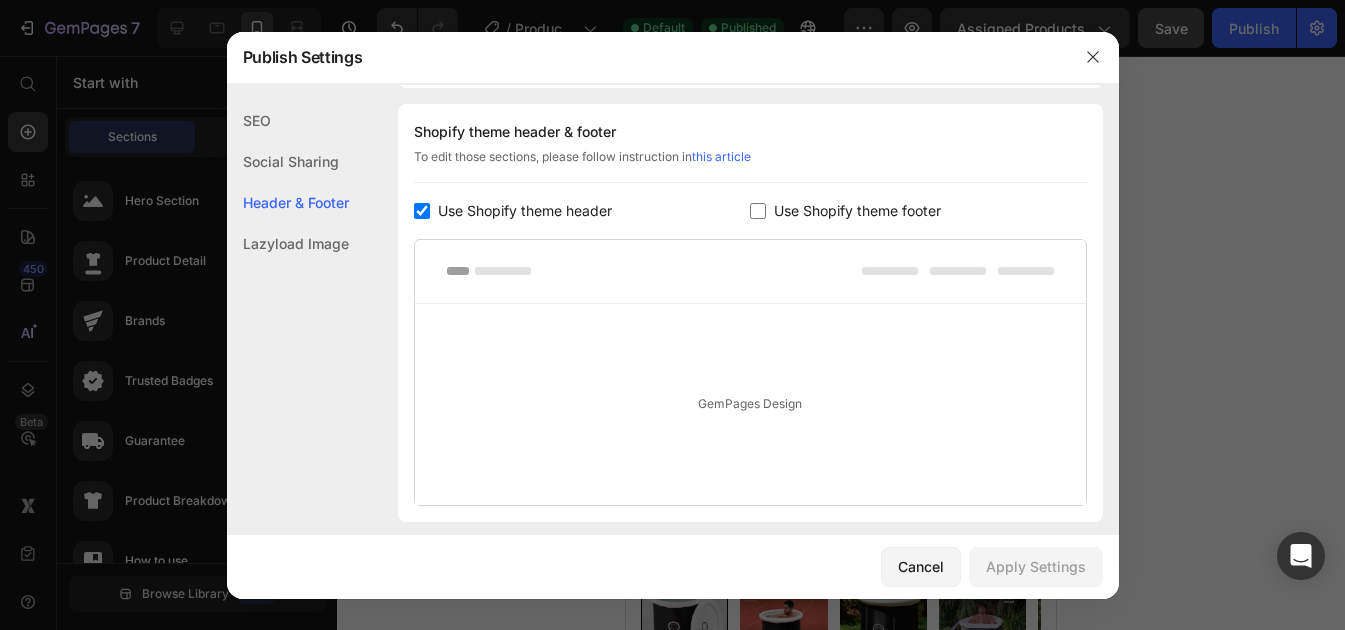 click at bounding box center [422, 211] 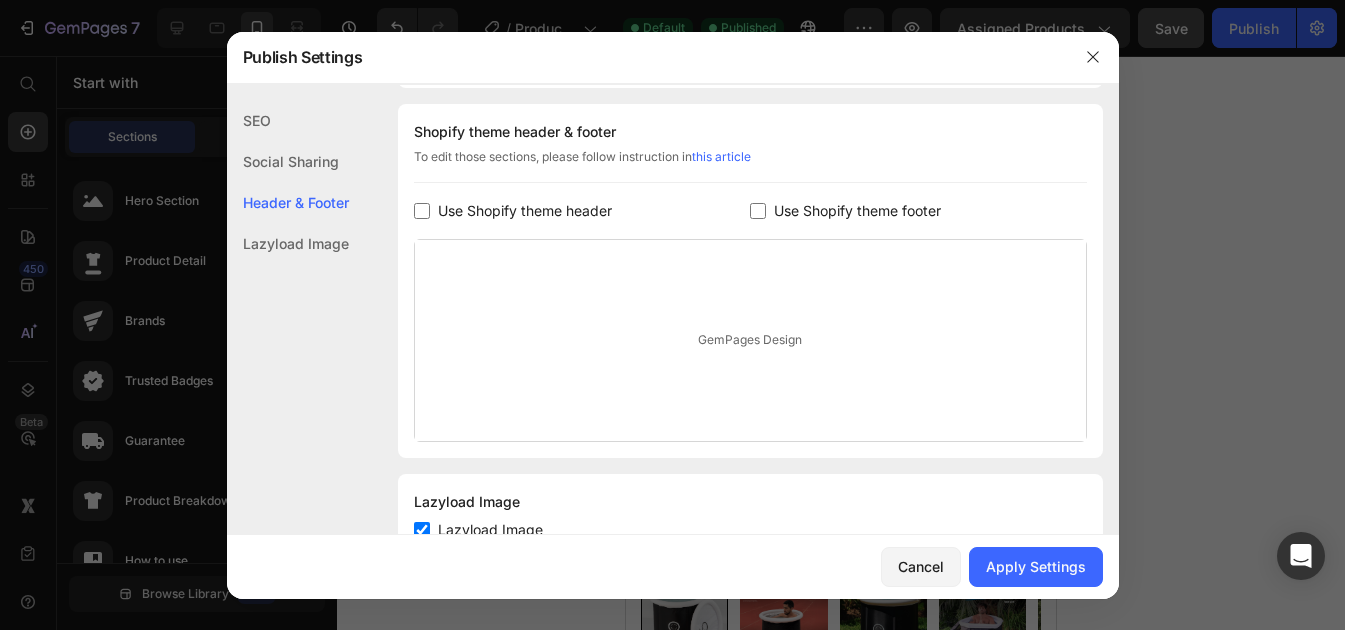 click at bounding box center (422, 211) 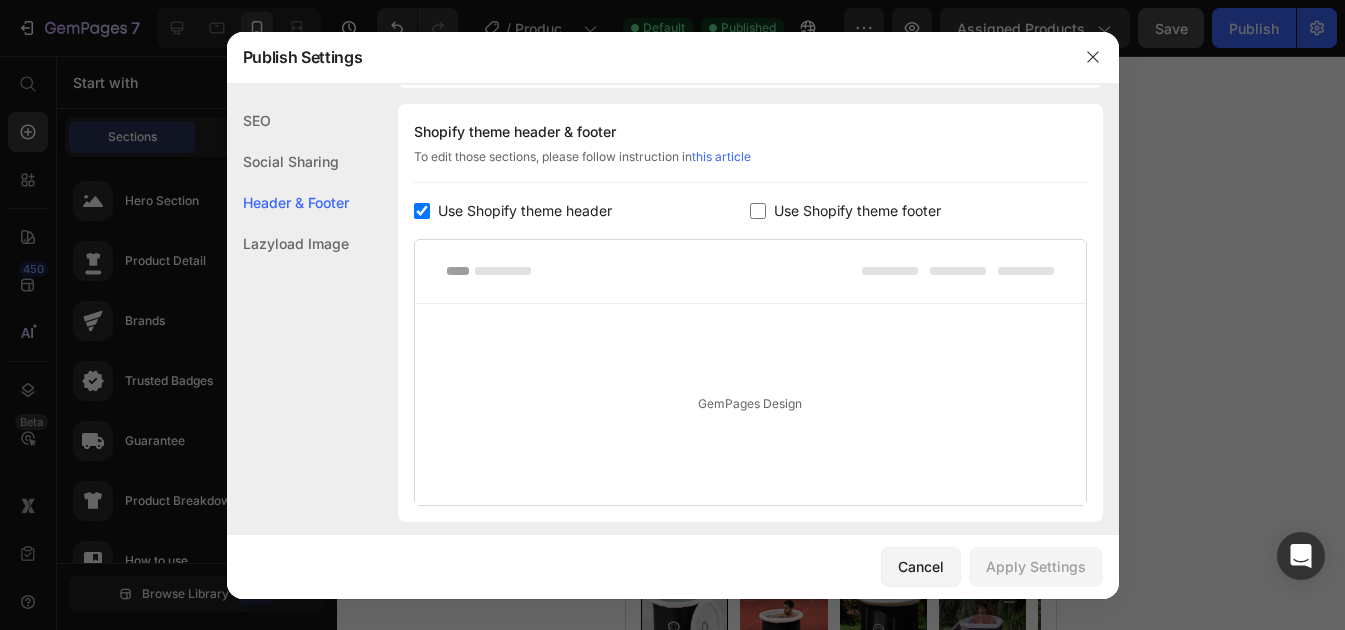 click at bounding box center (422, 211) 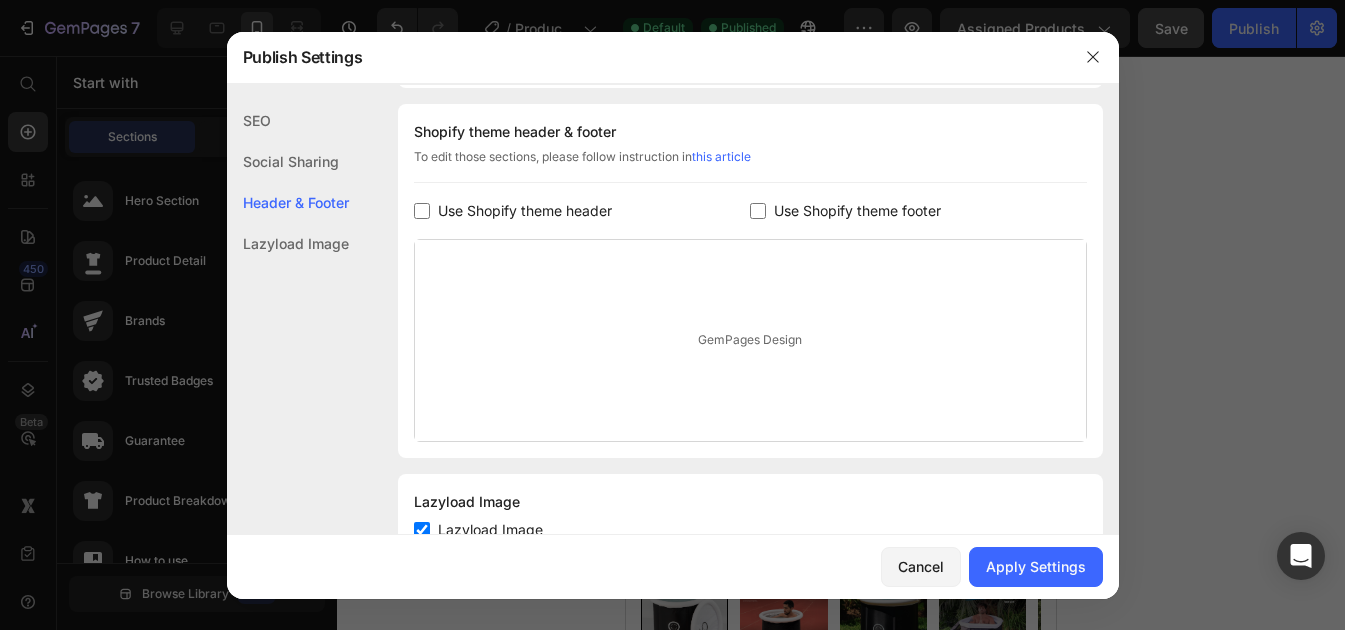 click at bounding box center (422, 211) 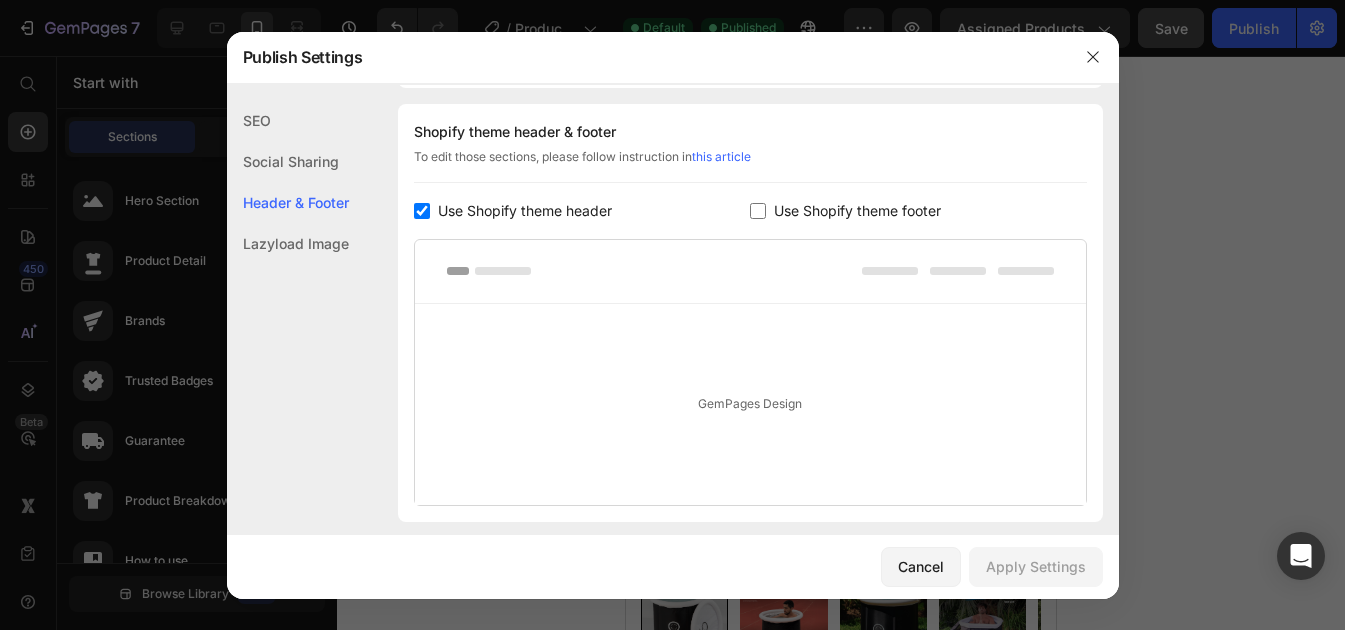 click at bounding box center (422, 211) 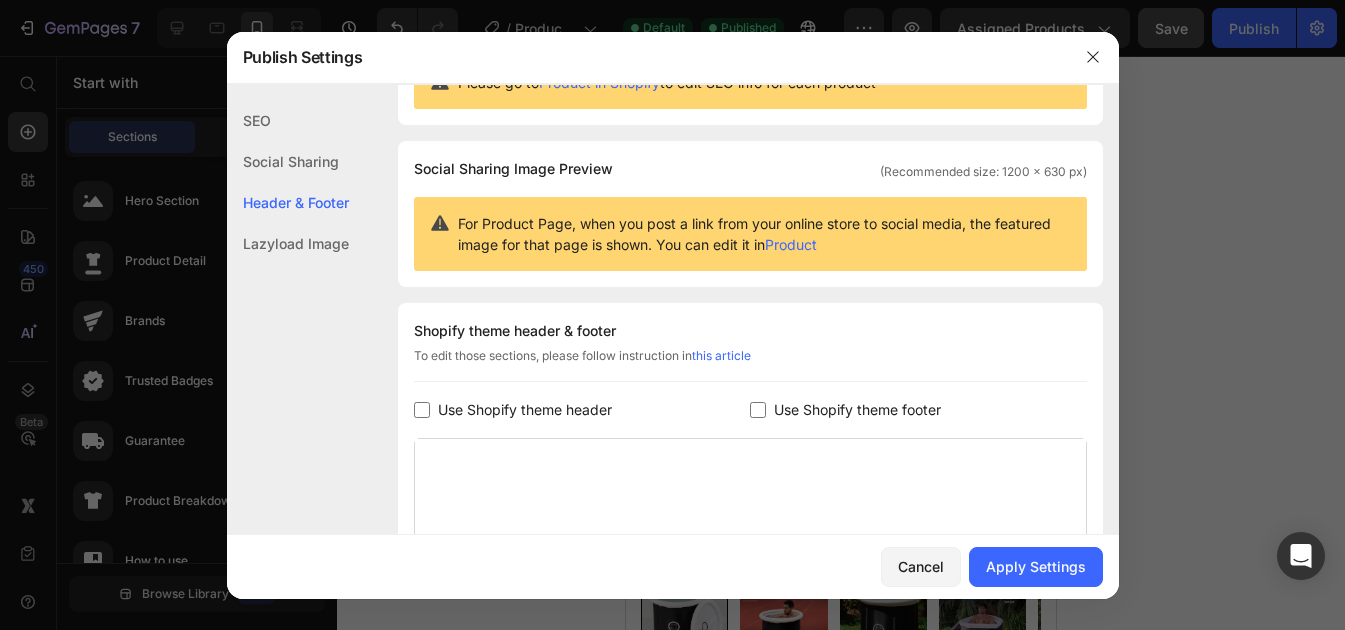 scroll, scrollTop: 62, scrollLeft: 0, axis: vertical 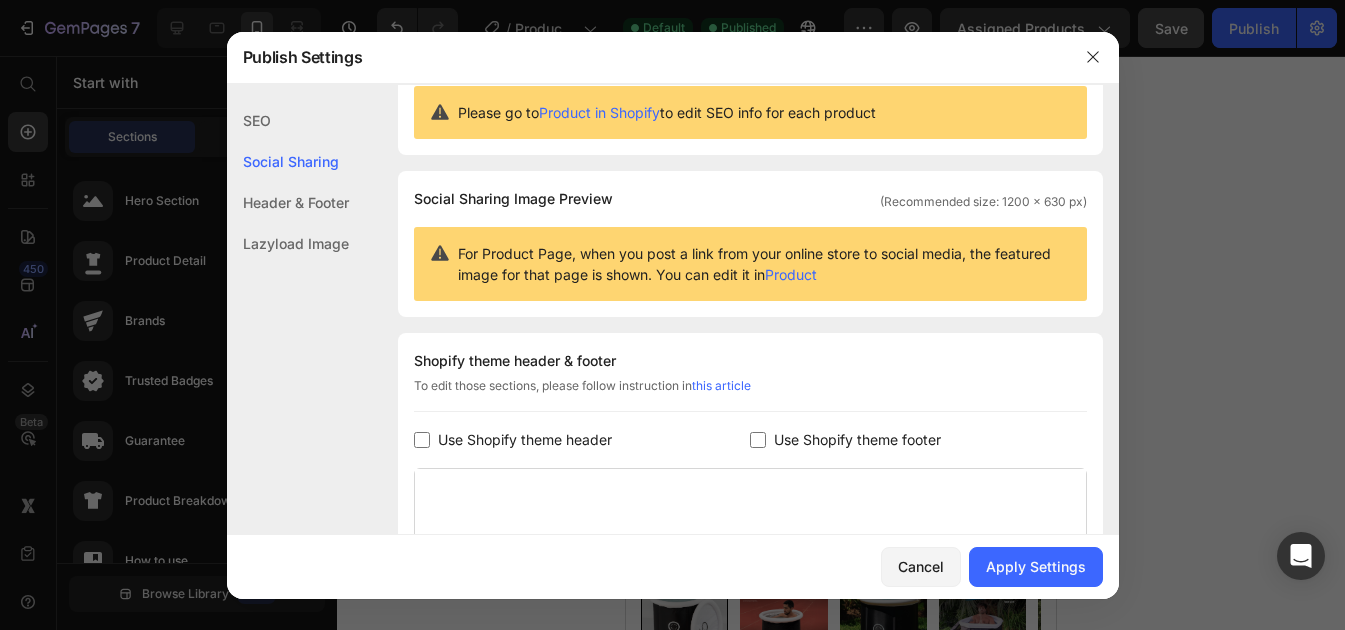 click on "Use Shopify theme header" at bounding box center (525, 440) 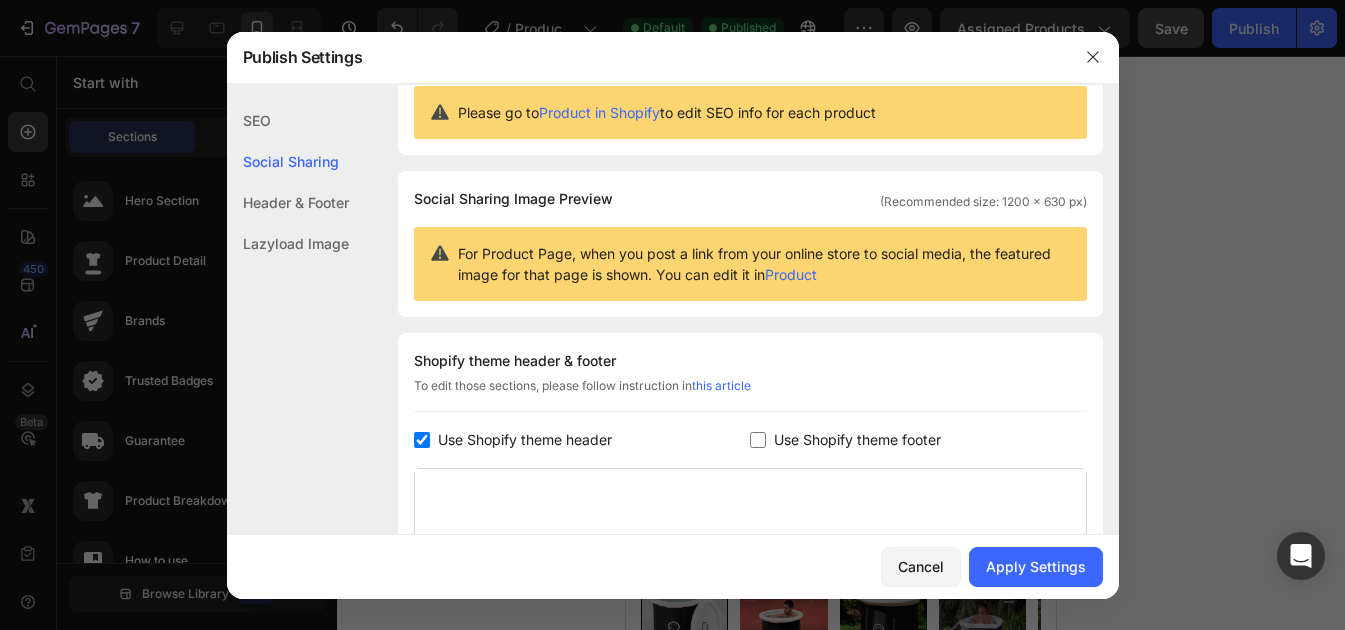 checkbox on "true" 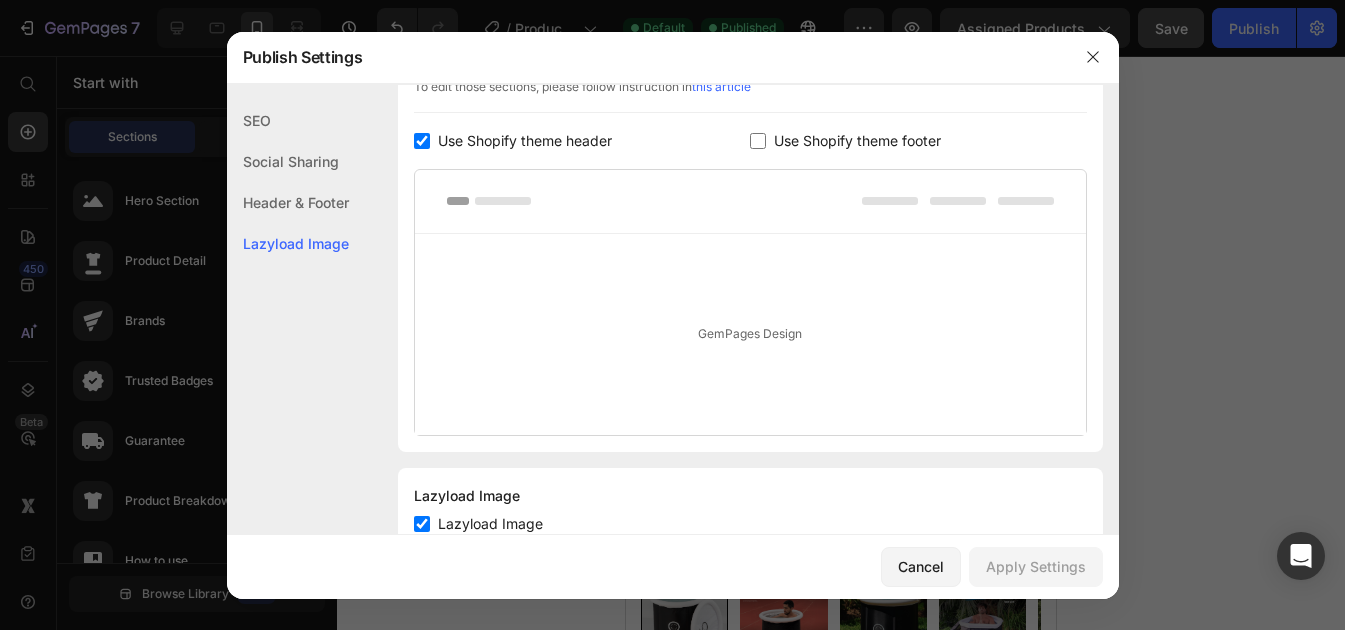 scroll, scrollTop: 326, scrollLeft: 0, axis: vertical 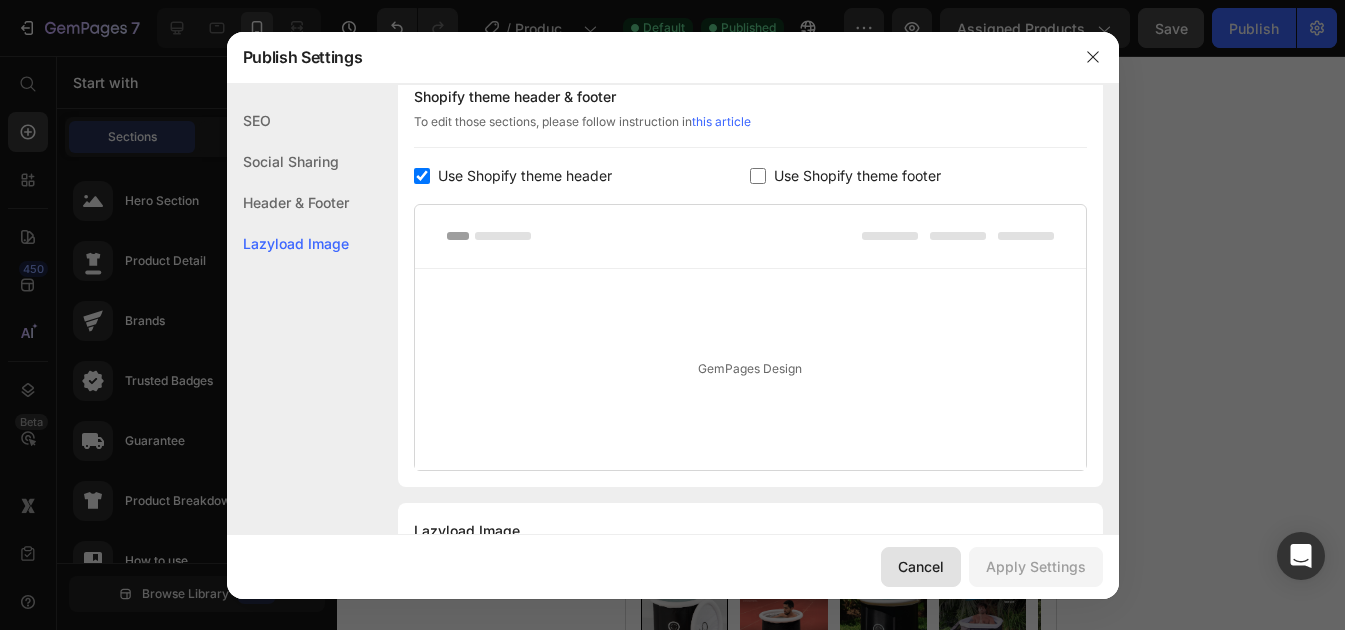 click on "Cancel" at bounding box center (921, 566) 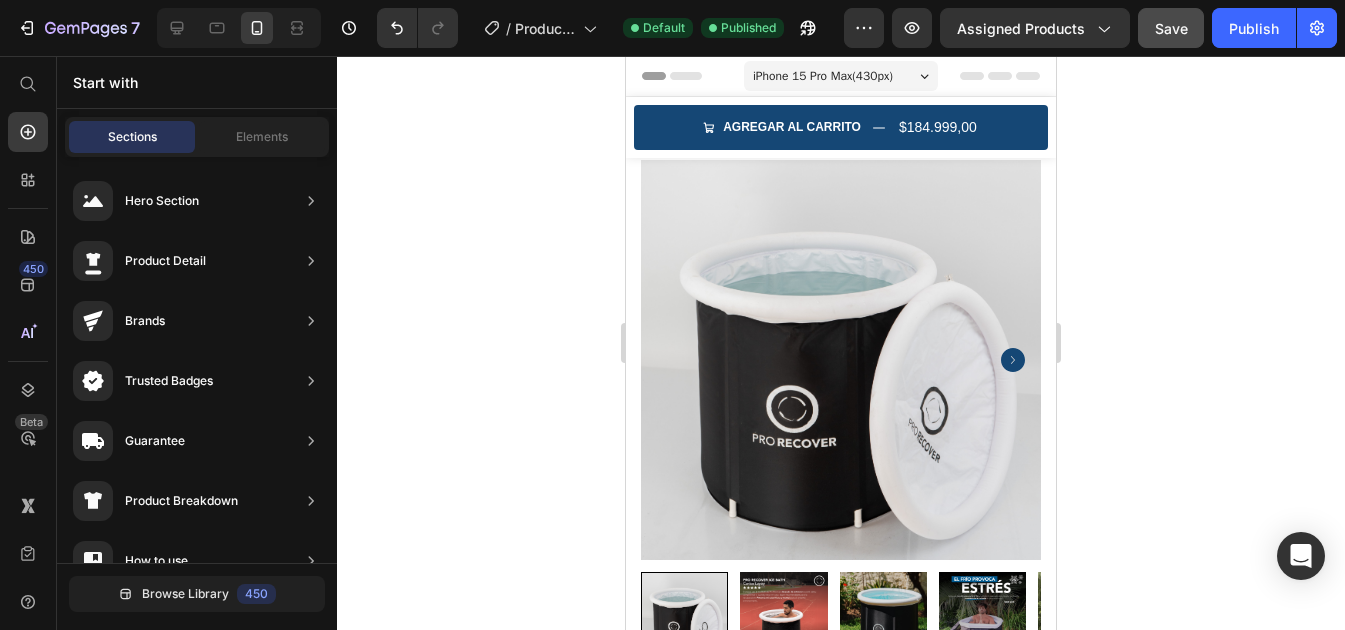 click on "Header" at bounding box center [683, 76] 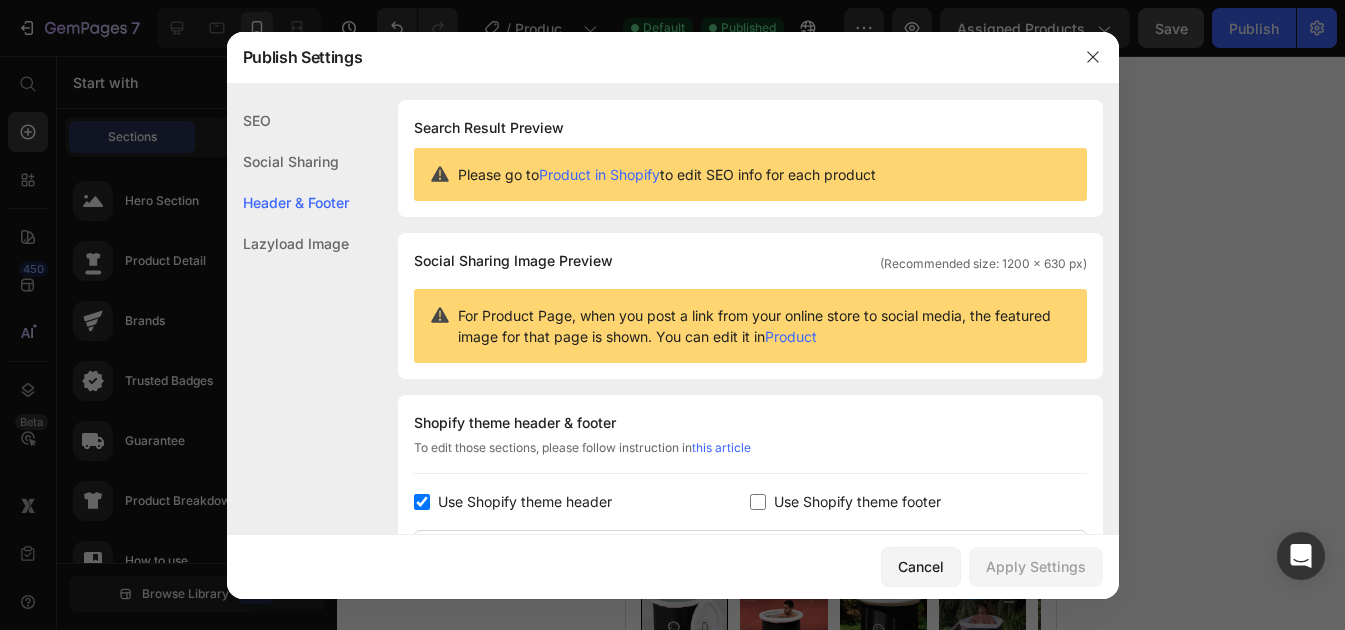 scroll, scrollTop: 291, scrollLeft: 0, axis: vertical 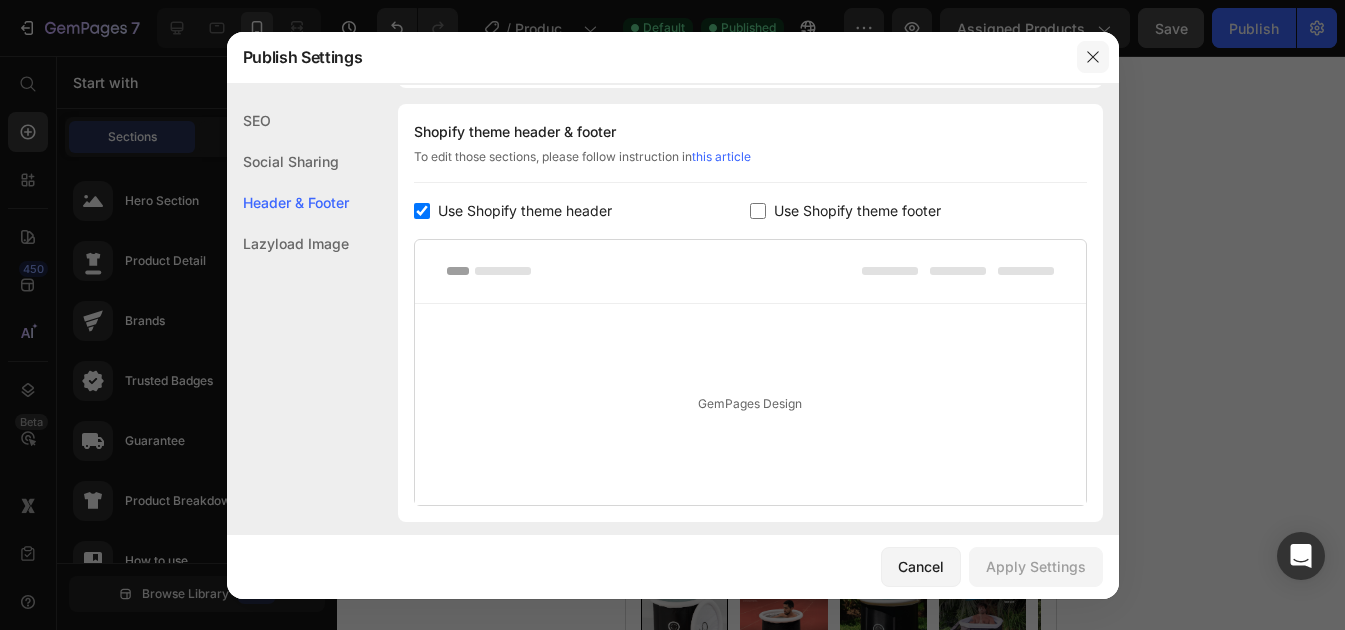 click 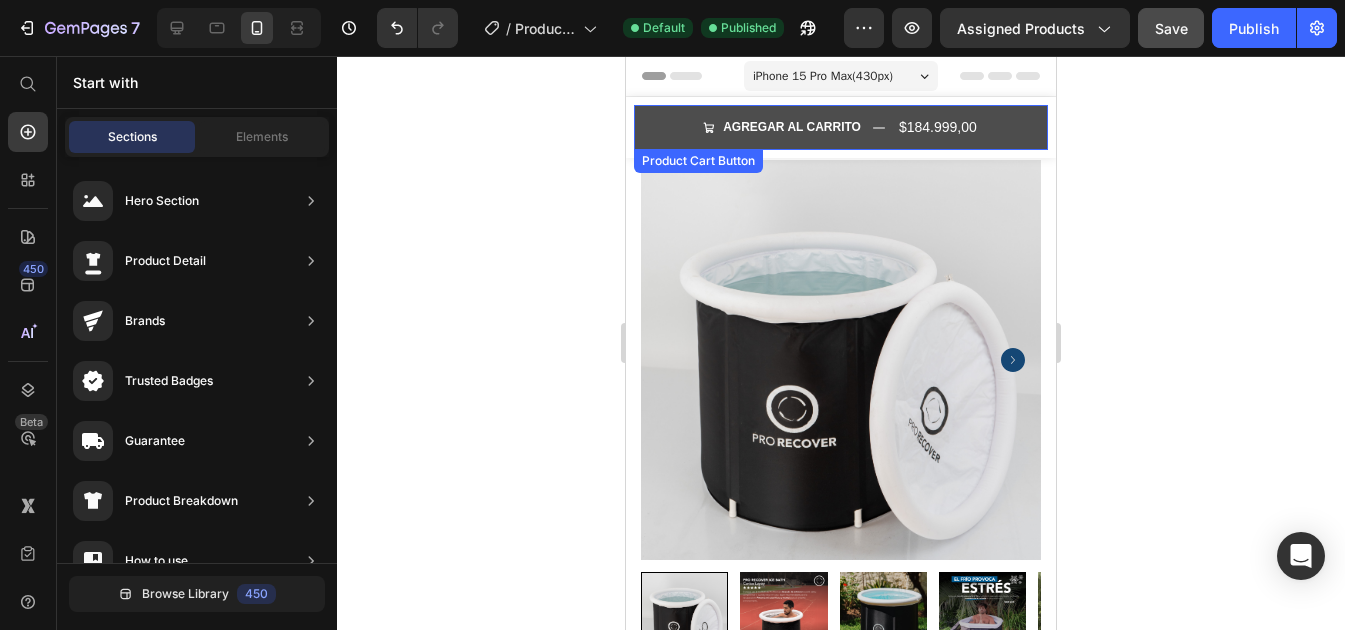 click 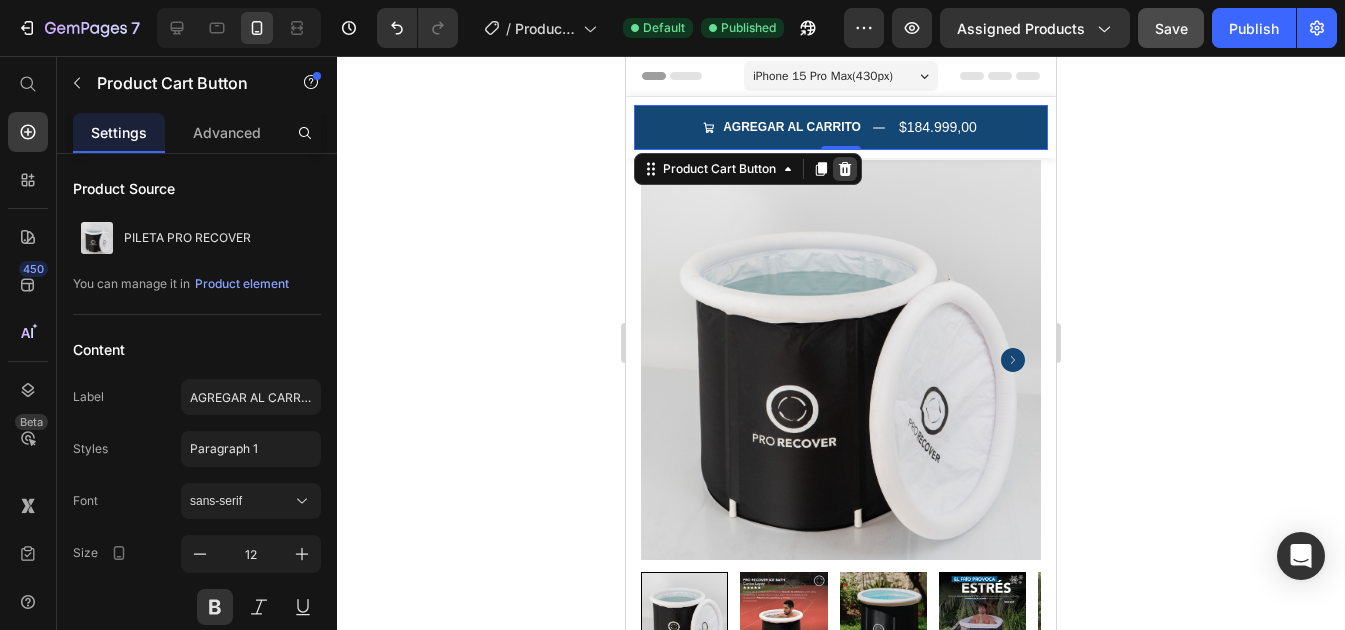 click 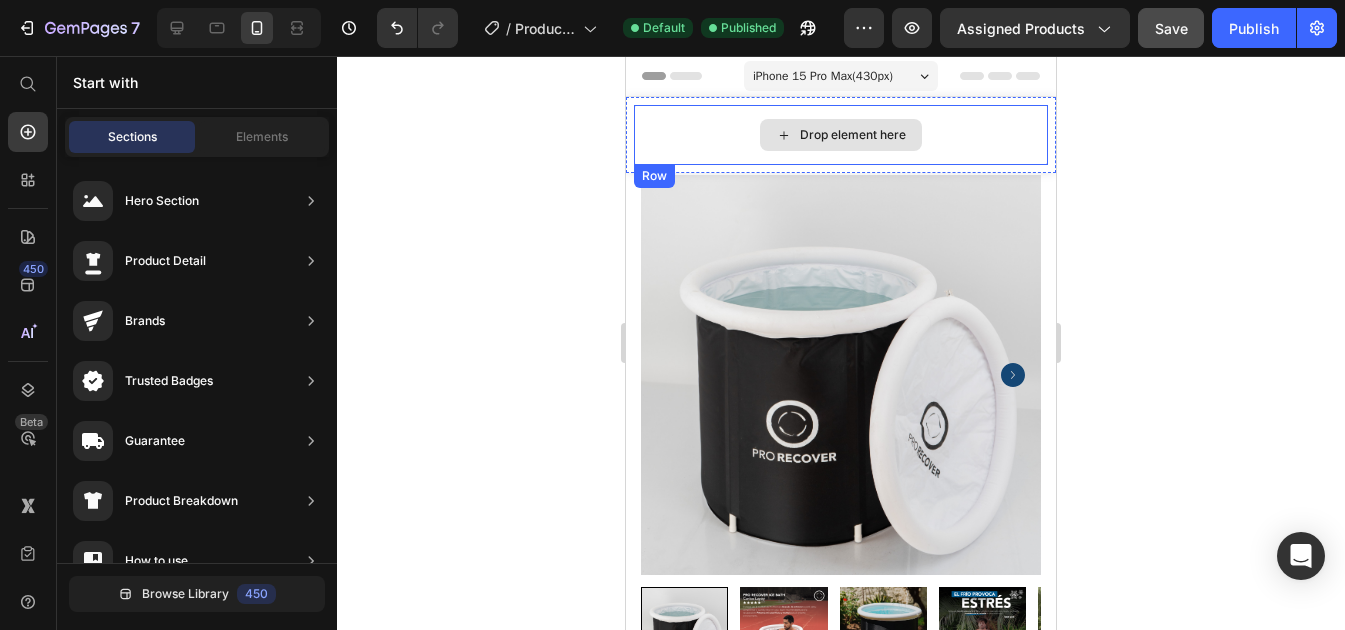 click on "Drop element here" at bounding box center (841, 135) 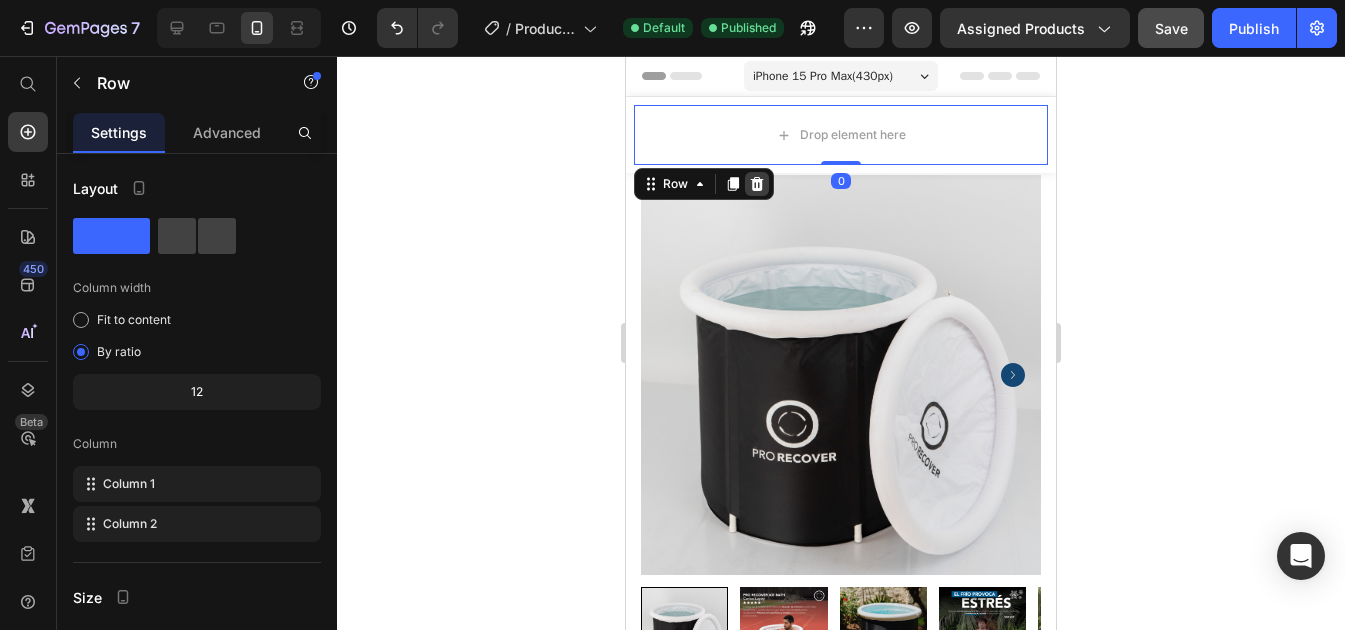click 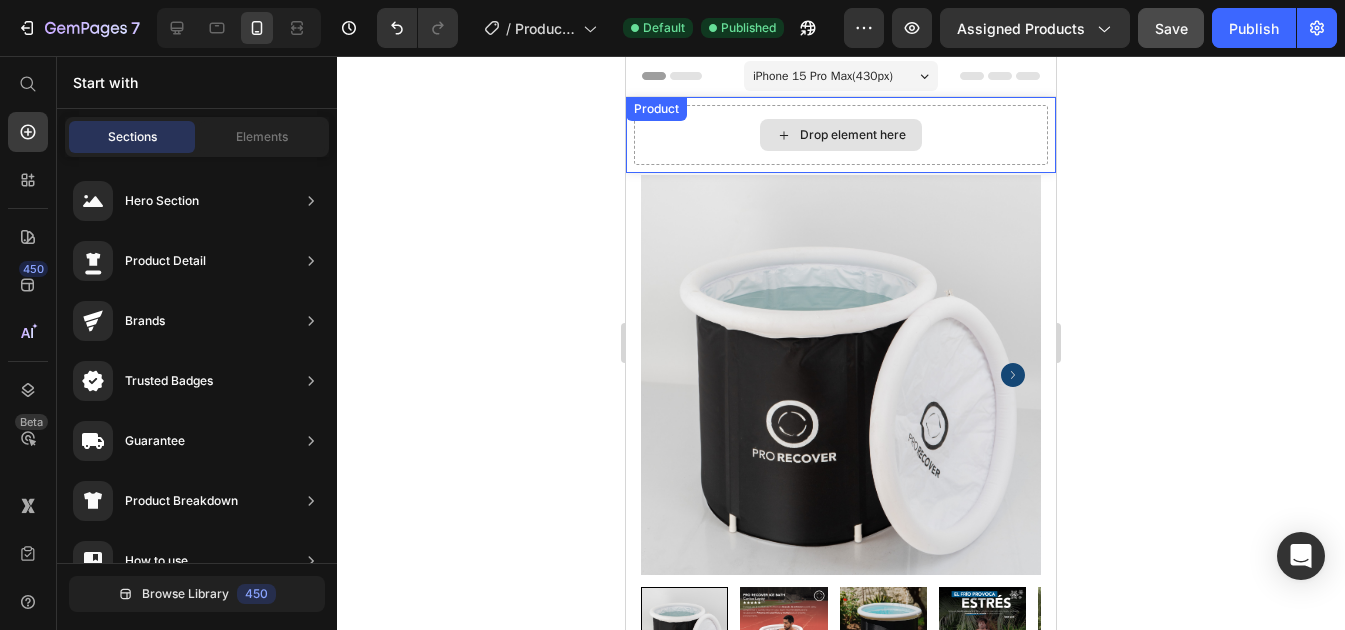 click on "Drop element here" at bounding box center [841, 135] 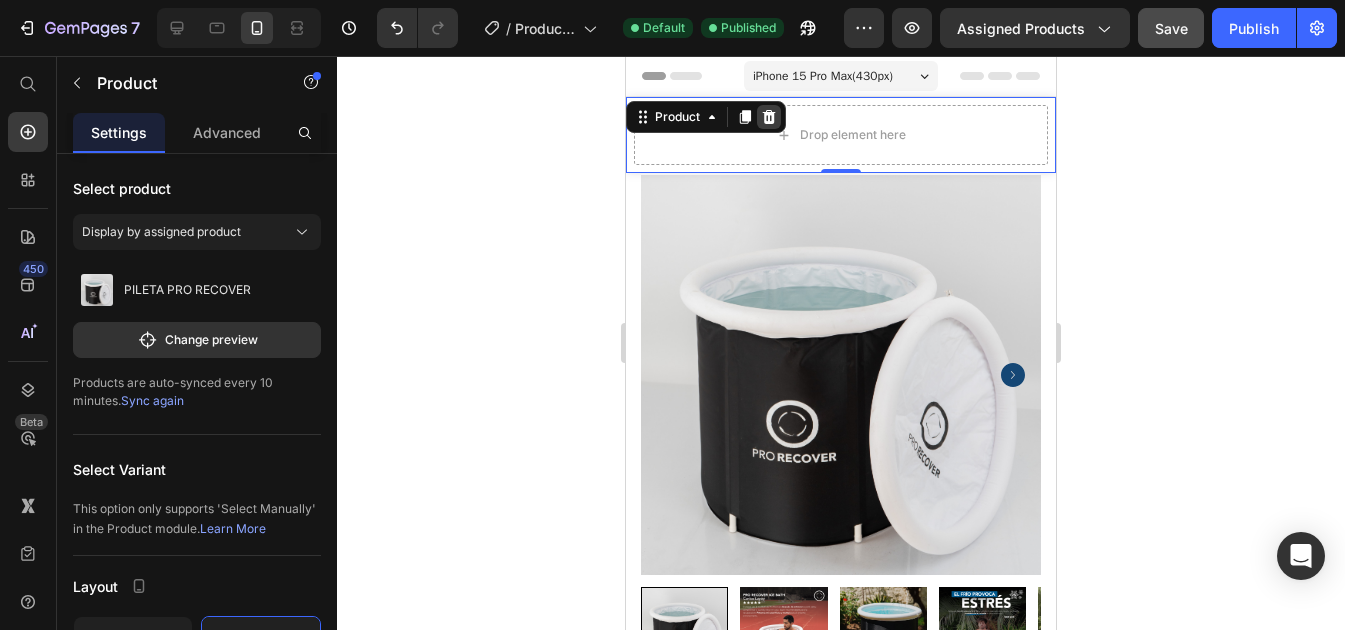 click 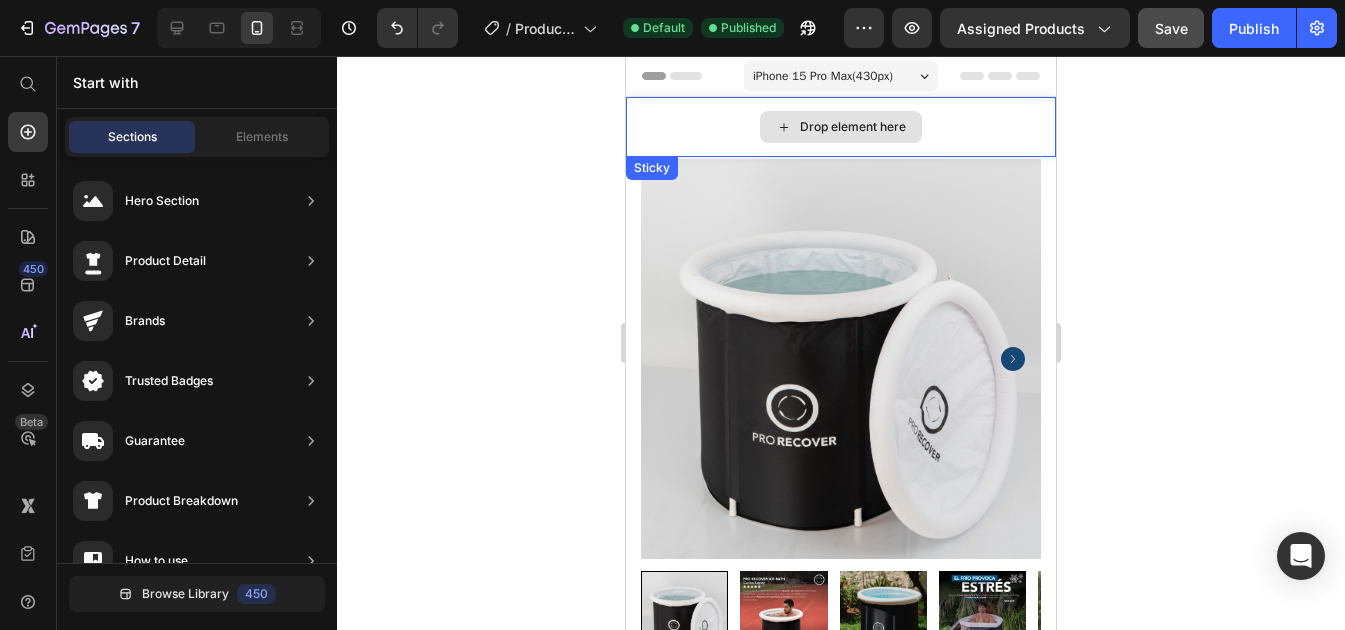 click on "Drop element here" at bounding box center (841, 127) 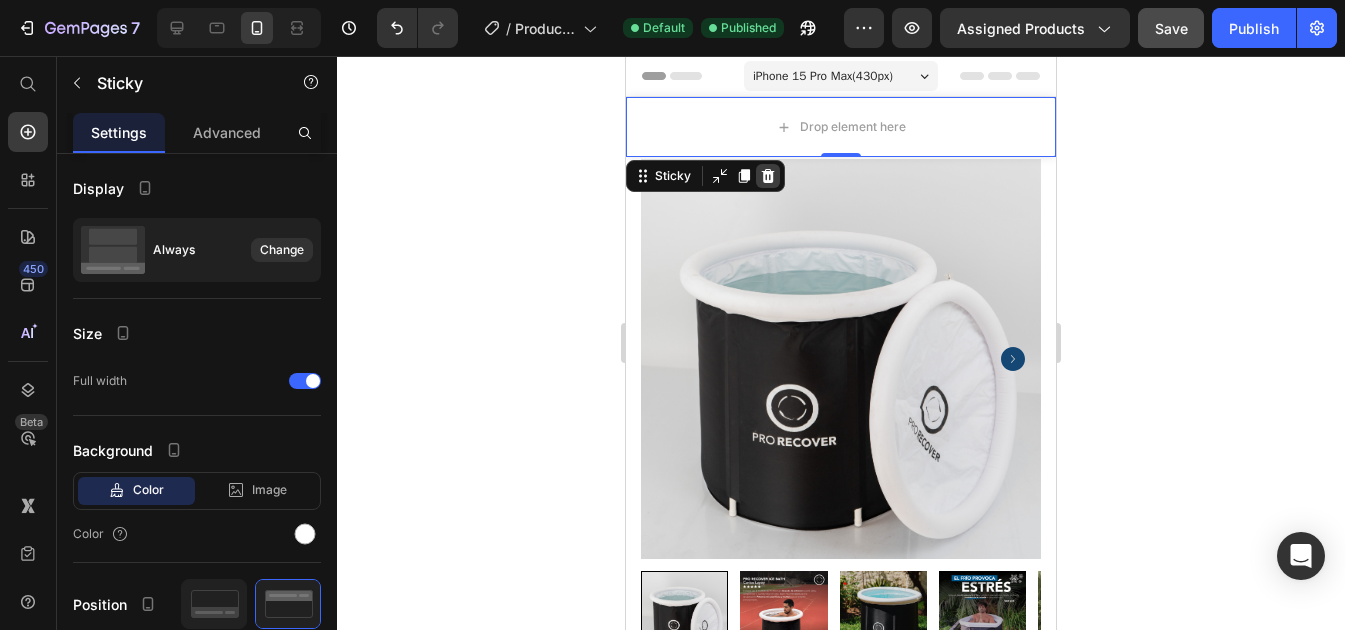 click 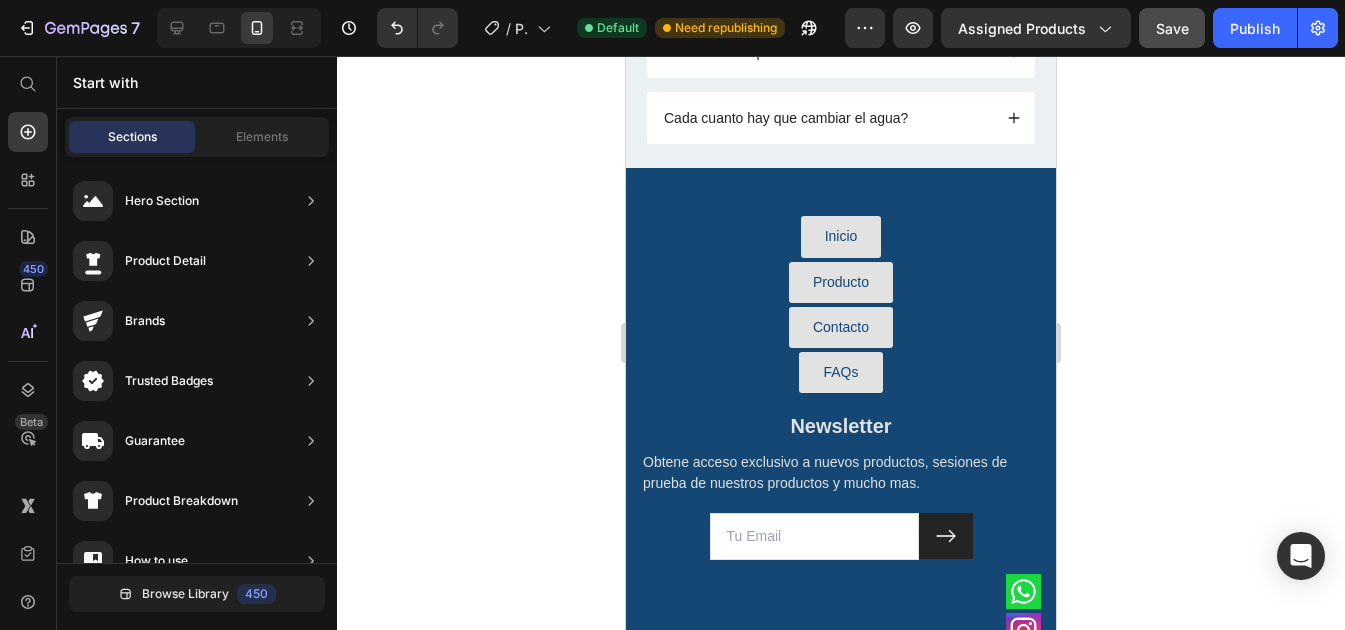 scroll, scrollTop: 4203, scrollLeft: 0, axis: vertical 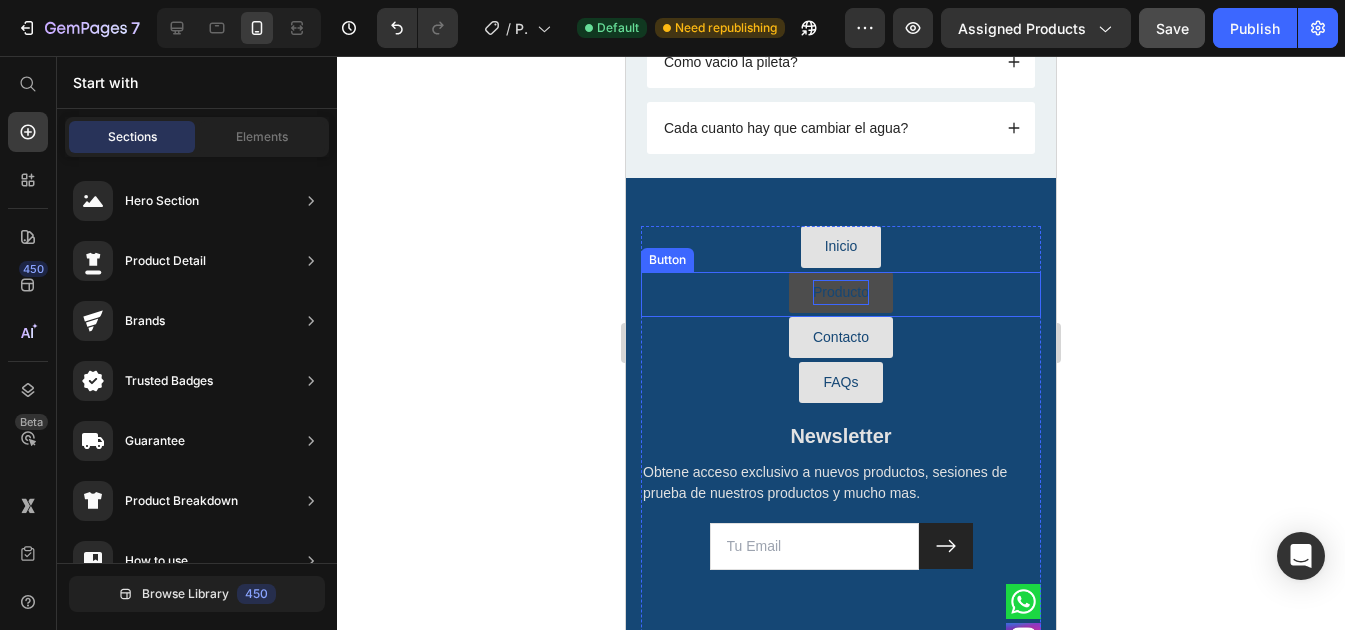 click on "Producto" at bounding box center (841, 292) 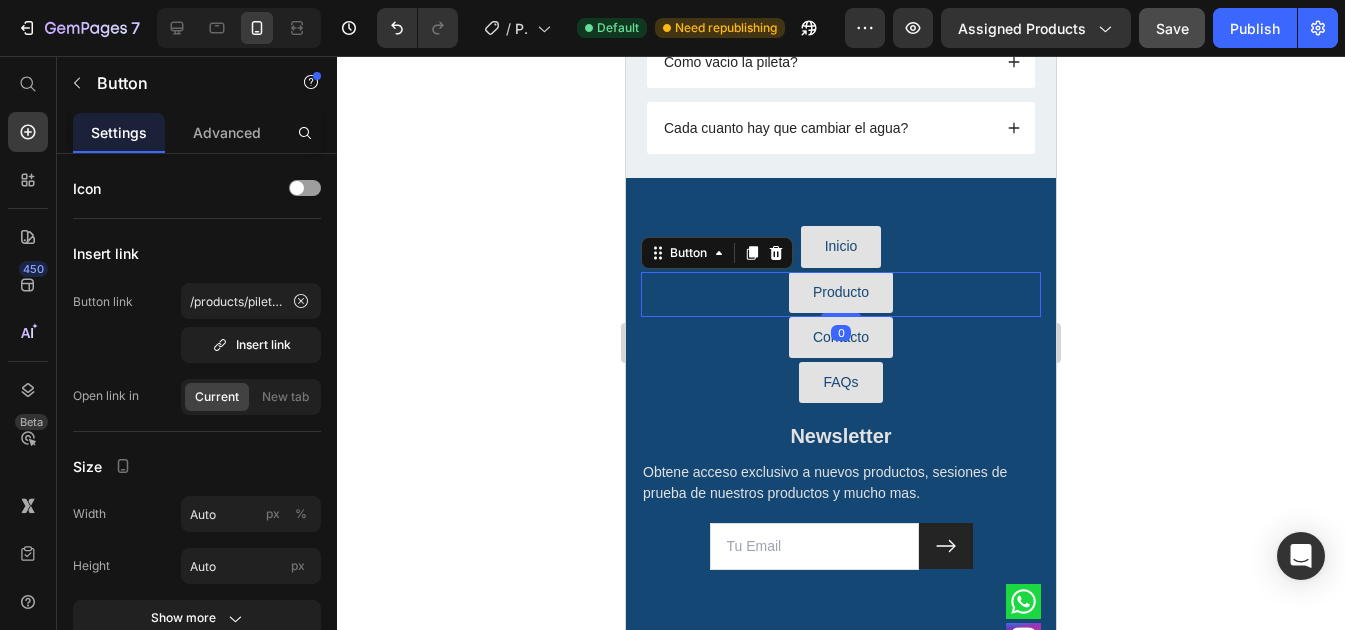 click 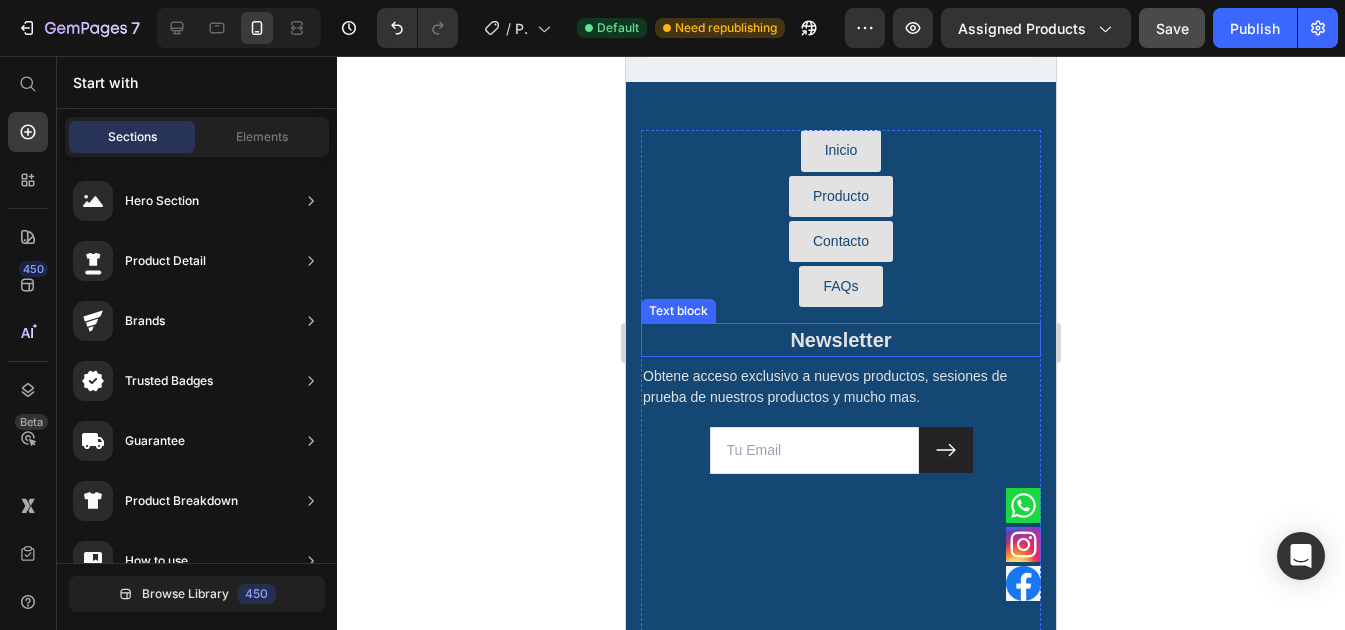 scroll, scrollTop: 4303, scrollLeft: 0, axis: vertical 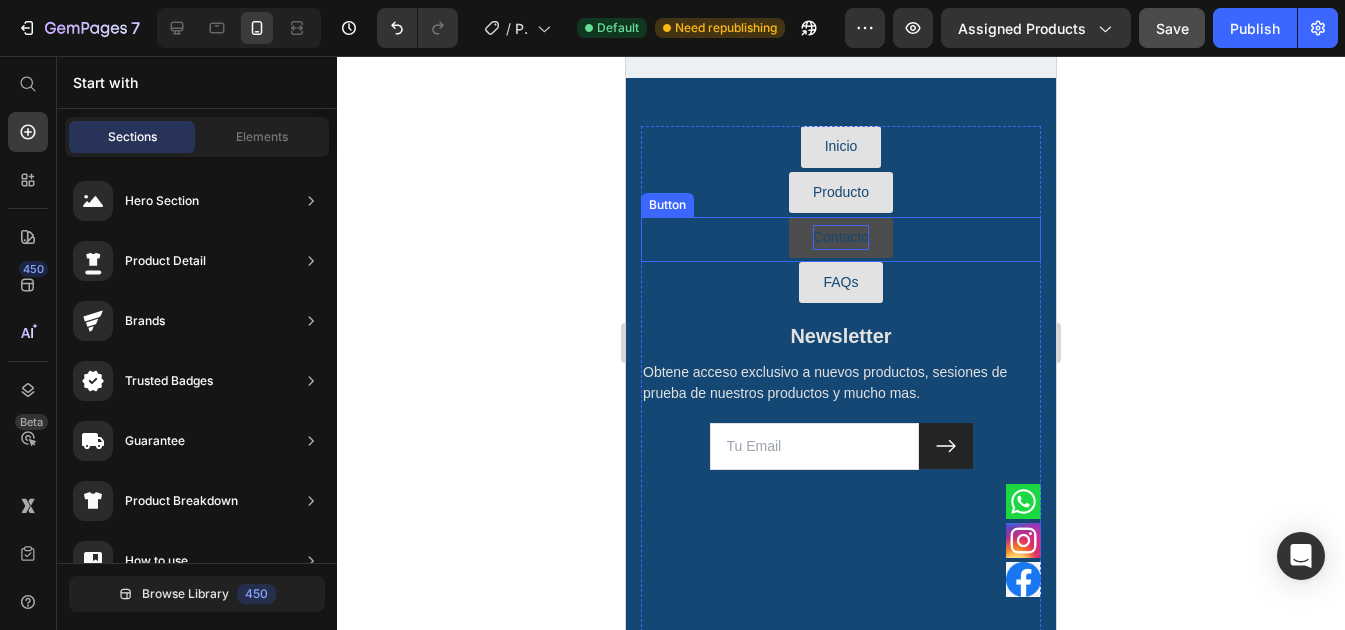 click on "Contacto" at bounding box center (841, 237) 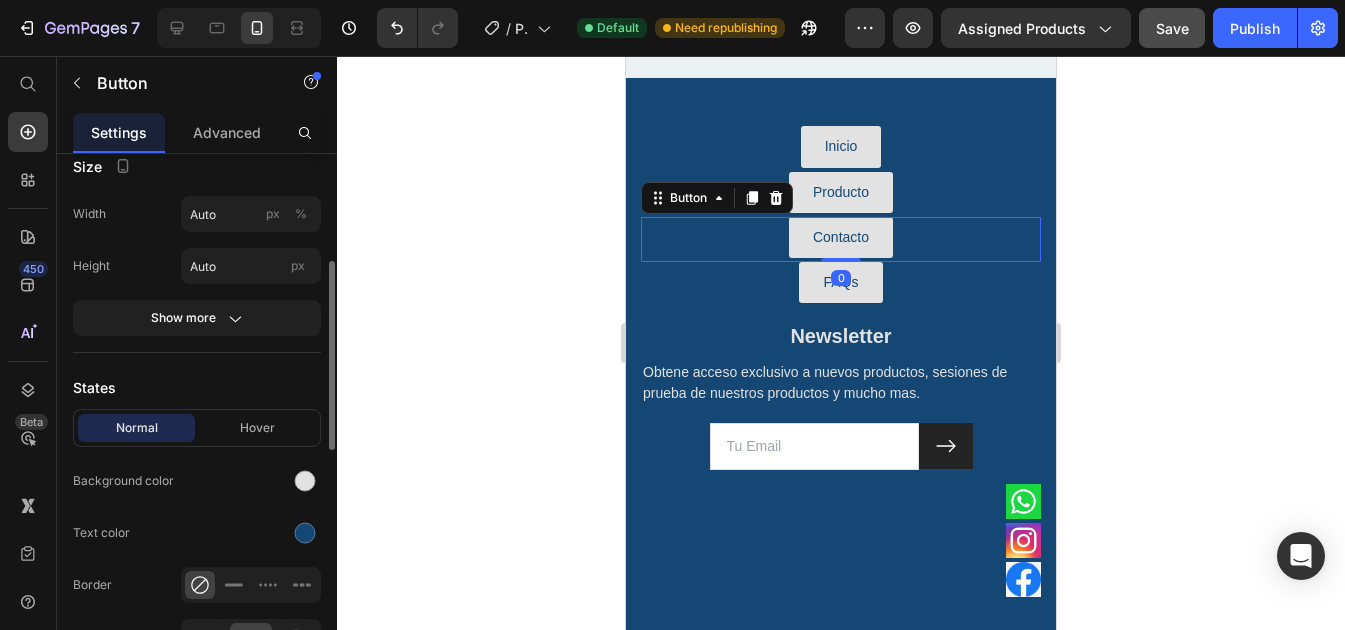 scroll, scrollTop: 500, scrollLeft: 0, axis: vertical 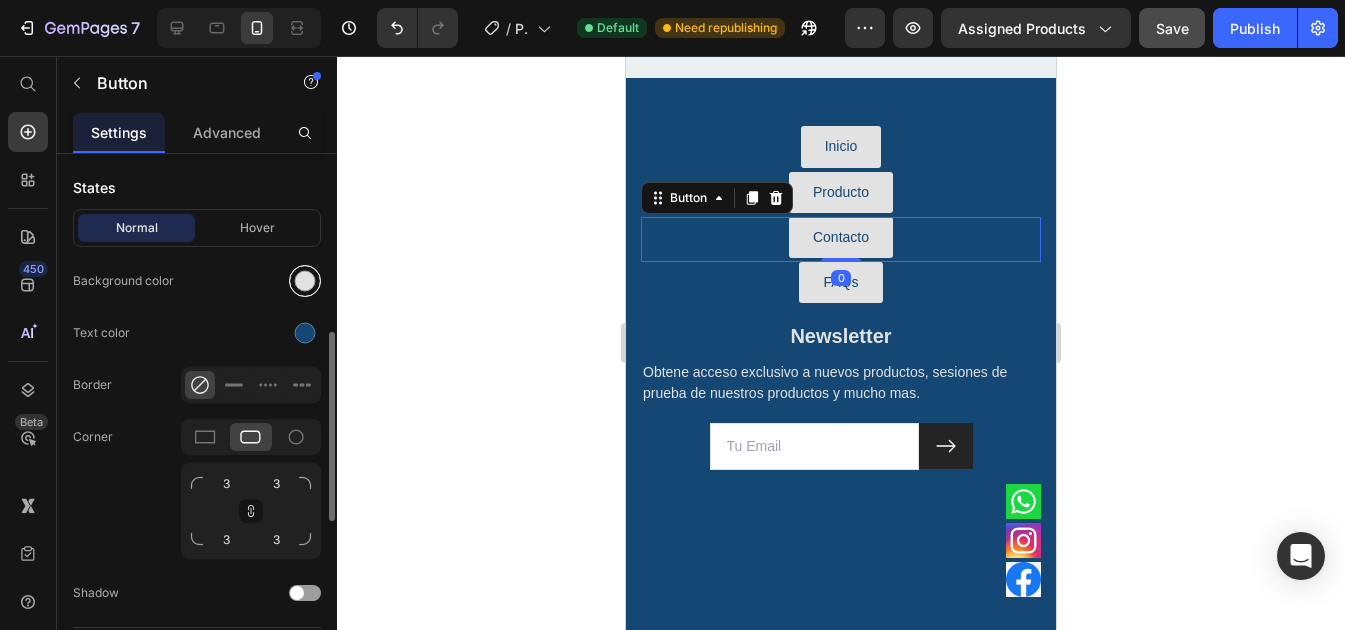 click at bounding box center [305, 281] 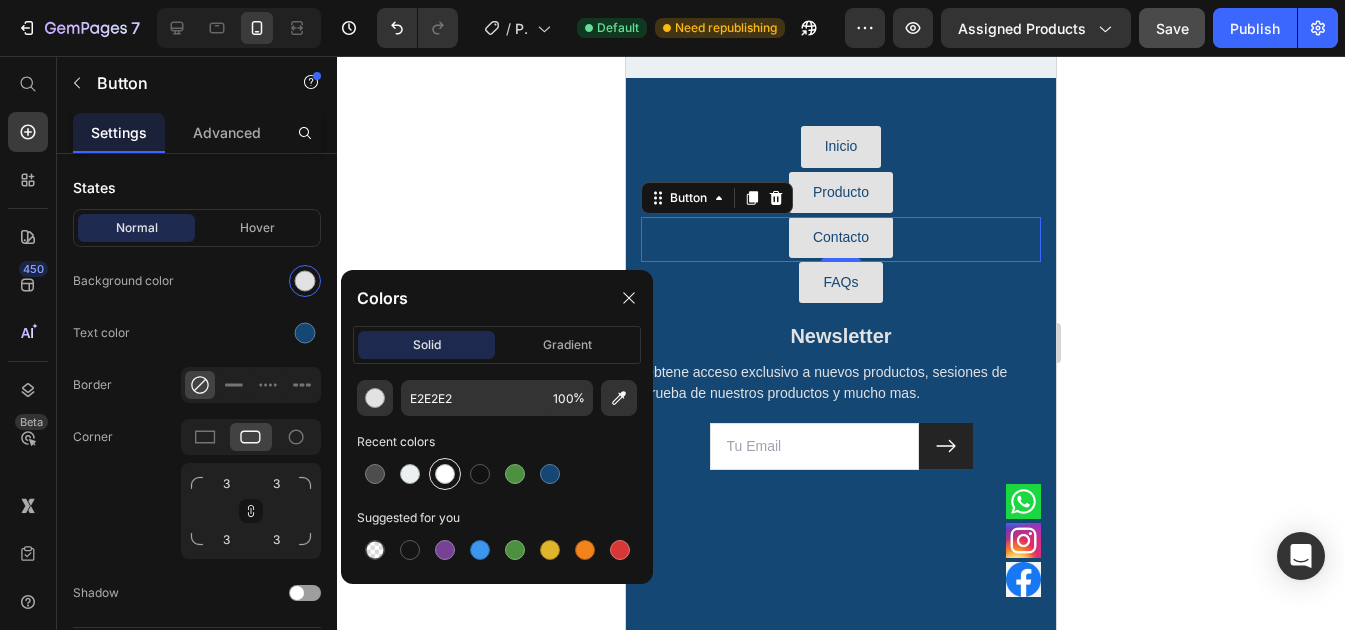click at bounding box center (445, 474) 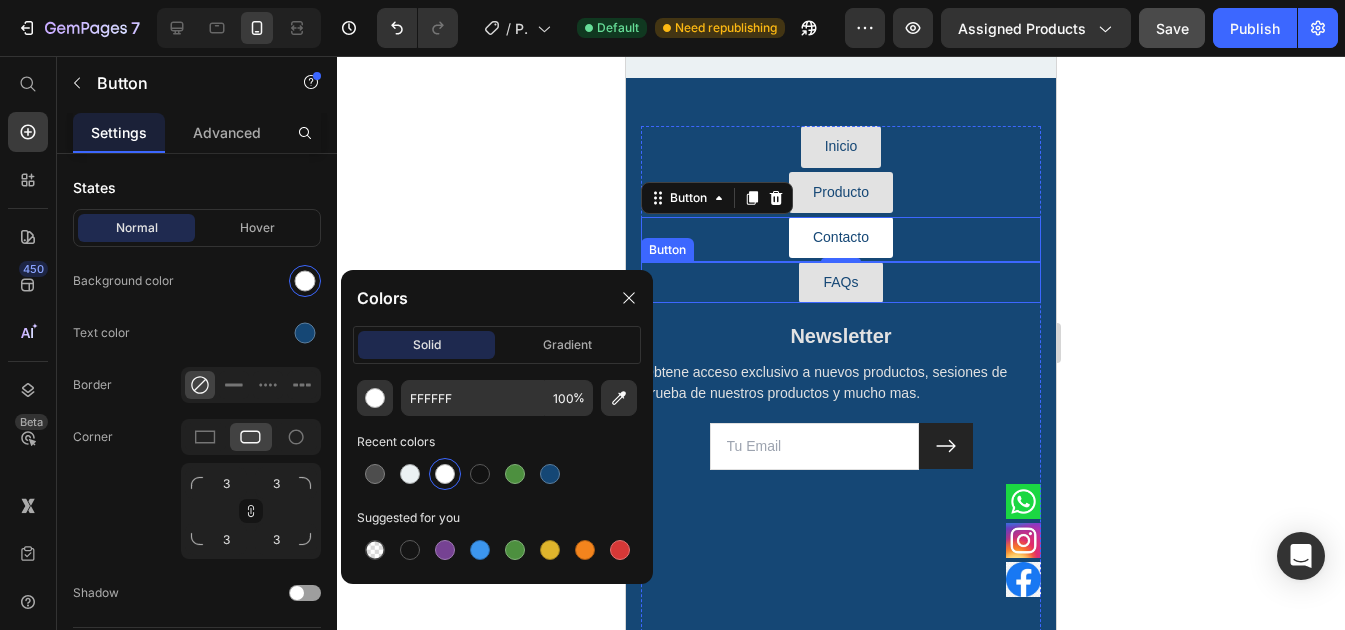 click on "FAQs" at bounding box center (840, 282) 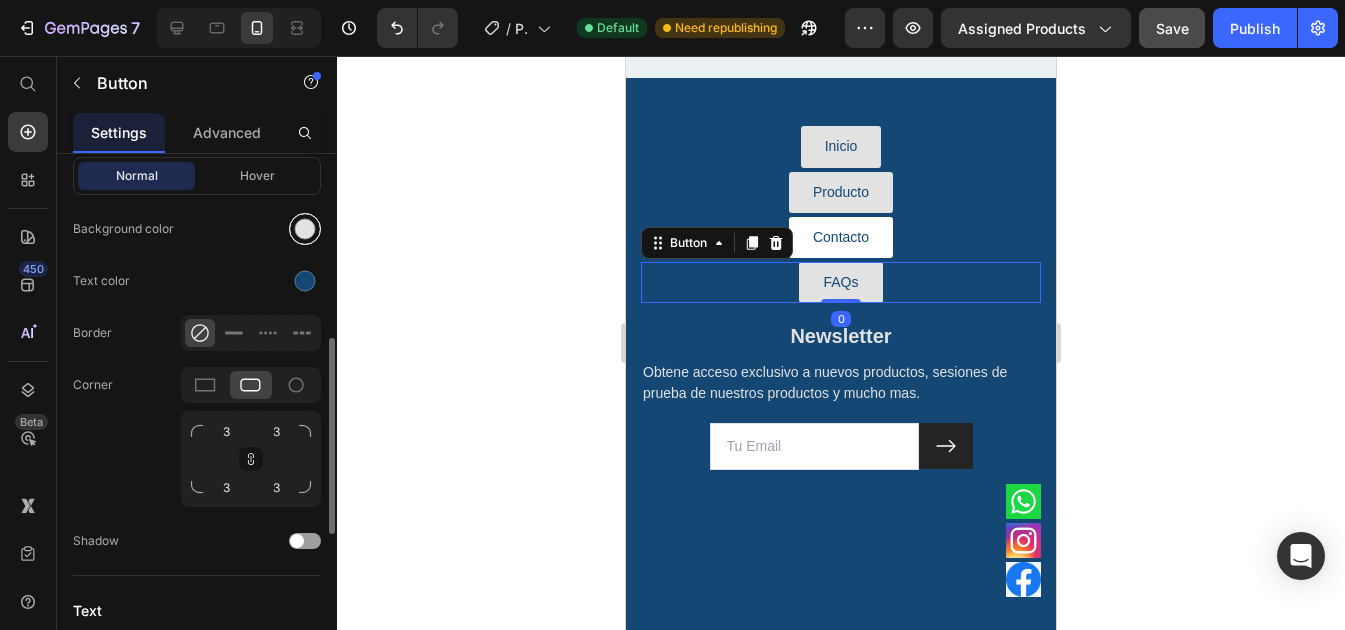 click at bounding box center (305, 229) 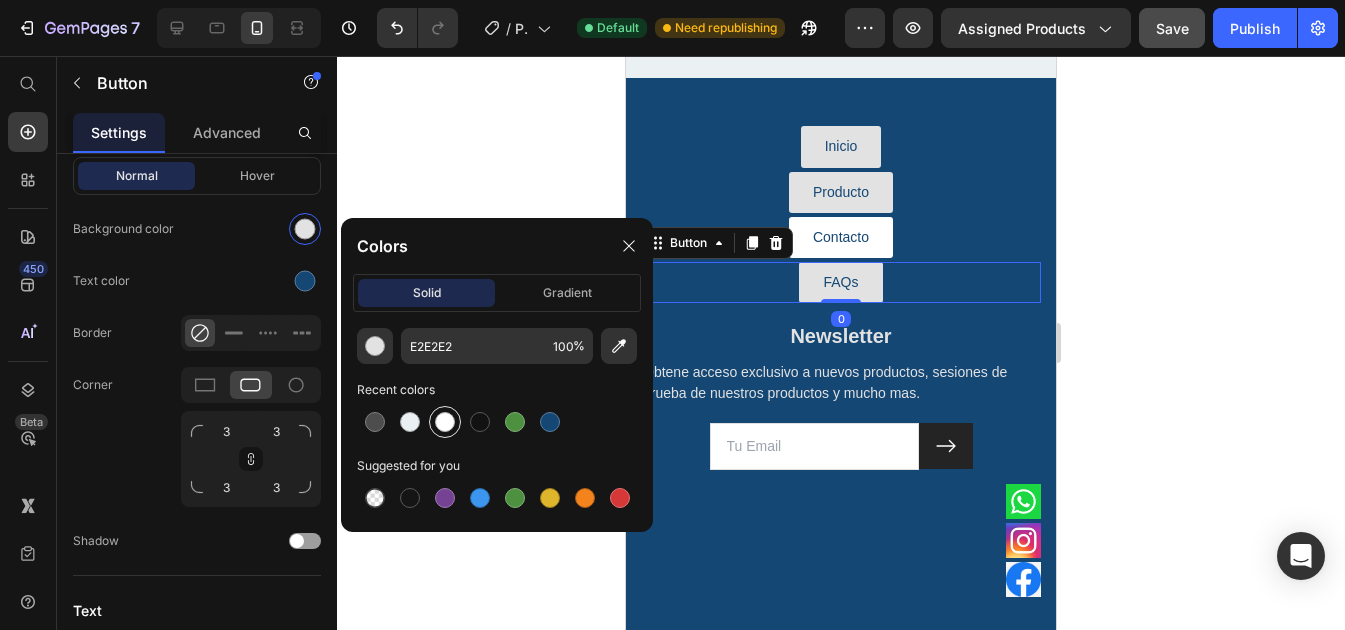 click at bounding box center [445, 422] 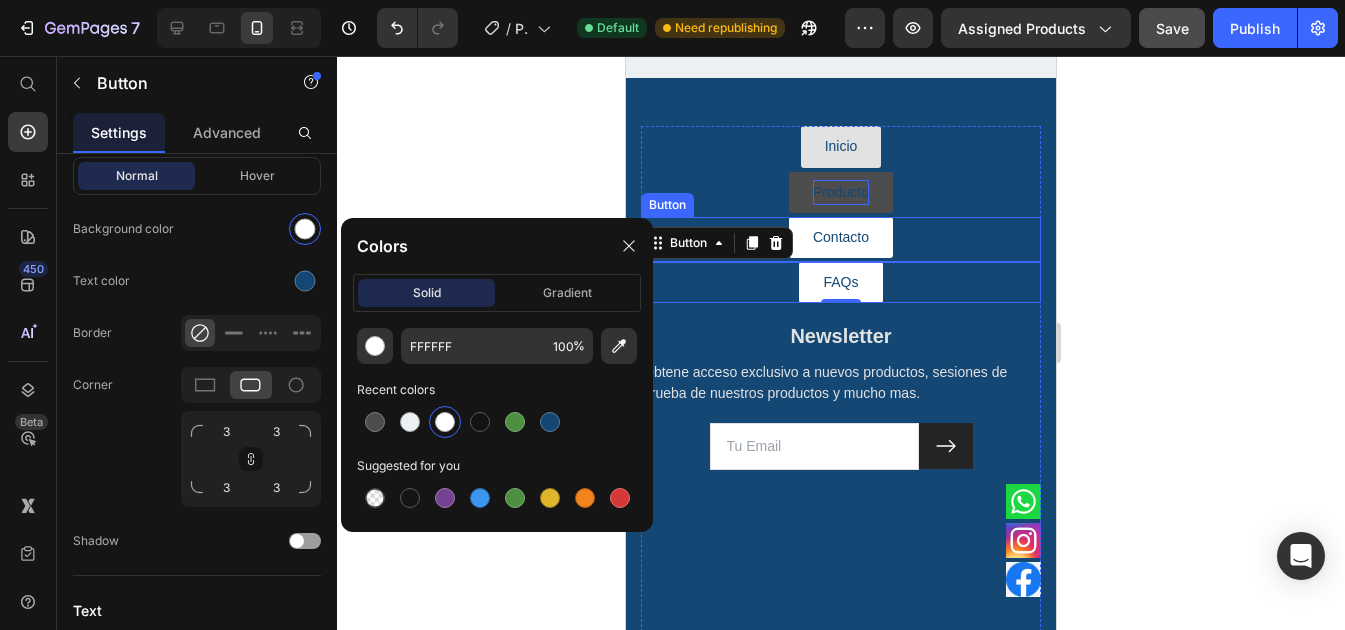 click on "Producto" at bounding box center (841, 192) 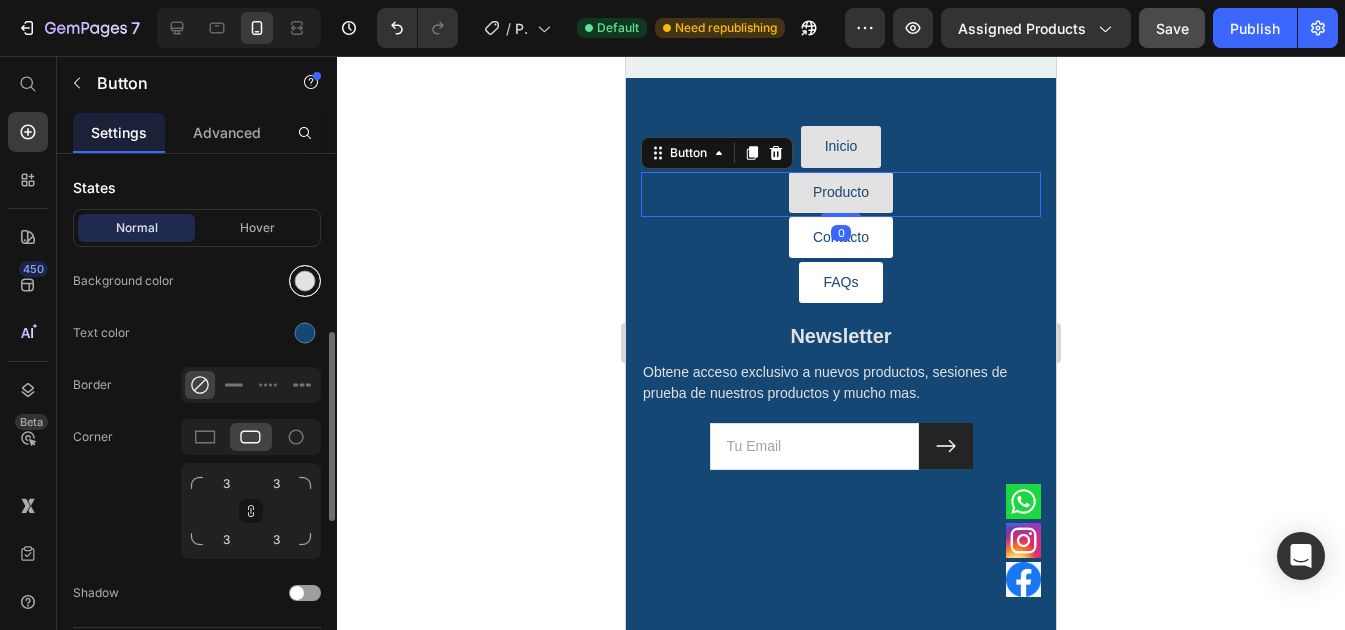 click at bounding box center [305, 281] 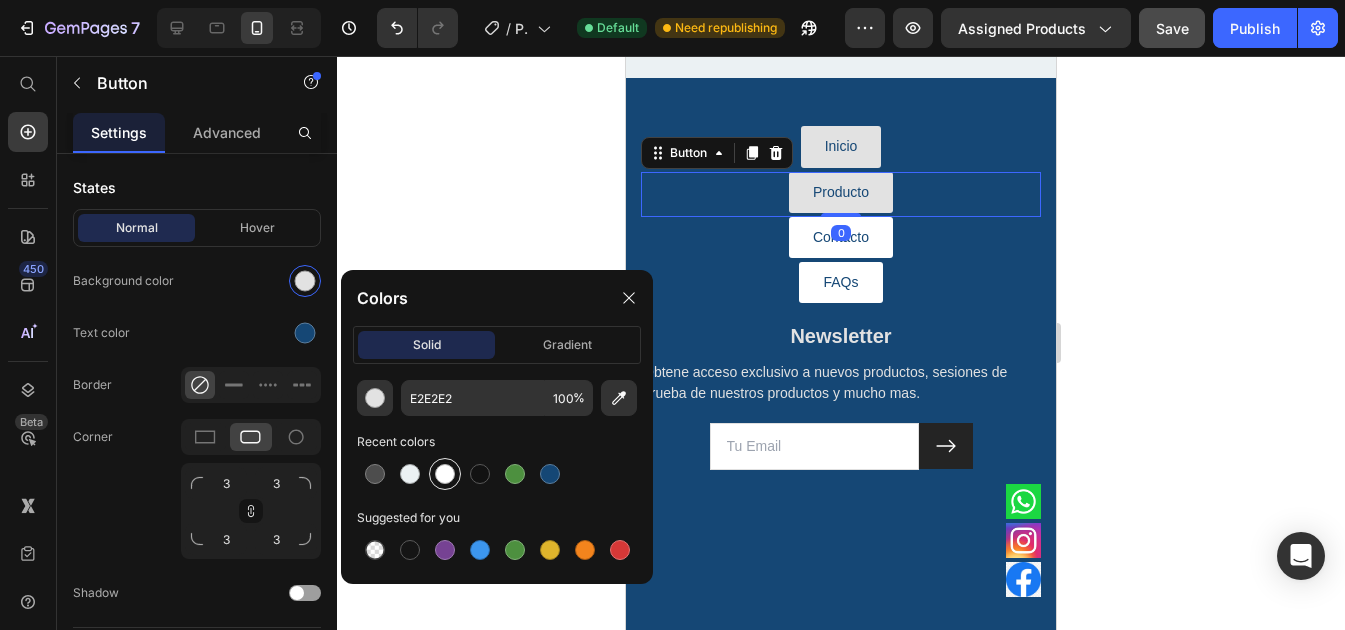 click at bounding box center [445, 474] 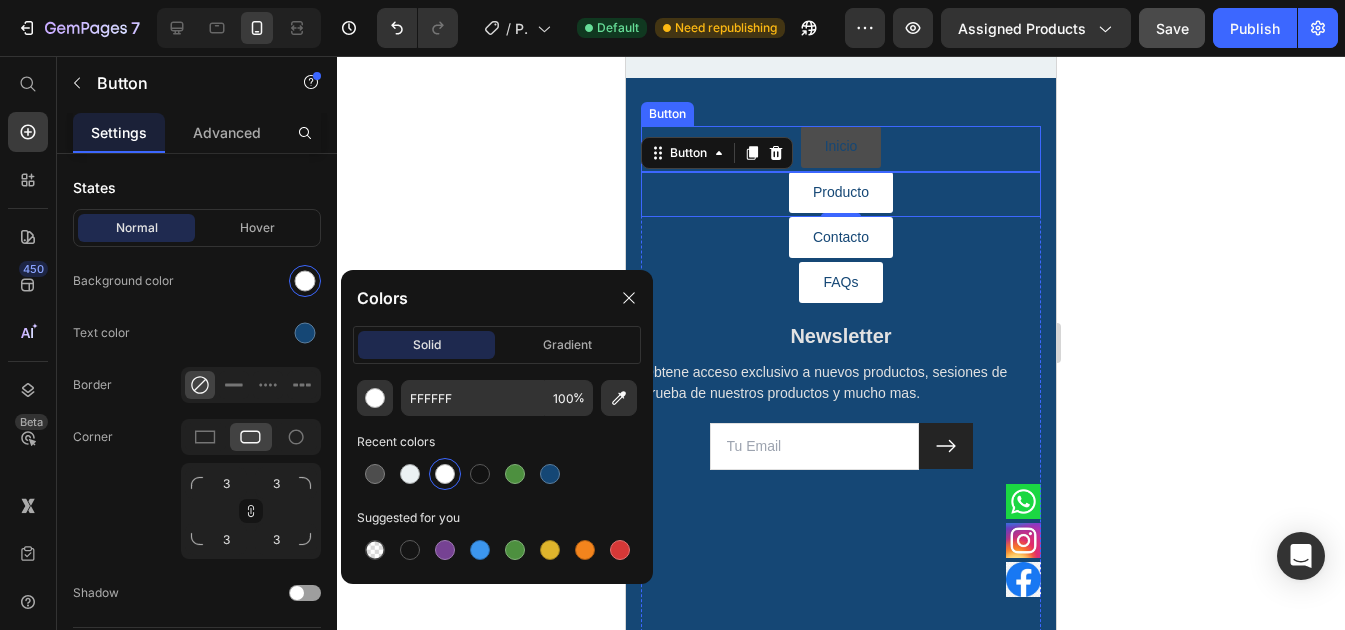click on "Inicio" at bounding box center (841, 146) 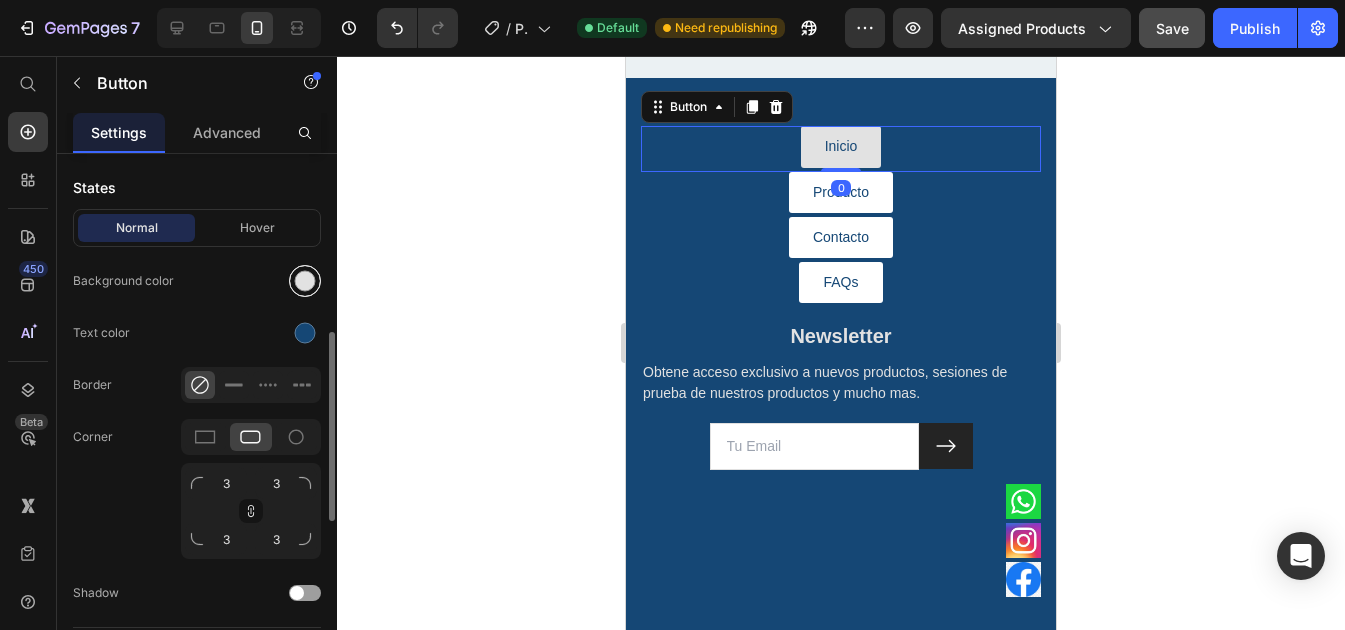 click at bounding box center (305, 281) 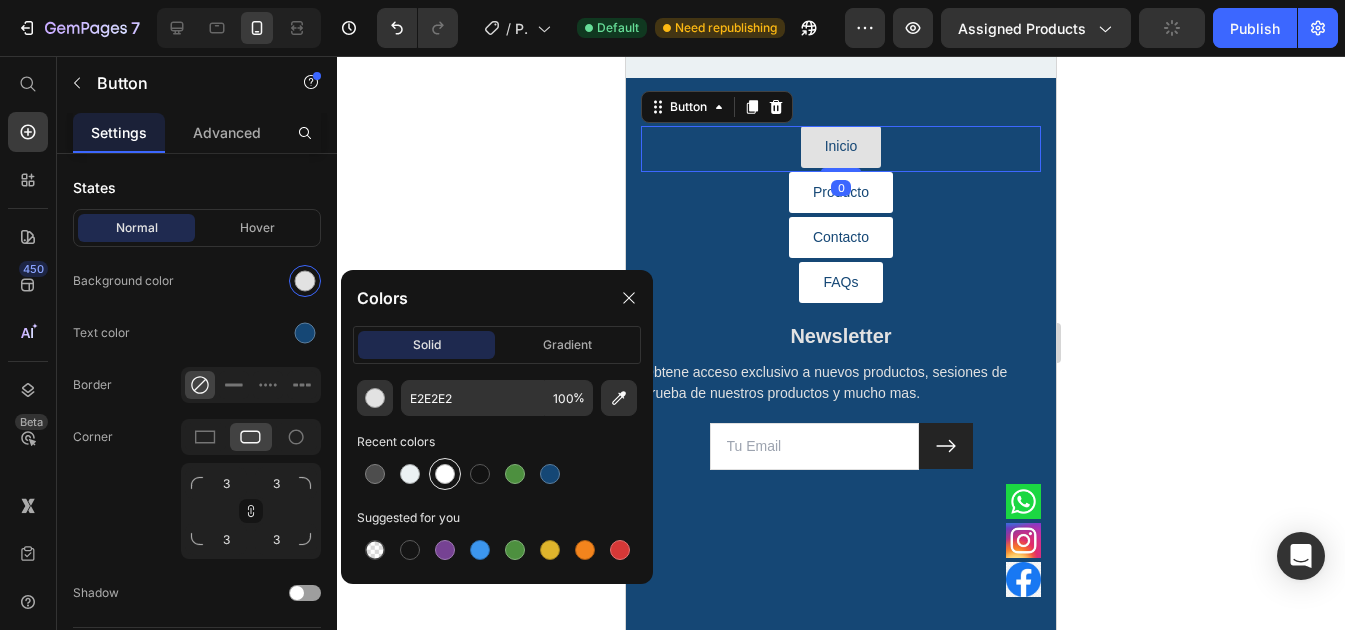 click at bounding box center [445, 474] 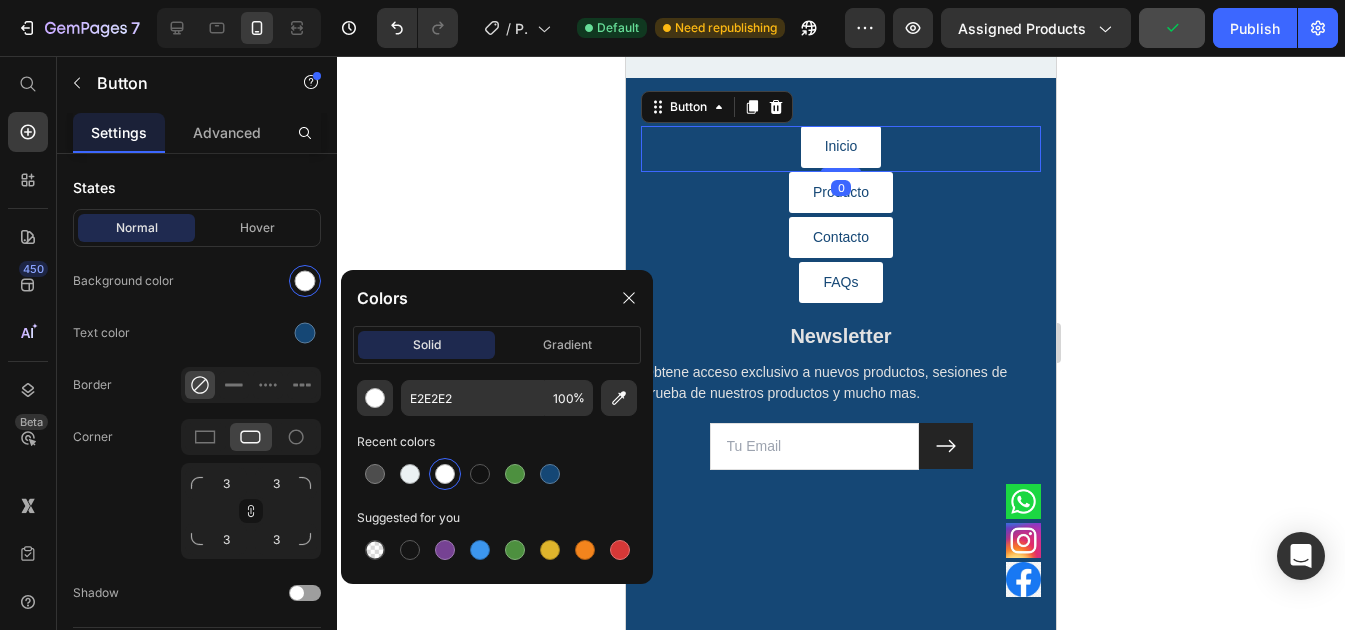 type on "FFFFFF" 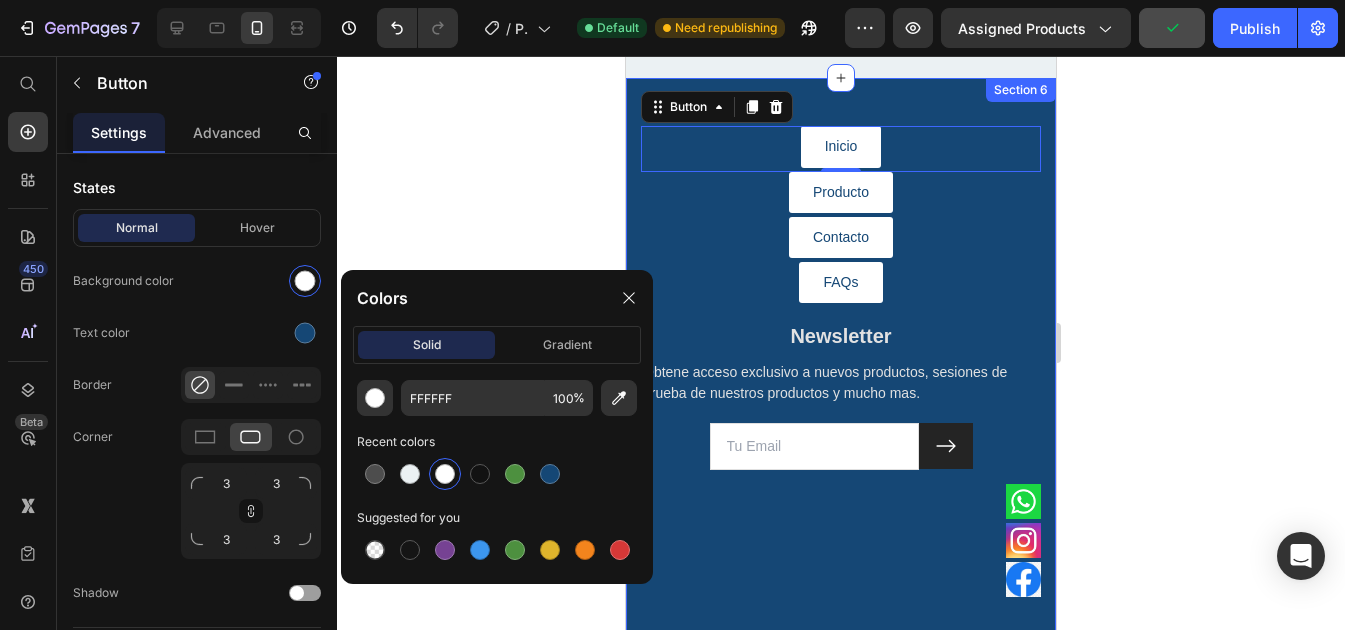 click 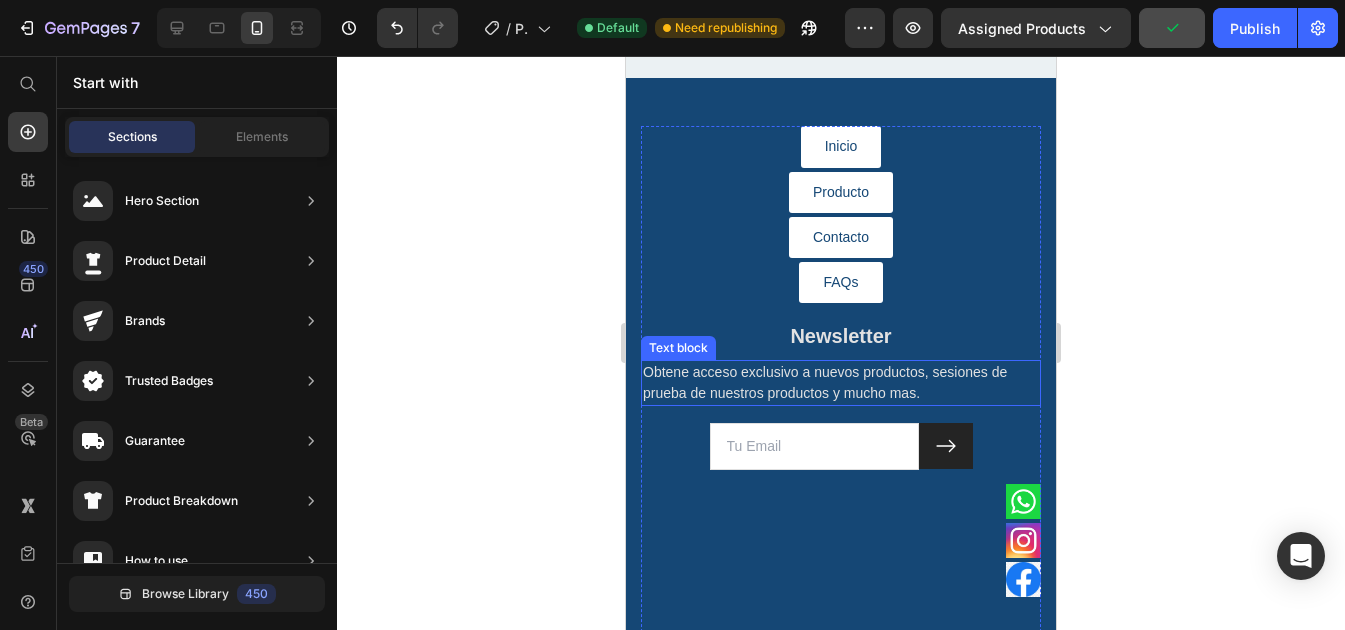 click on "Obtene acceso exclusivo a nuevos productos, sesiones de prueba de nuestros productos y mucho mas." at bounding box center [841, 383] 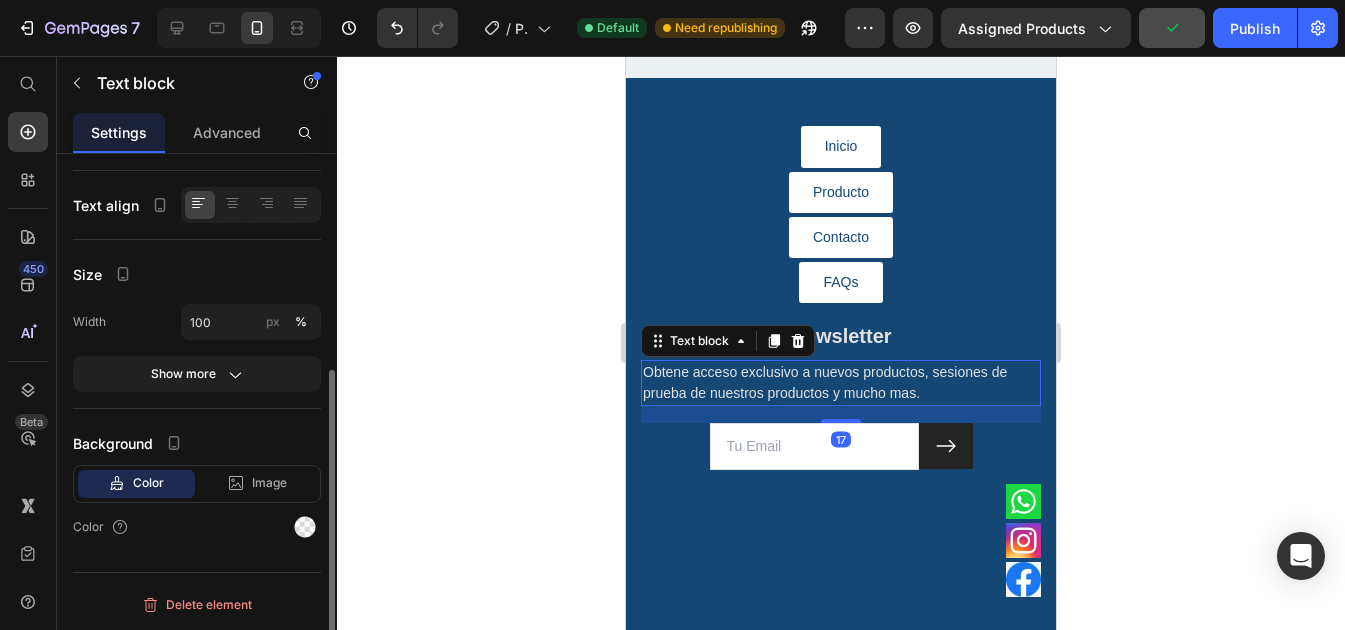 scroll, scrollTop: 0, scrollLeft: 0, axis: both 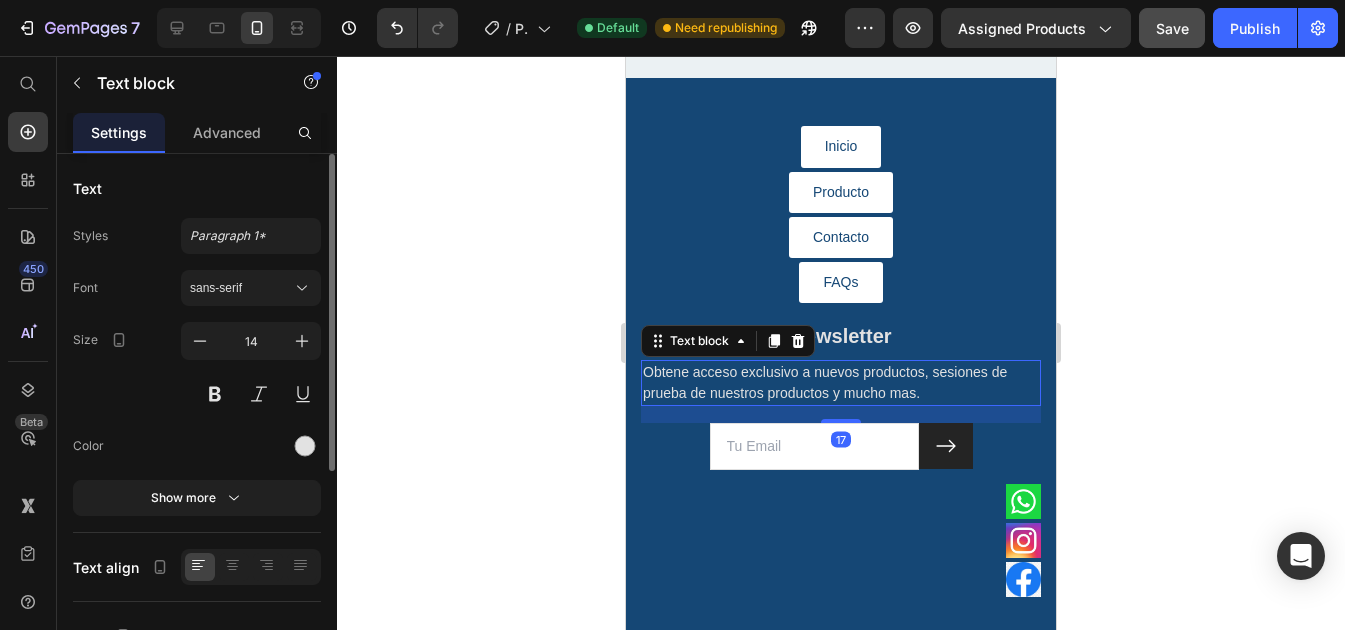 click on "Font sans-serif Size 14 Color Show more" at bounding box center (197, 393) 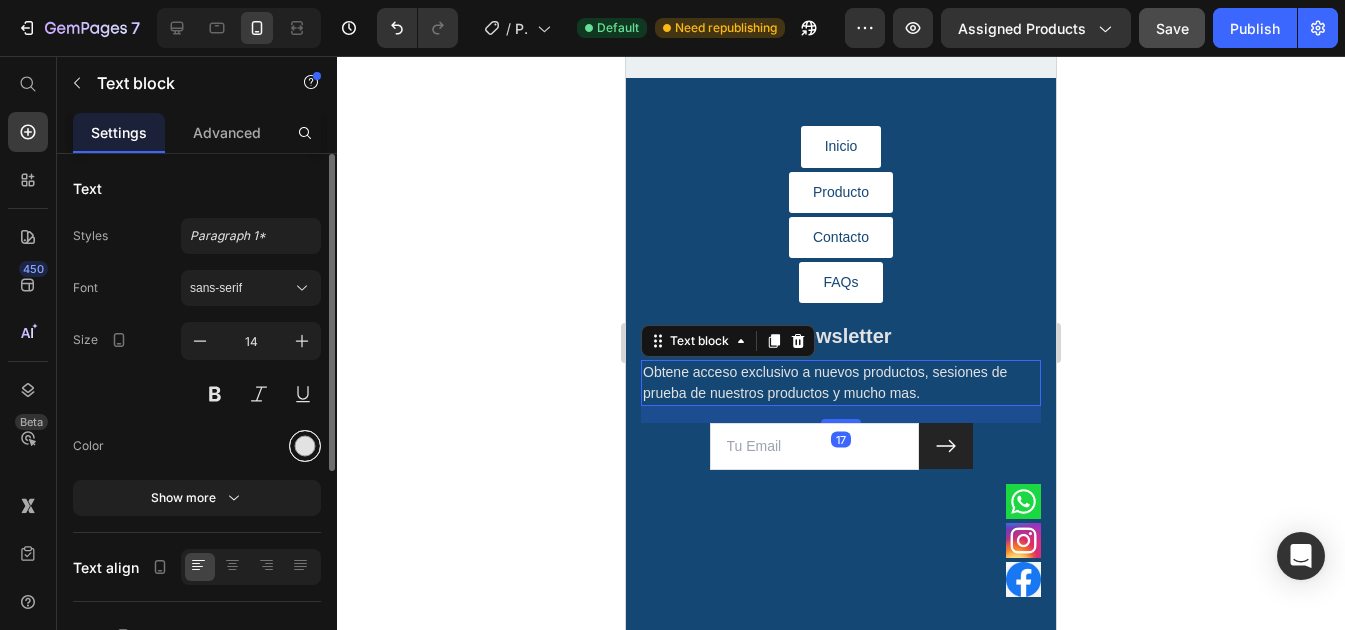 click at bounding box center [305, 446] 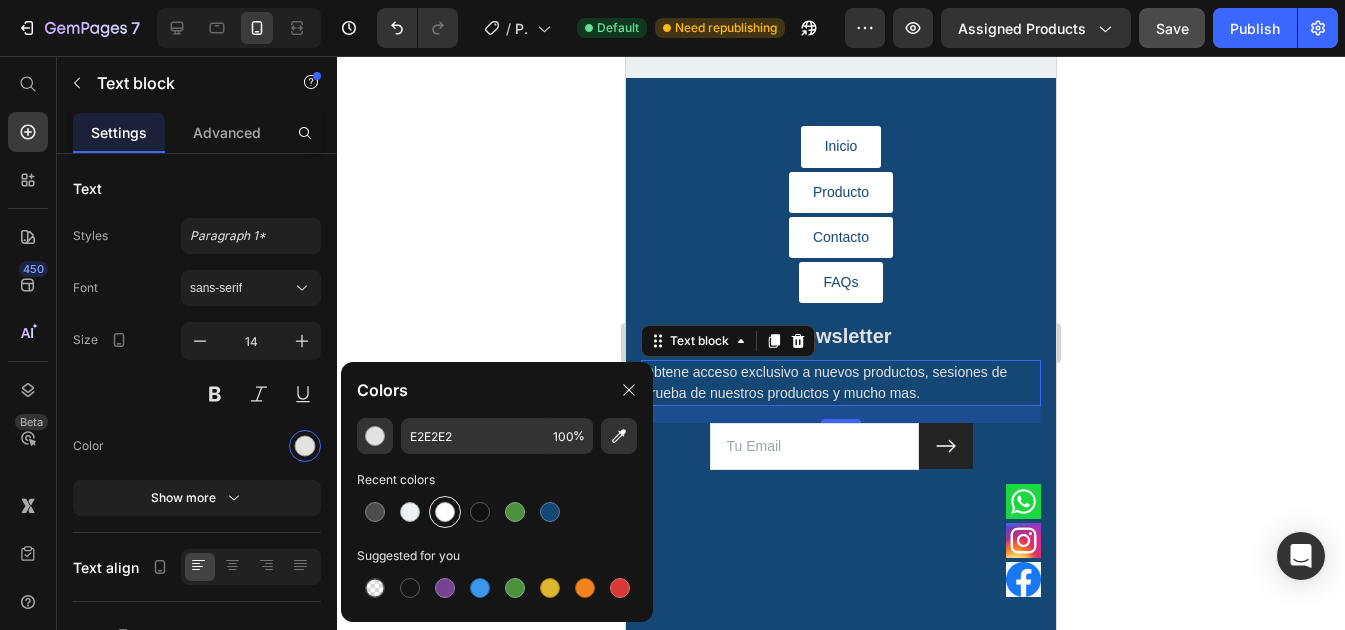 click at bounding box center [445, 512] 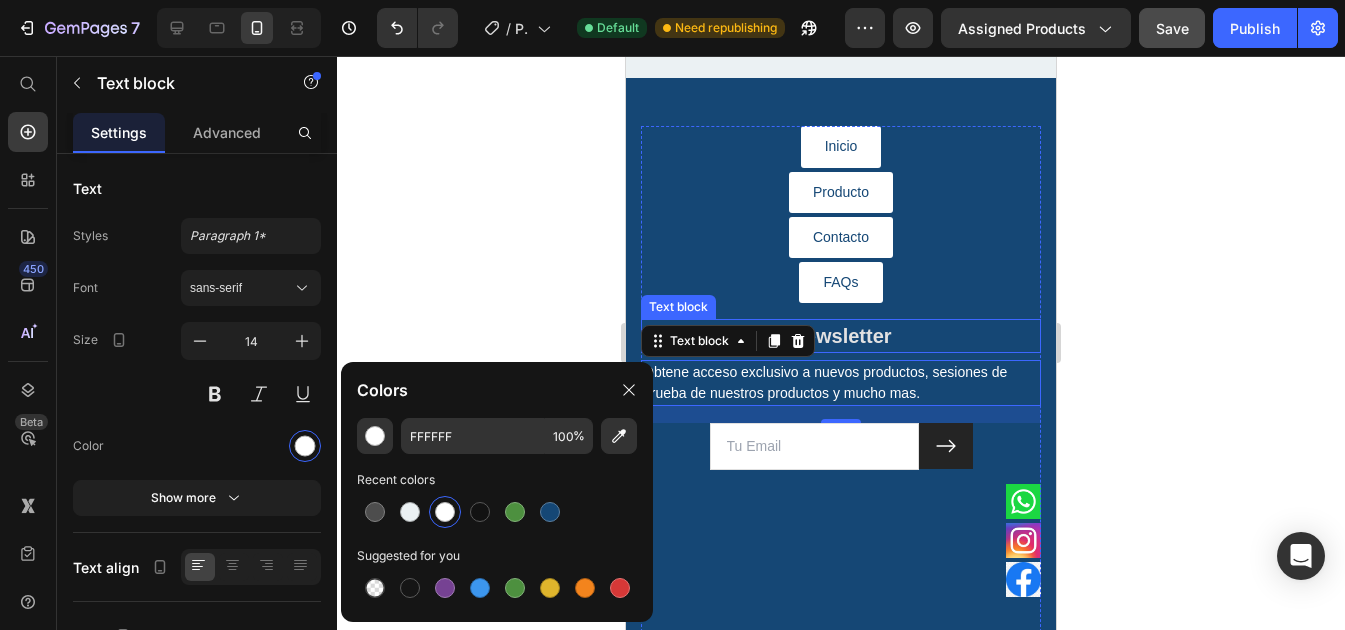 click on "Newsletter" at bounding box center (841, 336) 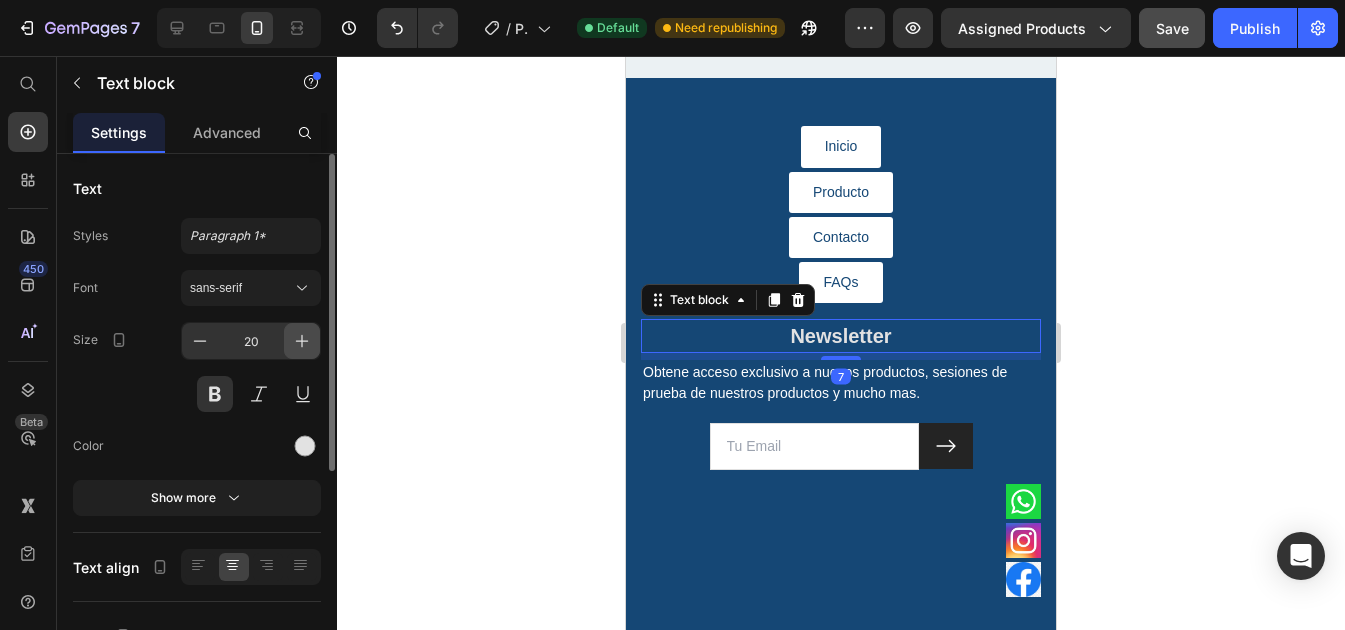 click at bounding box center (302, 341) 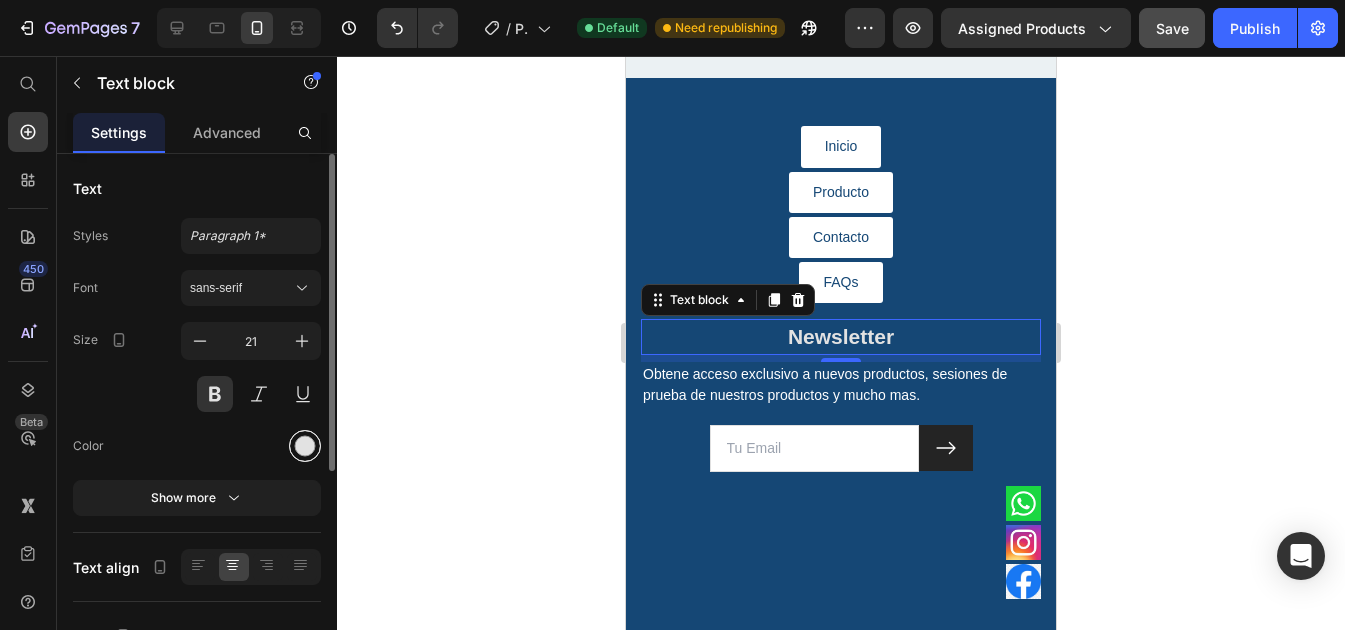 click at bounding box center (305, 446) 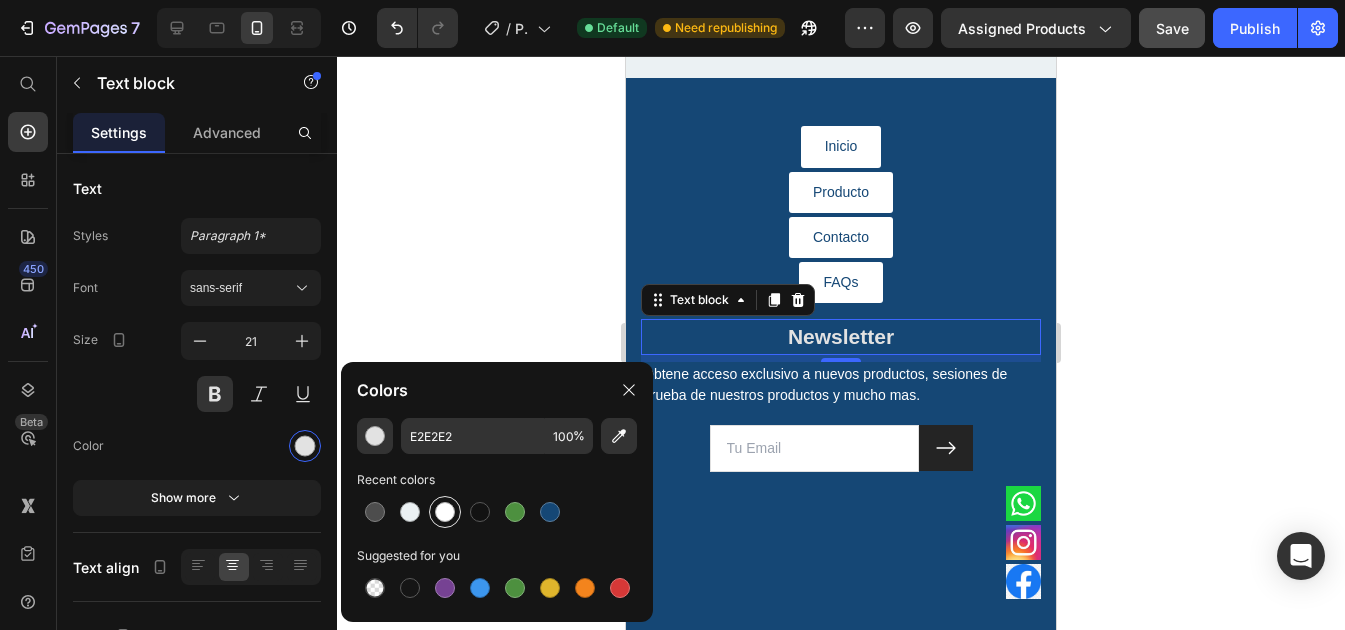 click at bounding box center (445, 512) 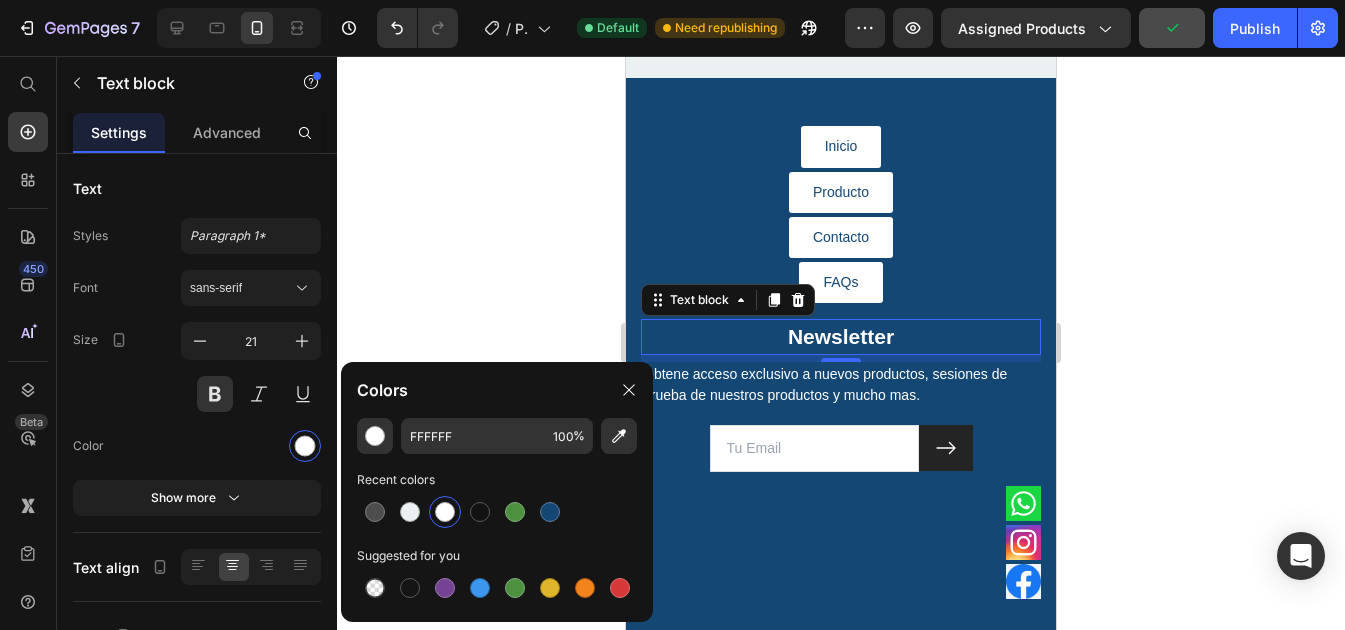 click 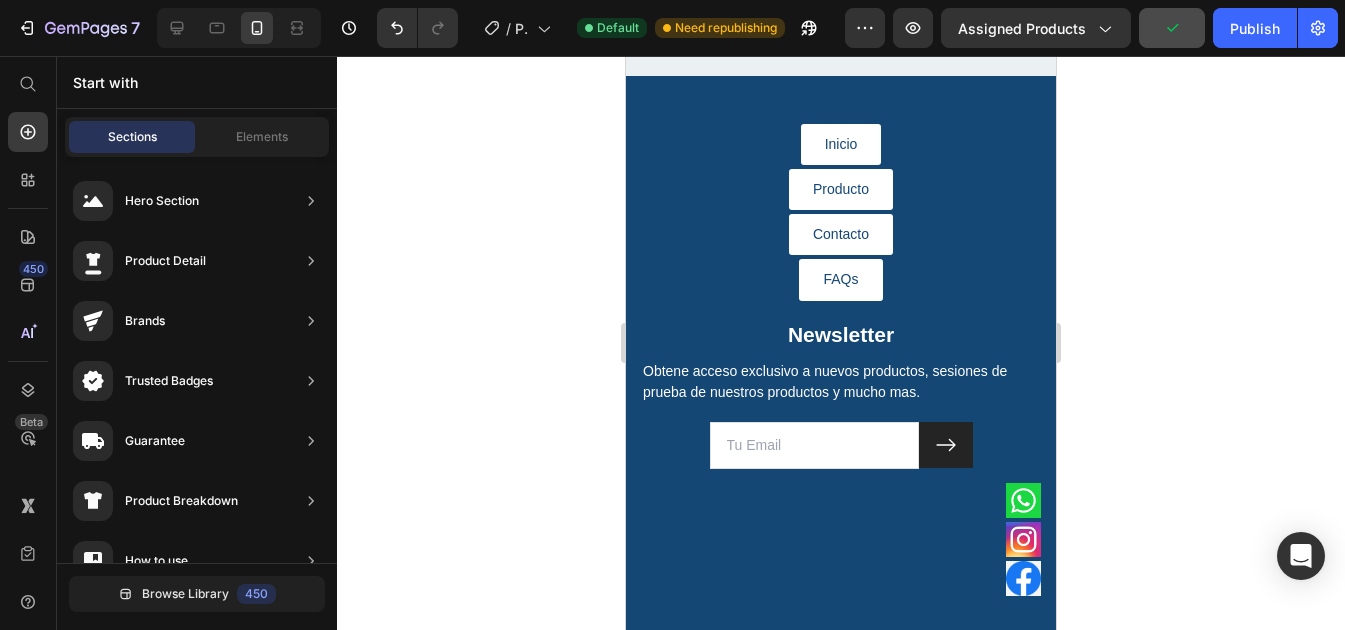 scroll, scrollTop: 4103, scrollLeft: 0, axis: vertical 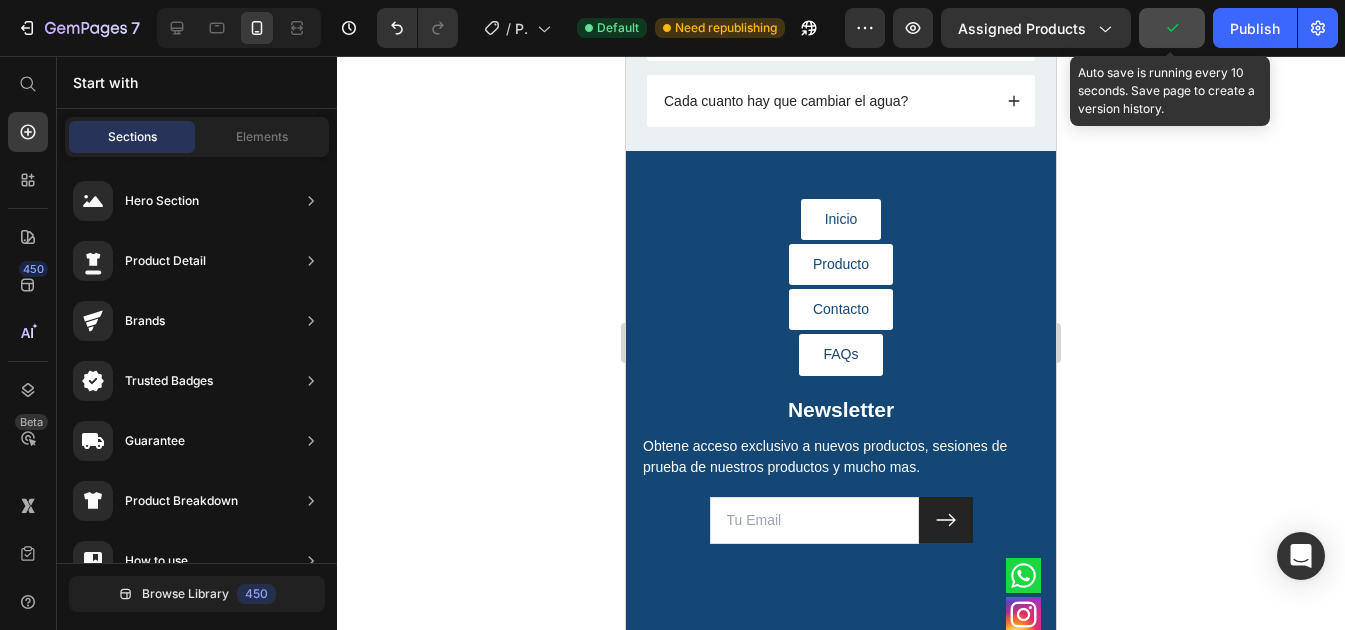 click 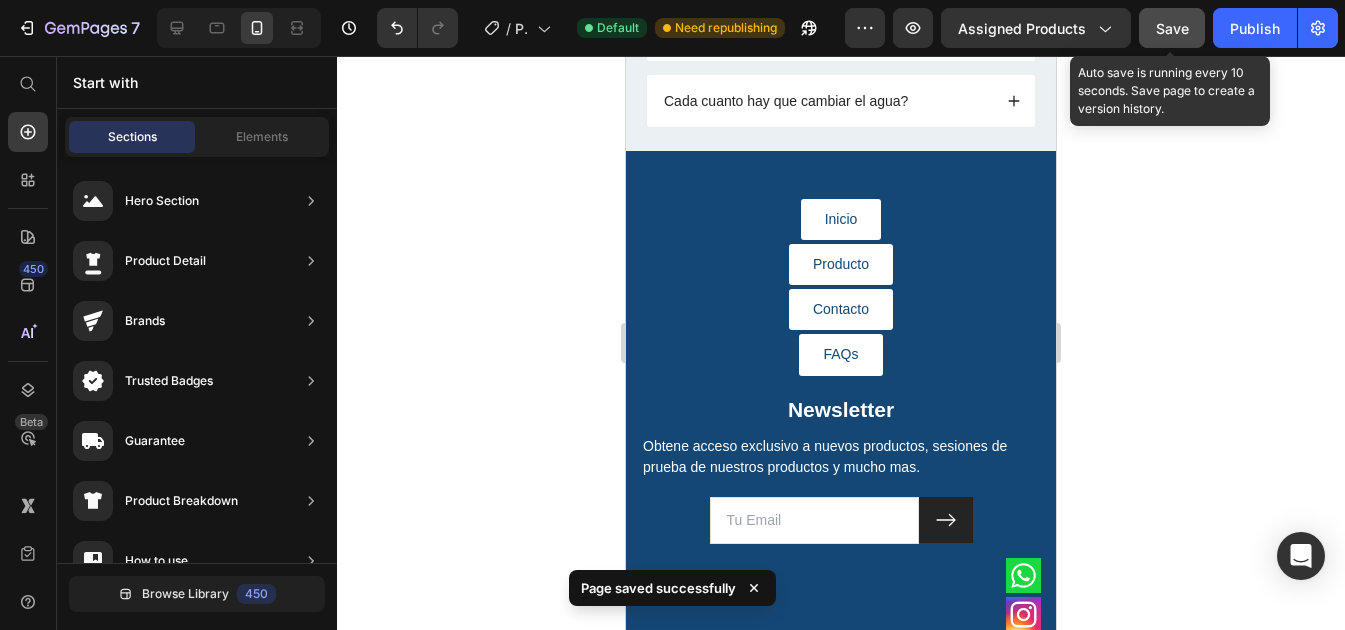 click on "Save" 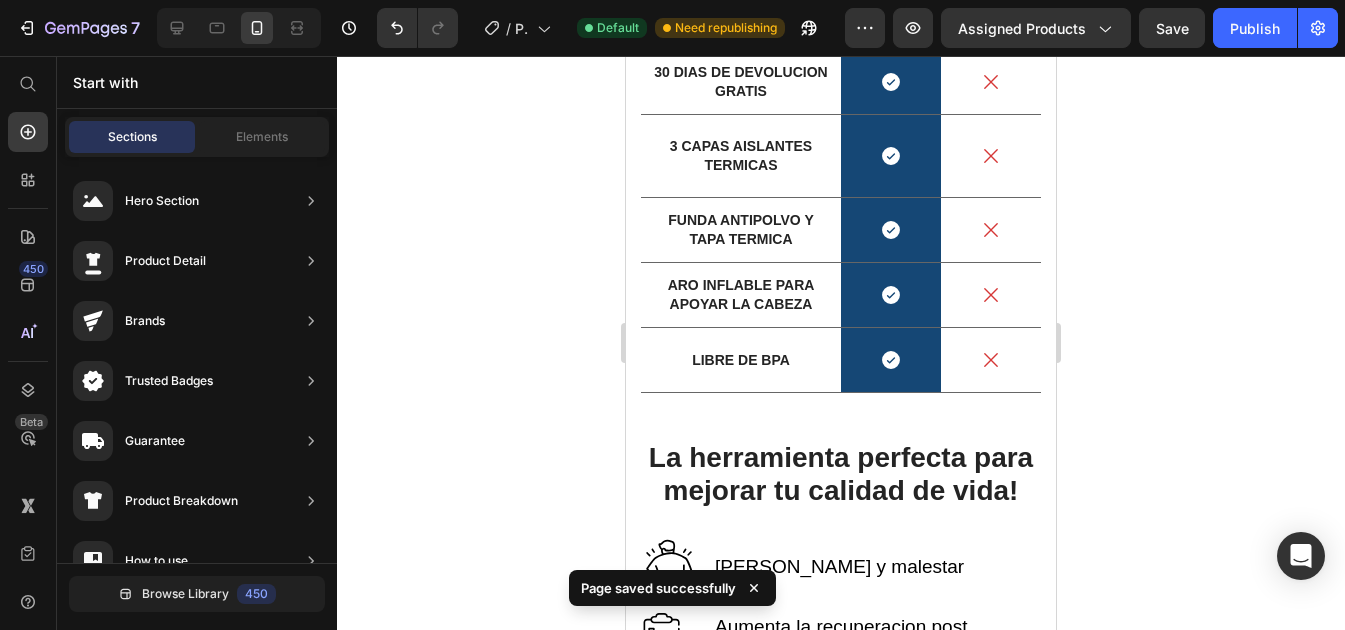 scroll, scrollTop: 1503, scrollLeft: 0, axis: vertical 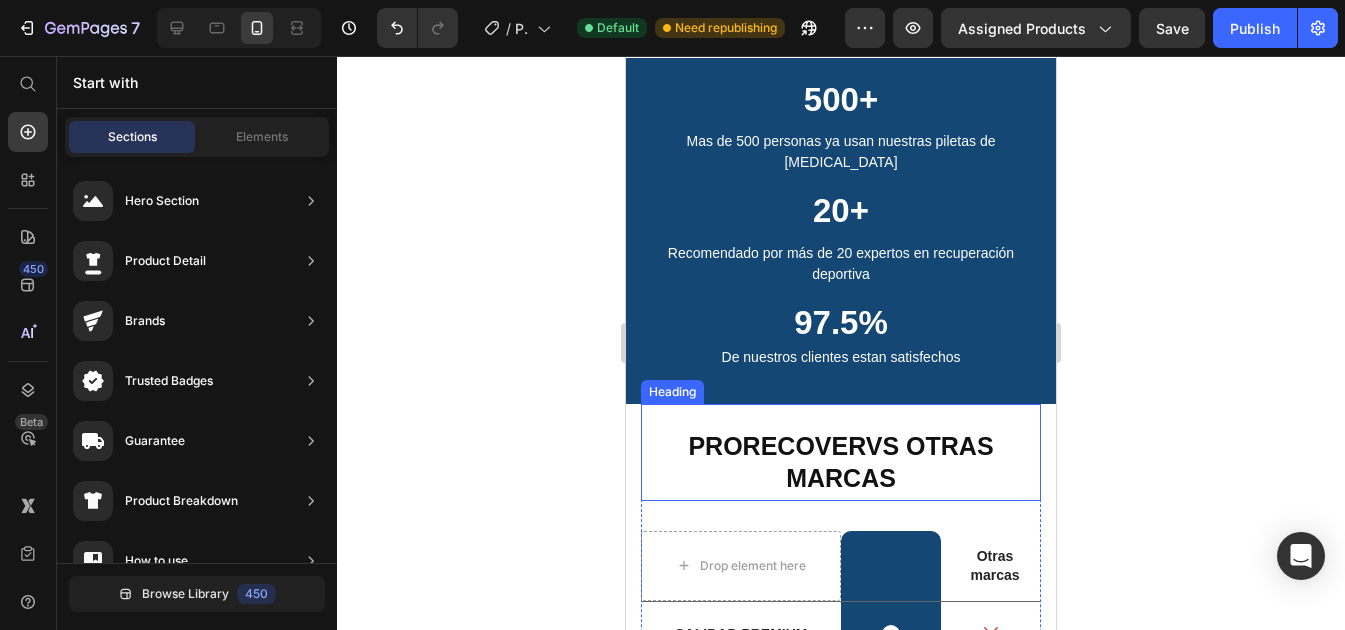 click on "PRO  RECOVER  VS OTRAS MARCAS Heading" at bounding box center [841, 452] 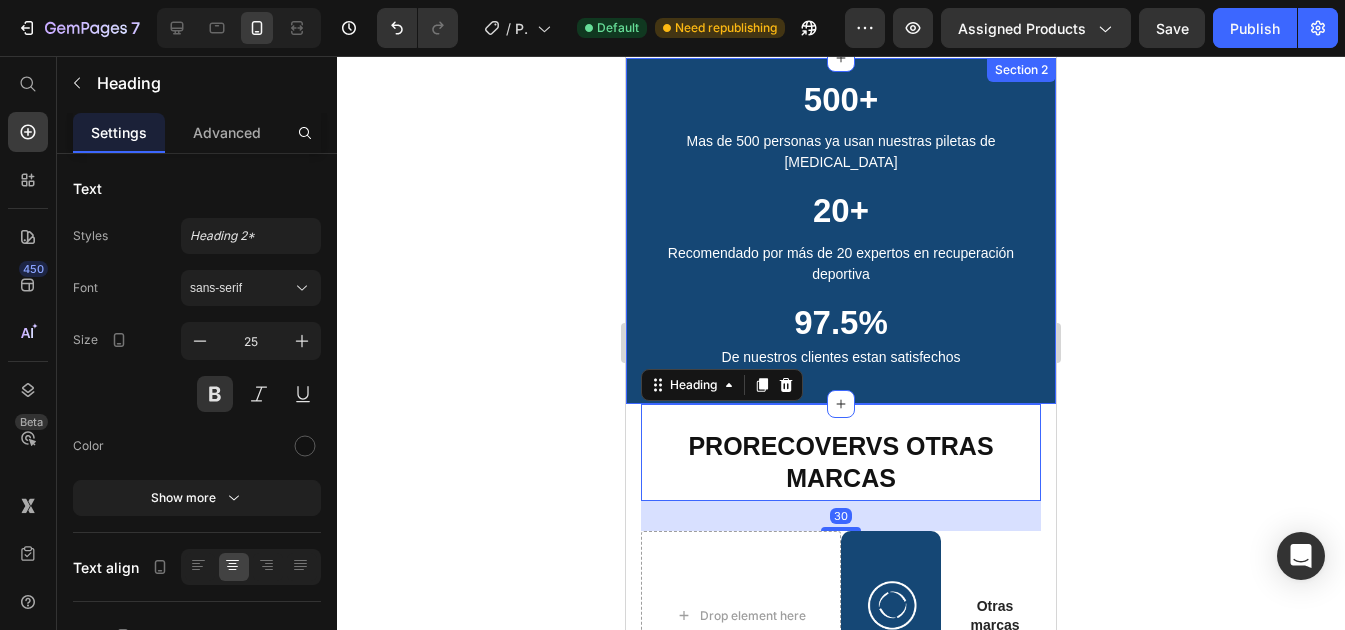 click at bounding box center [841, 404] 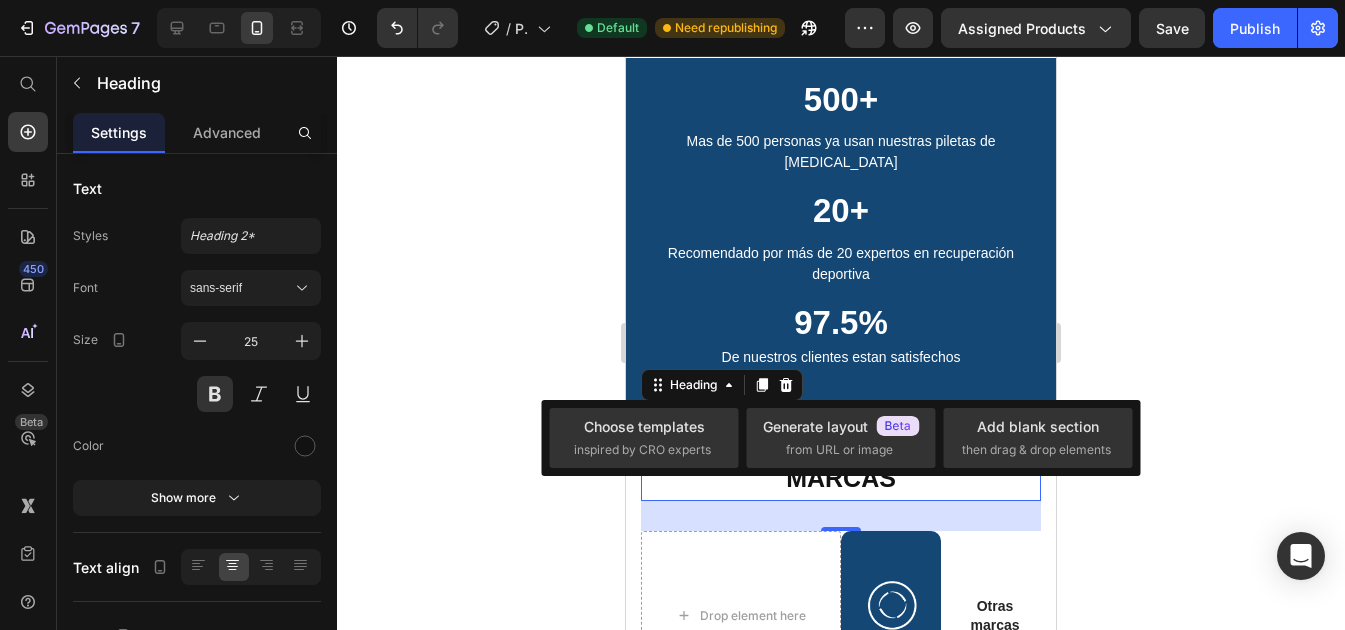 click 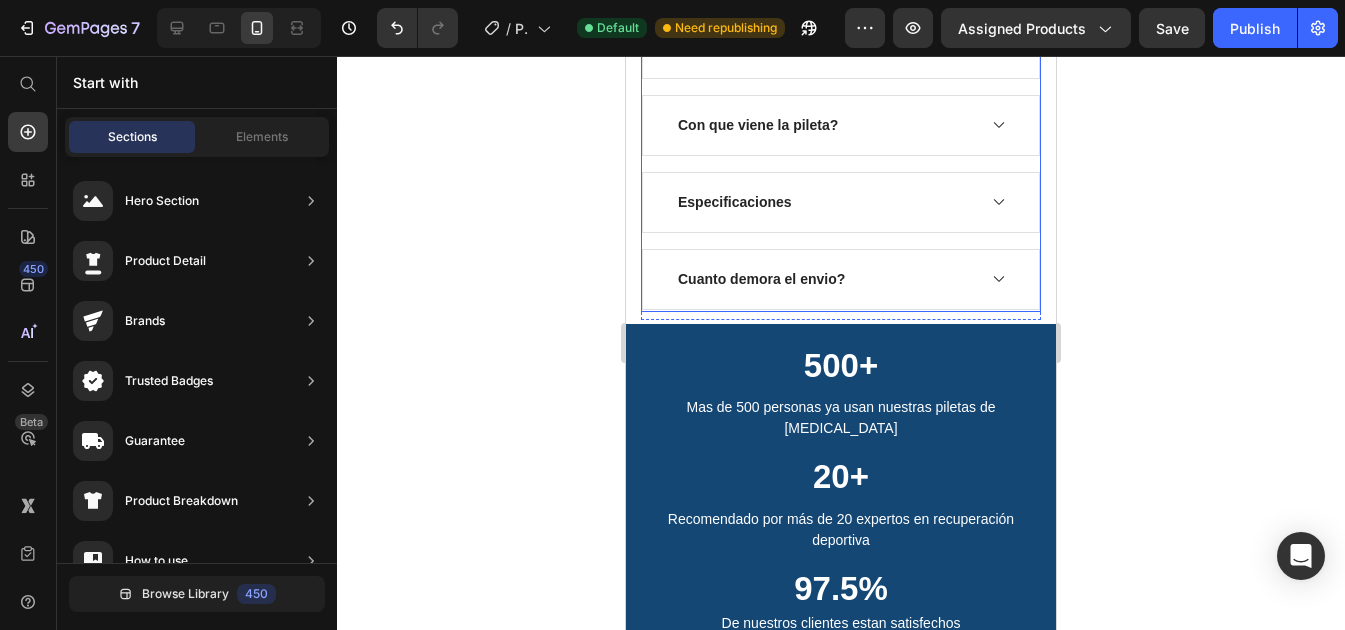 scroll, scrollTop: 1203, scrollLeft: 0, axis: vertical 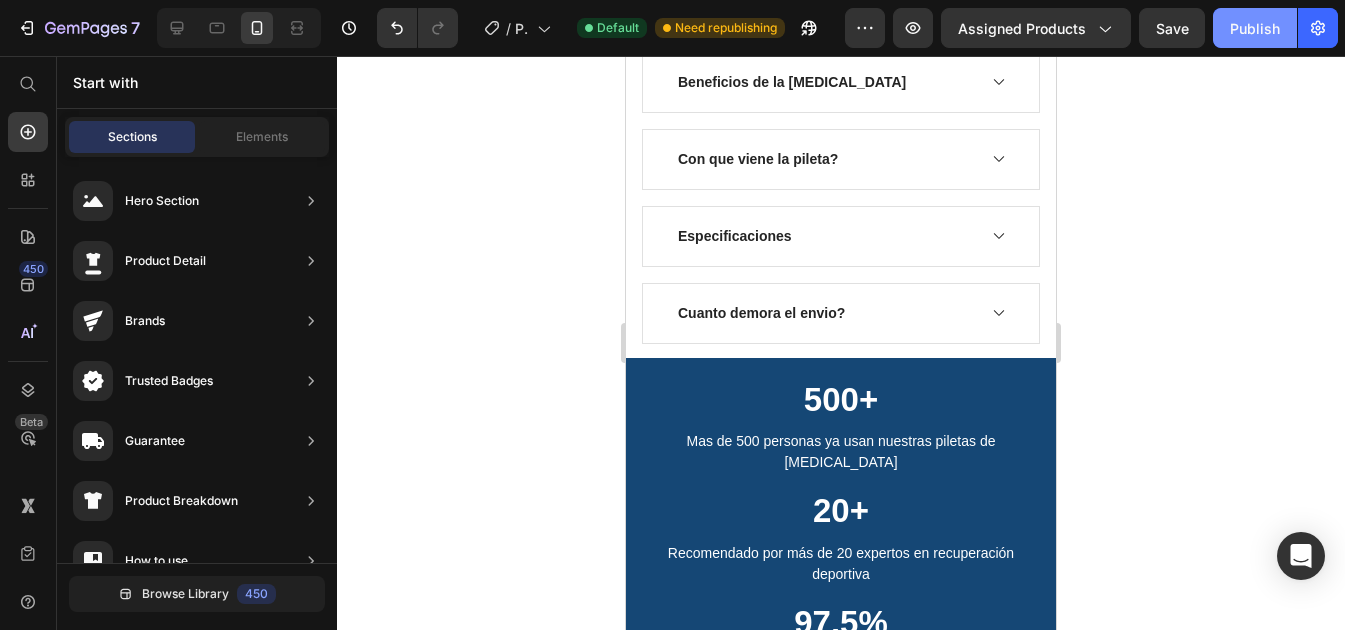 click on "Publish" at bounding box center [1255, 28] 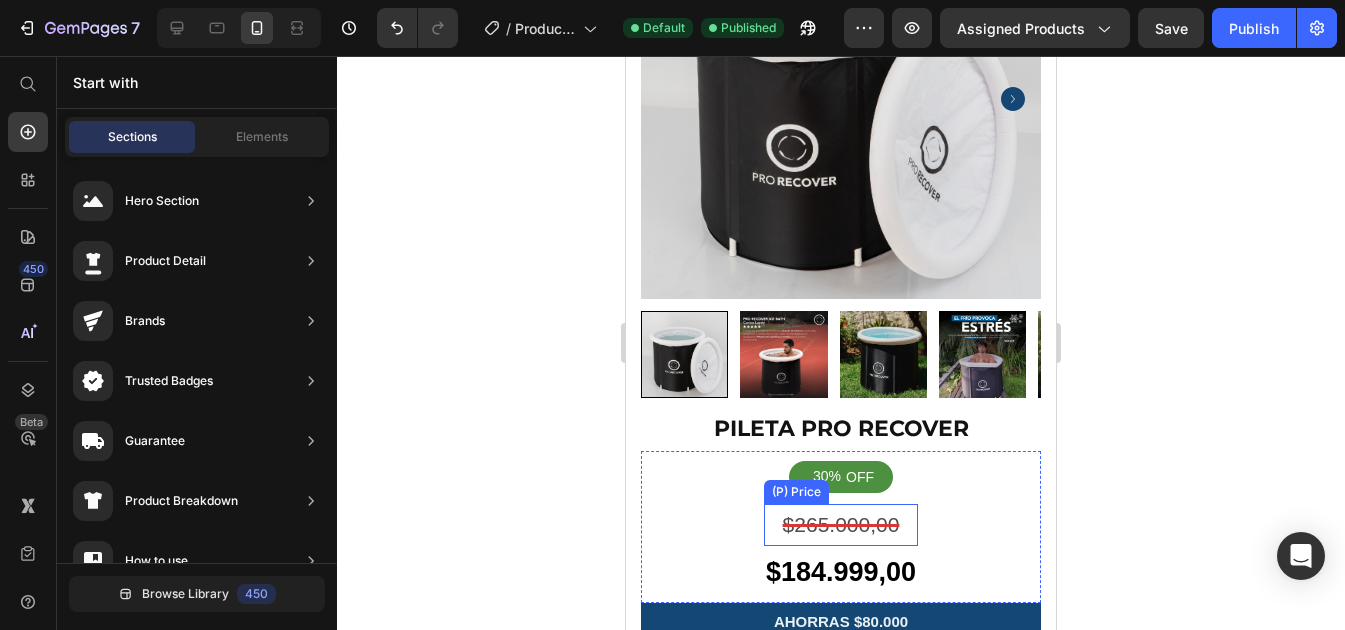 scroll, scrollTop: 400, scrollLeft: 0, axis: vertical 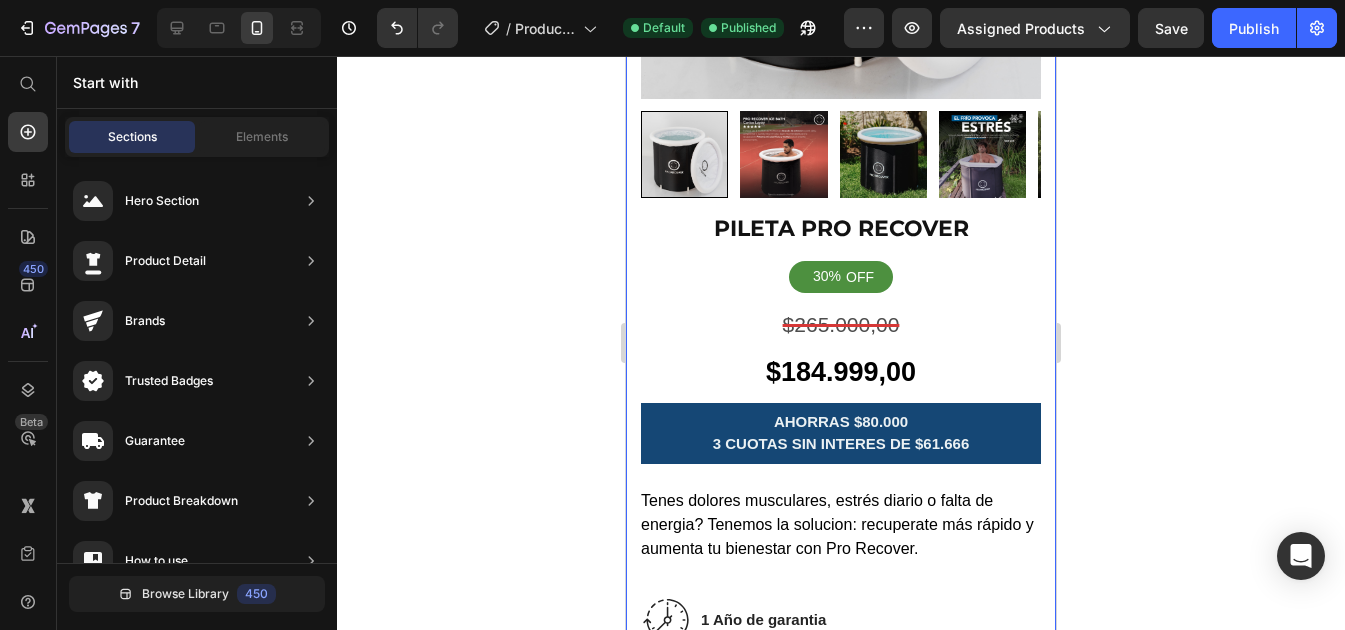 click on "Product Images PILETA PRO RECOVER (P) Title 30% OFF Discount Tag $265.000,00 (P) Price $184.999,00 (P) Price Row Row AHORRAS $80.000 3 CUOTAS SIN INTERES DE $61.666 Heading Tenes dolores musculares, estrés diario o falta de energia? Tenemos la solucion: recuperate más rápido y aumenta tu bienestar con Pro Recover. (P) Description Image 1 Año de garantia Text block Row Image Probala 30 días sin riesgo Text block Row Image Envio Gratis a todo el pais Text block Row Row comprar (P) Dynamic Checkout Row
Beneficios de la [MEDICAL_DATA]
Con que viene la pileta?
Especificaciones
Cuanto demora el envio? Accordion Product Section 1" at bounding box center (841, 429) 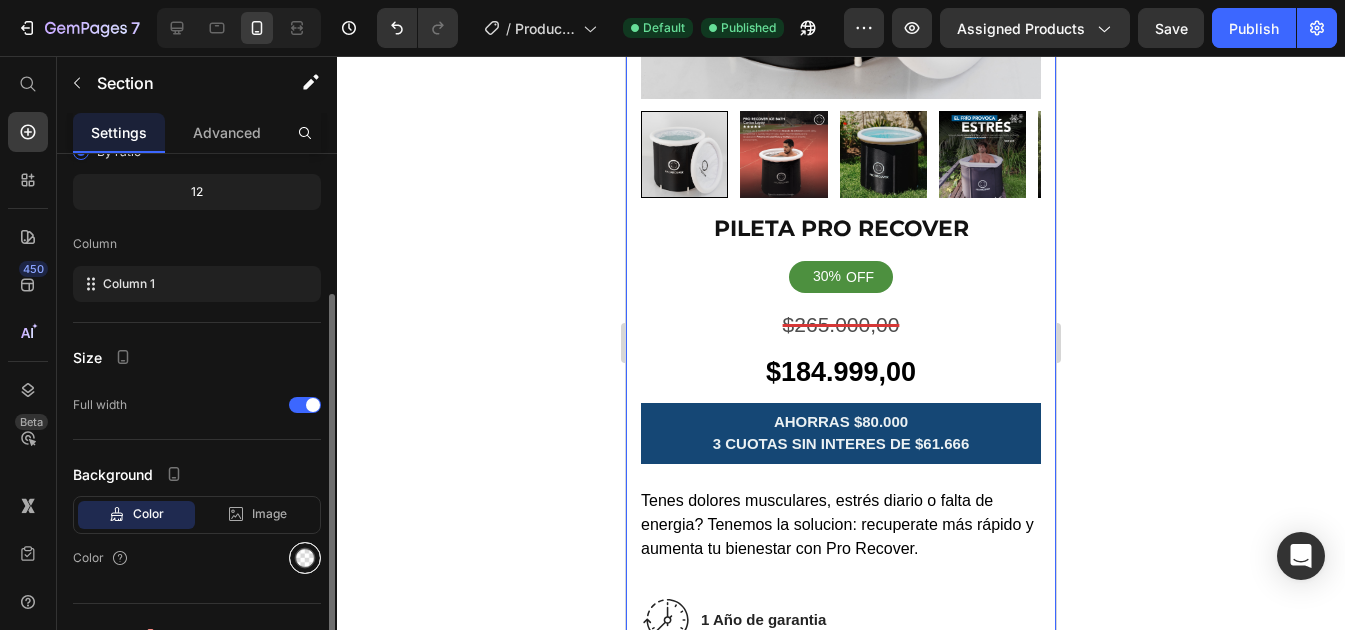 scroll, scrollTop: 231, scrollLeft: 0, axis: vertical 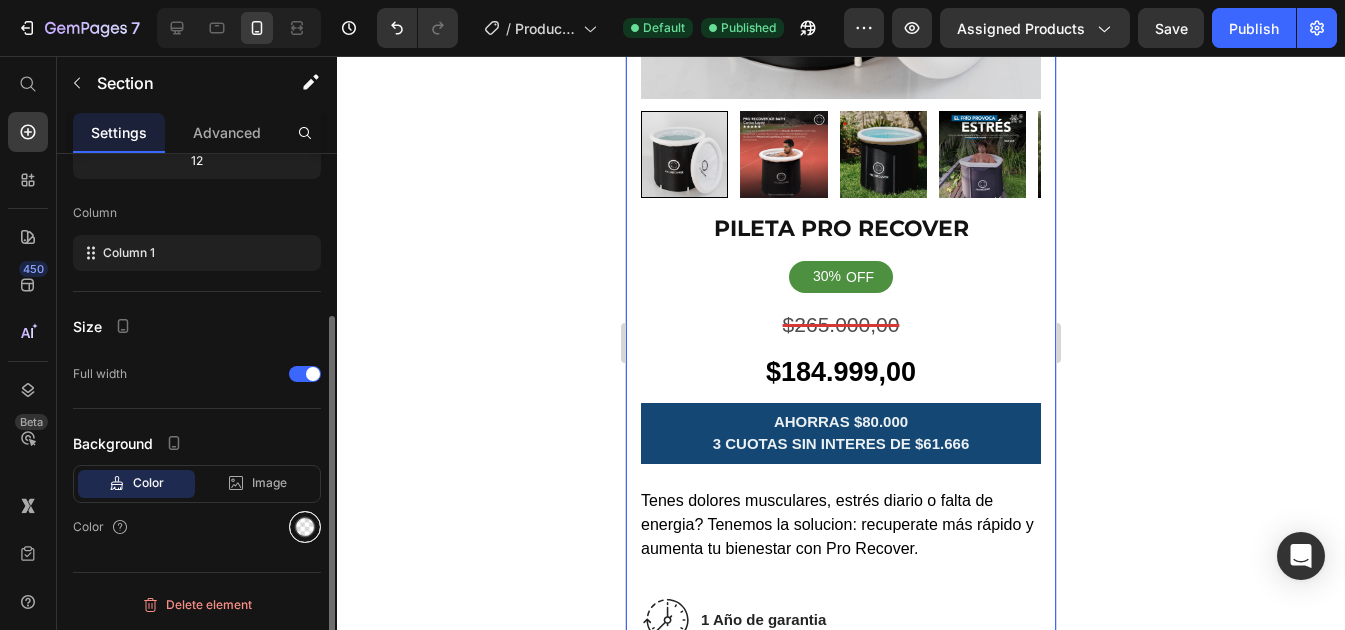 click at bounding box center [305, 527] 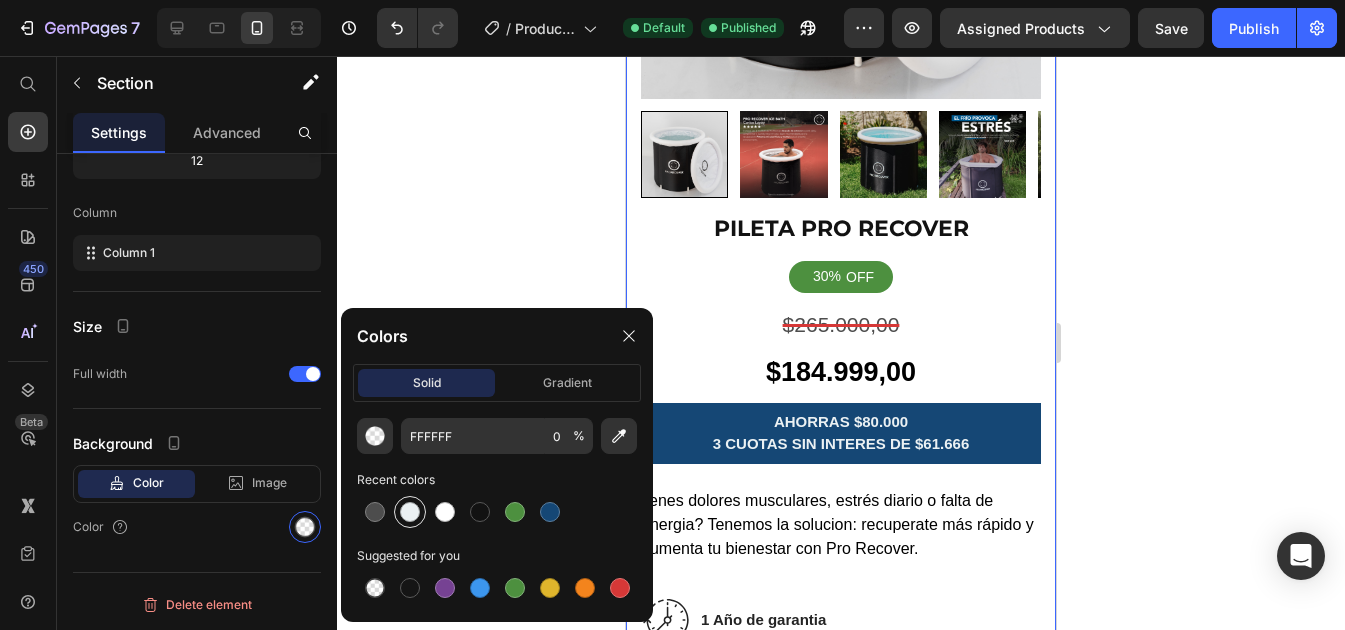 click at bounding box center [410, 512] 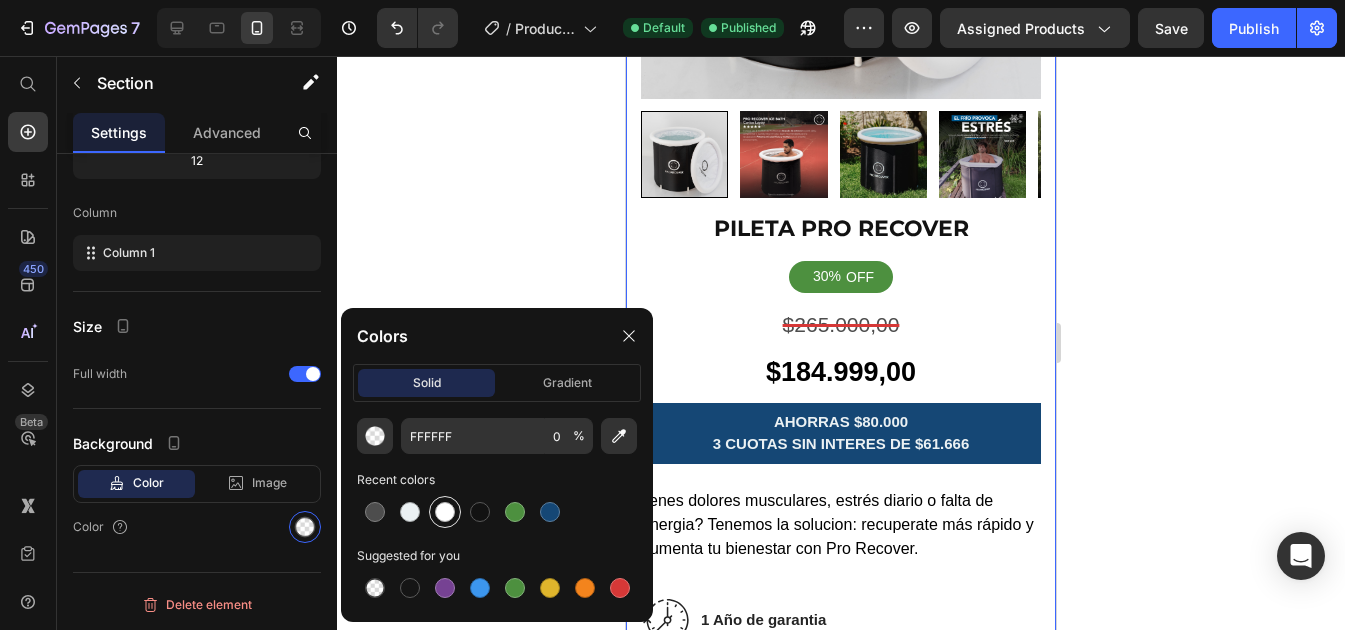 type on "EBF1F3" 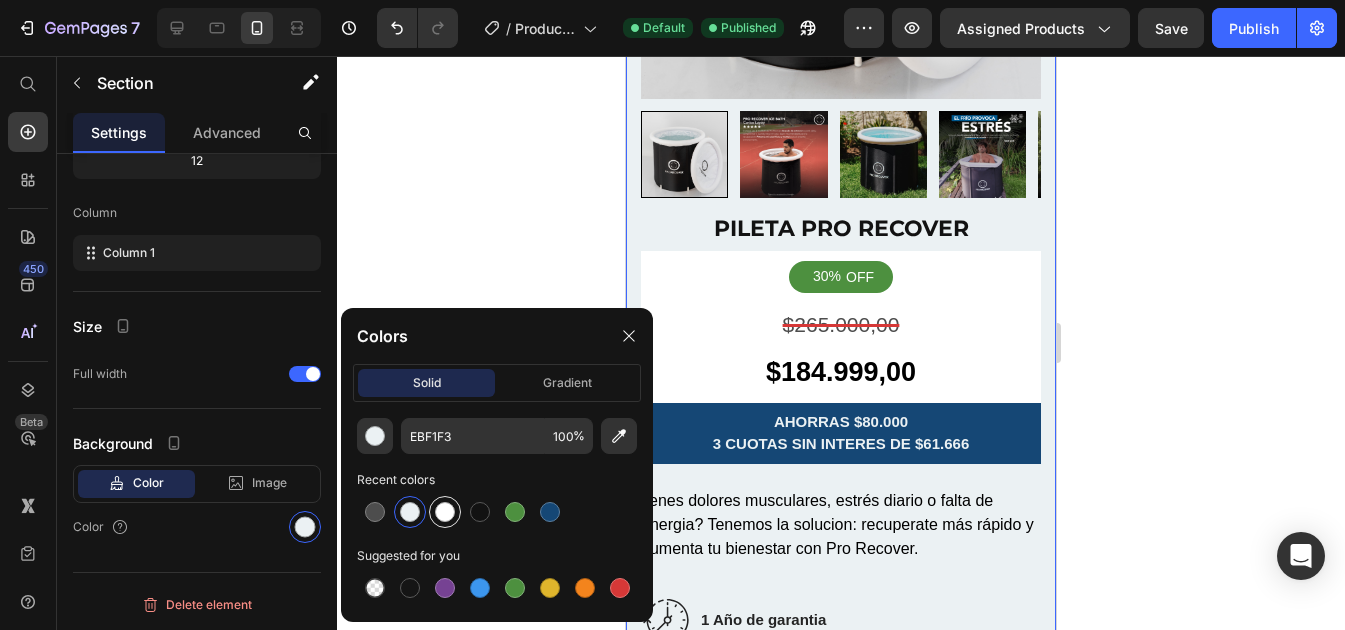 click at bounding box center (445, 512) 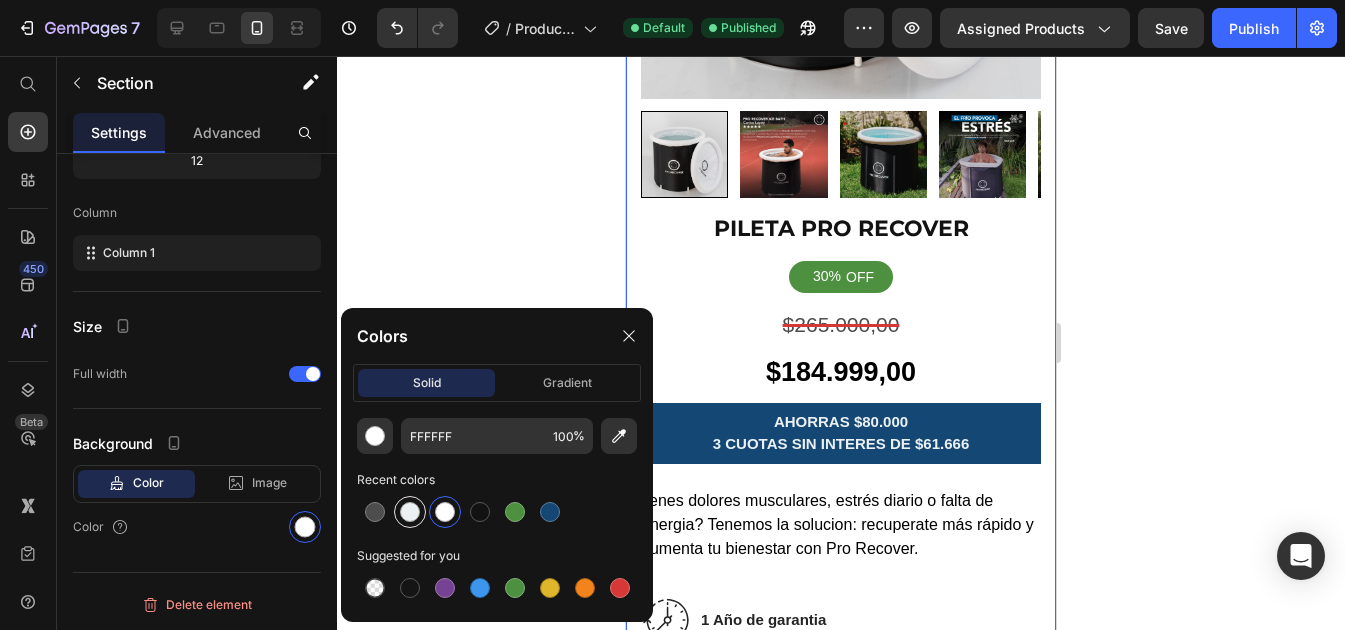 click at bounding box center [410, 512] 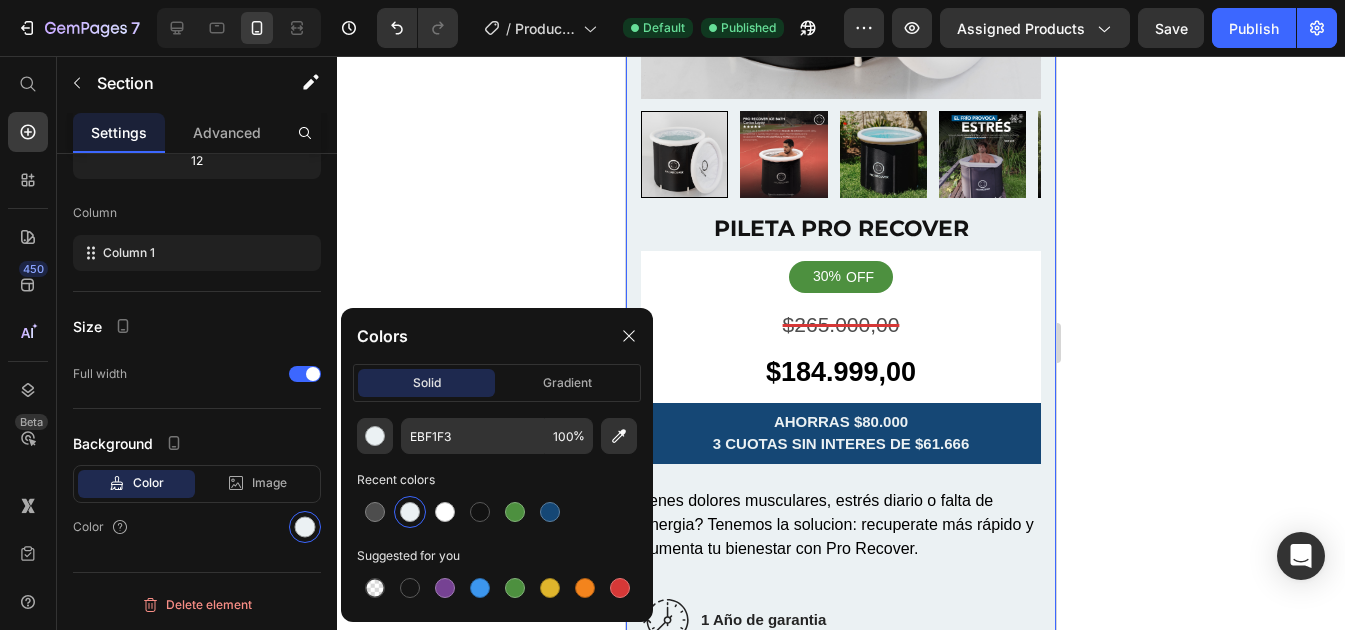 click 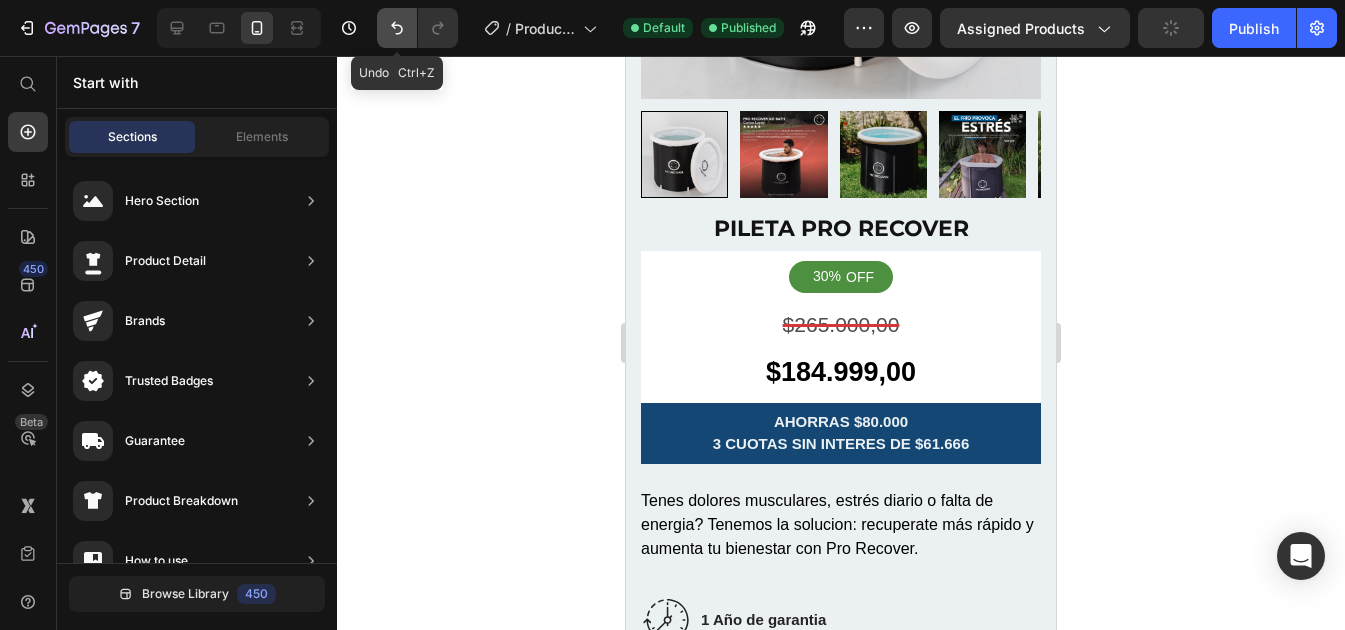 click 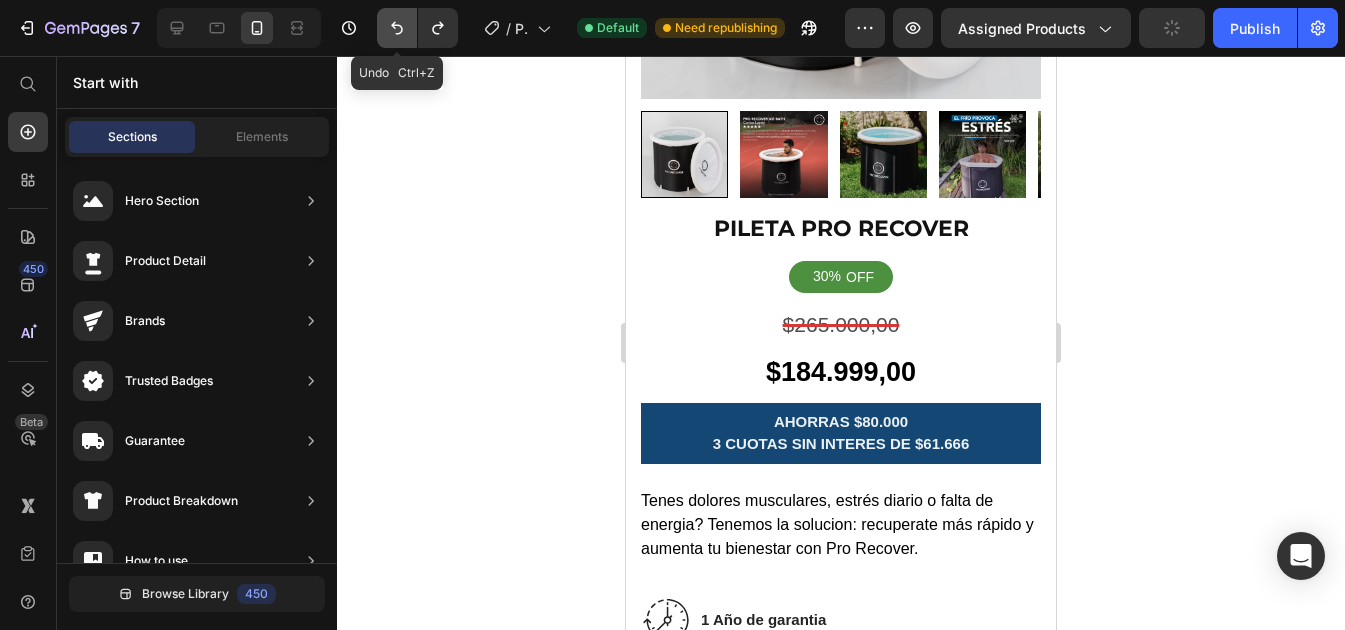 click 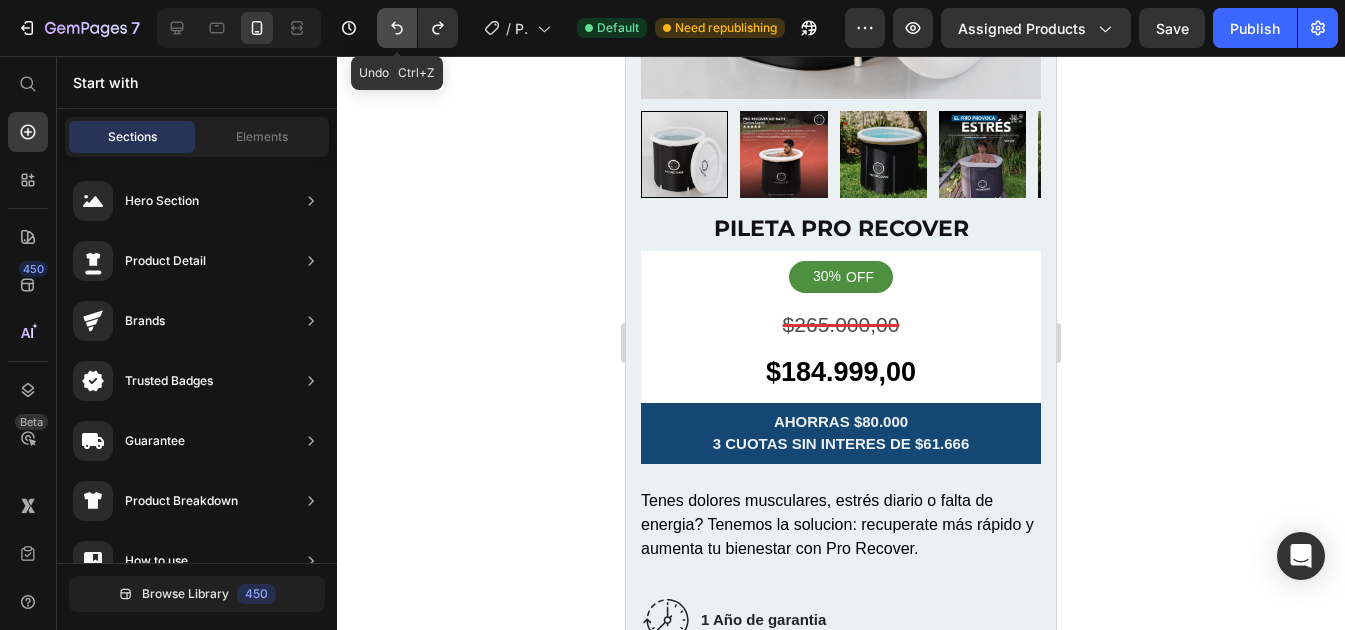 click 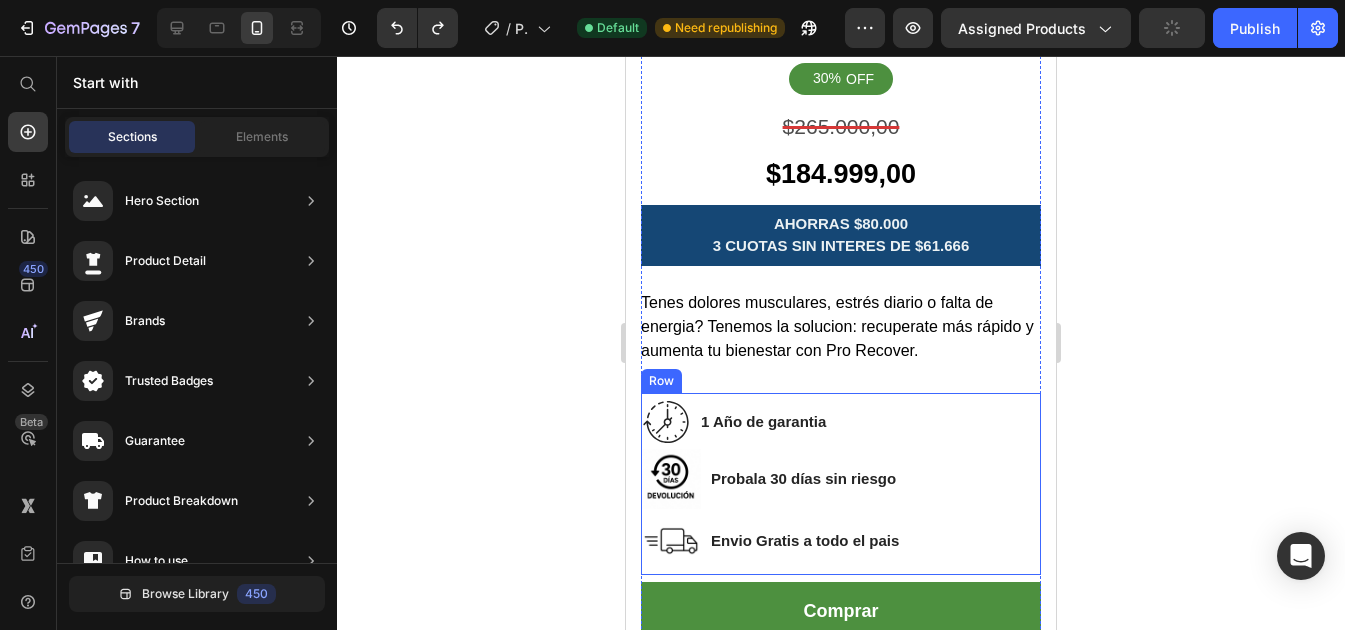 scroll, scrollTop: 600, scrollLeft: 0, axis: vertical 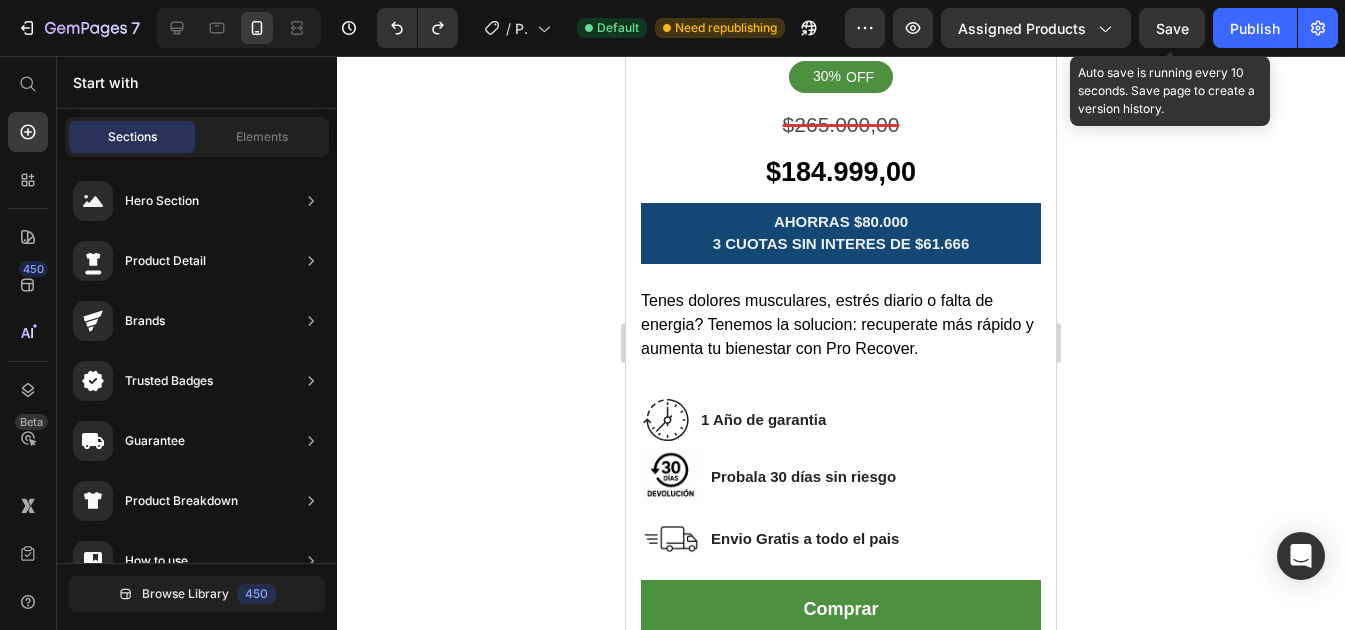 click on "Save" at bounding box center (1172, 28) 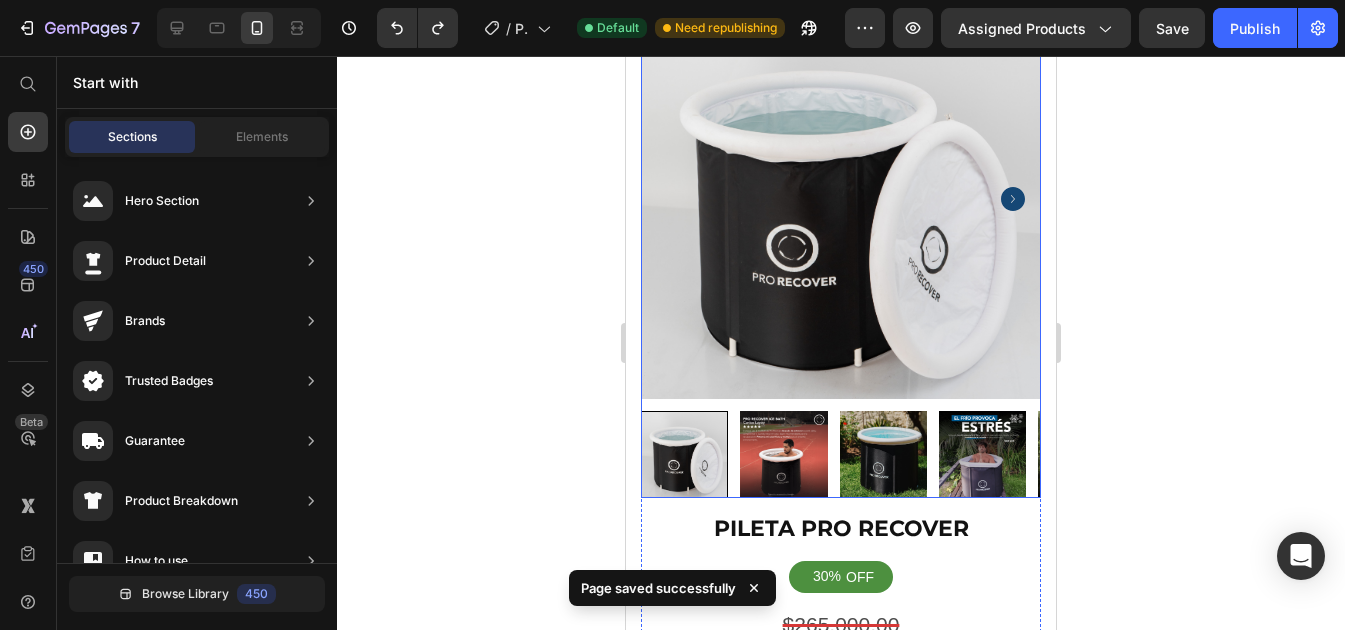 scroll, scrollTop: 0, scrollLeft: 0, axis: both 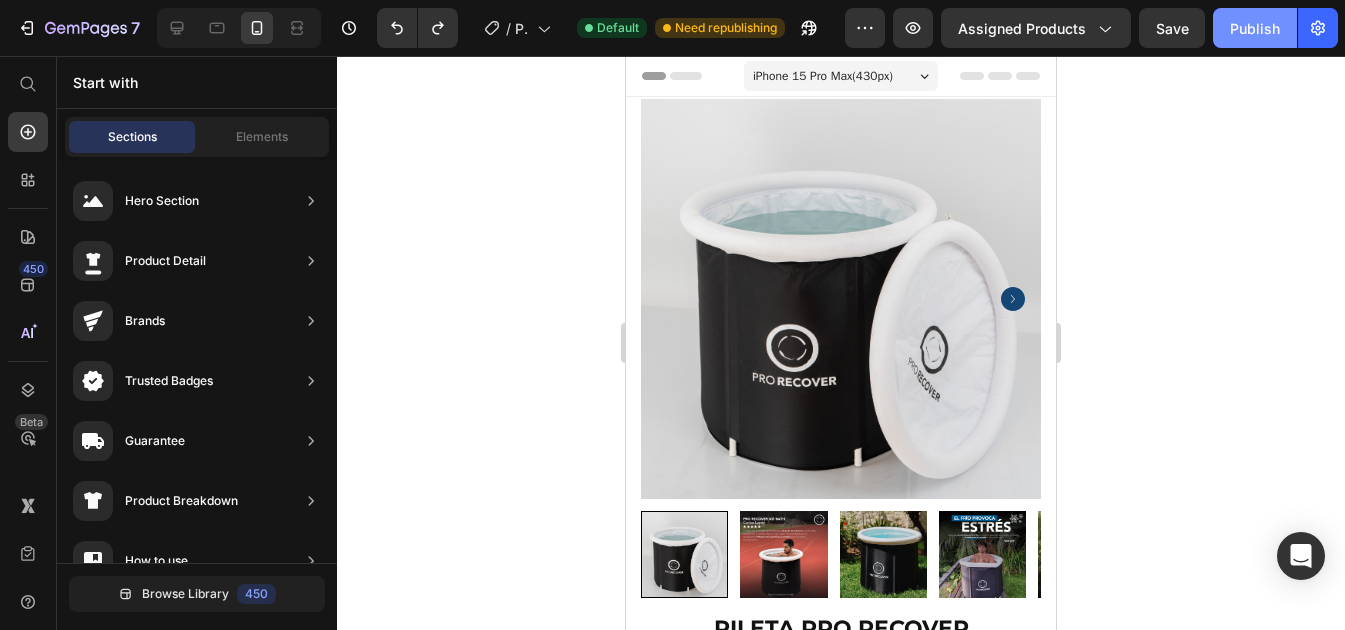 click on "Publish" at bounding box center [1255, 28] 